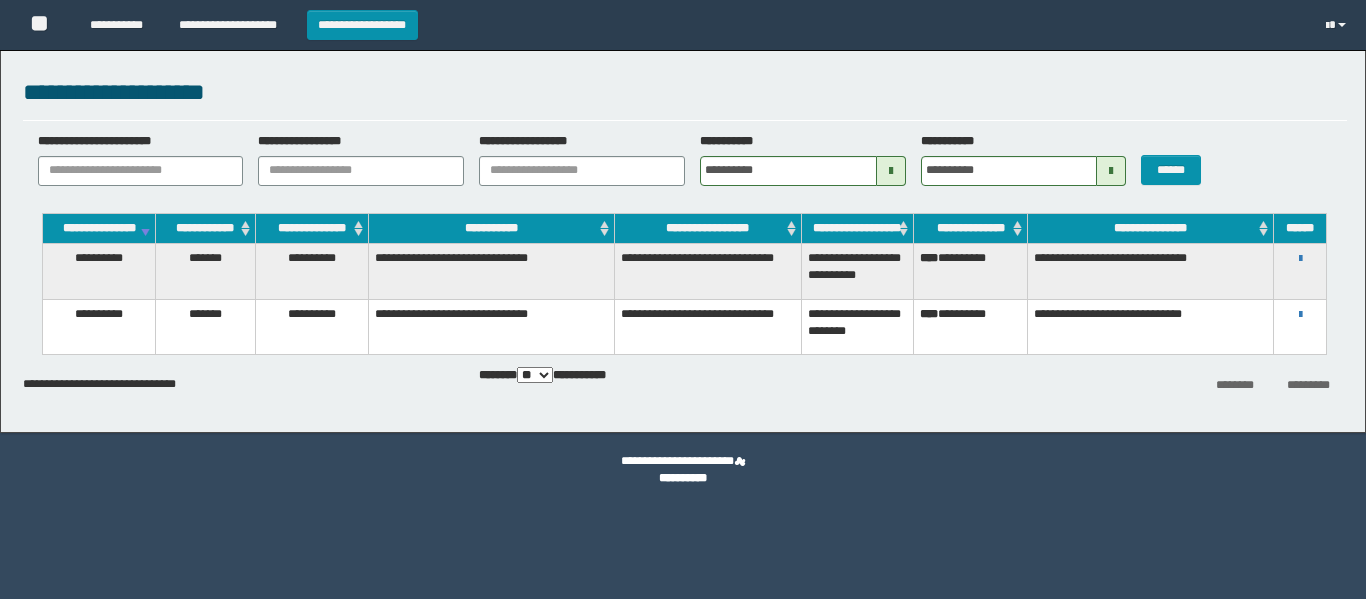 scroll, scrollTop: 0, scrollLeft: 0, axis: both 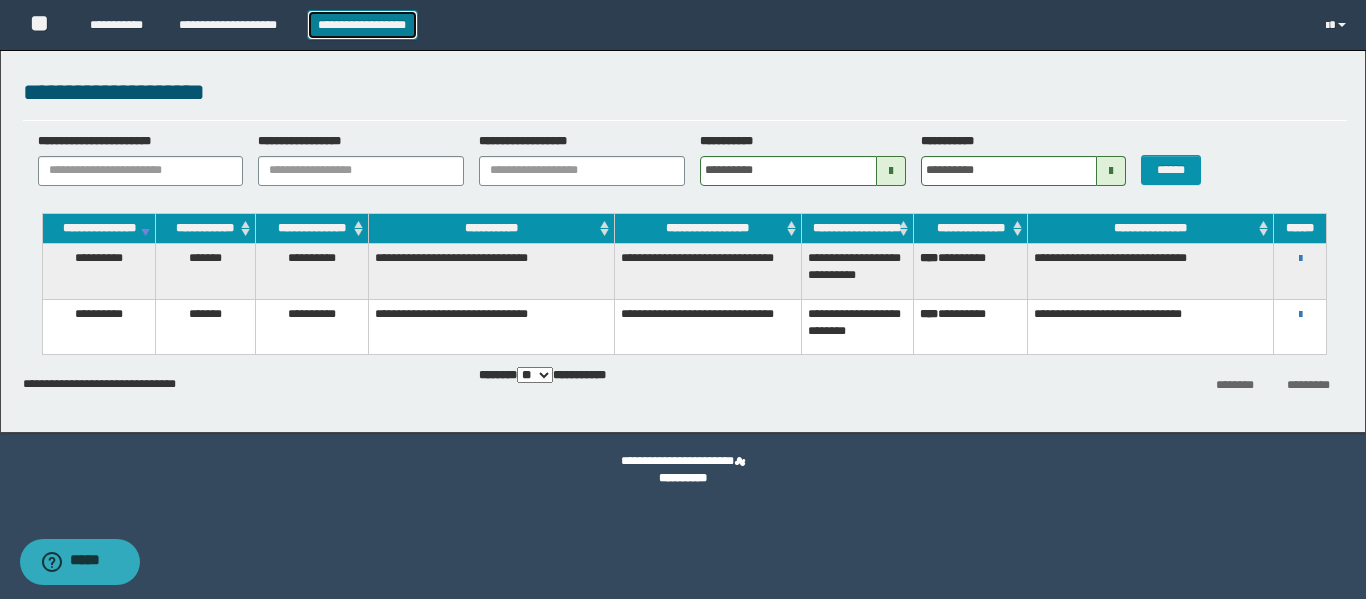 click on "**********" at bounding box center [362, 25] 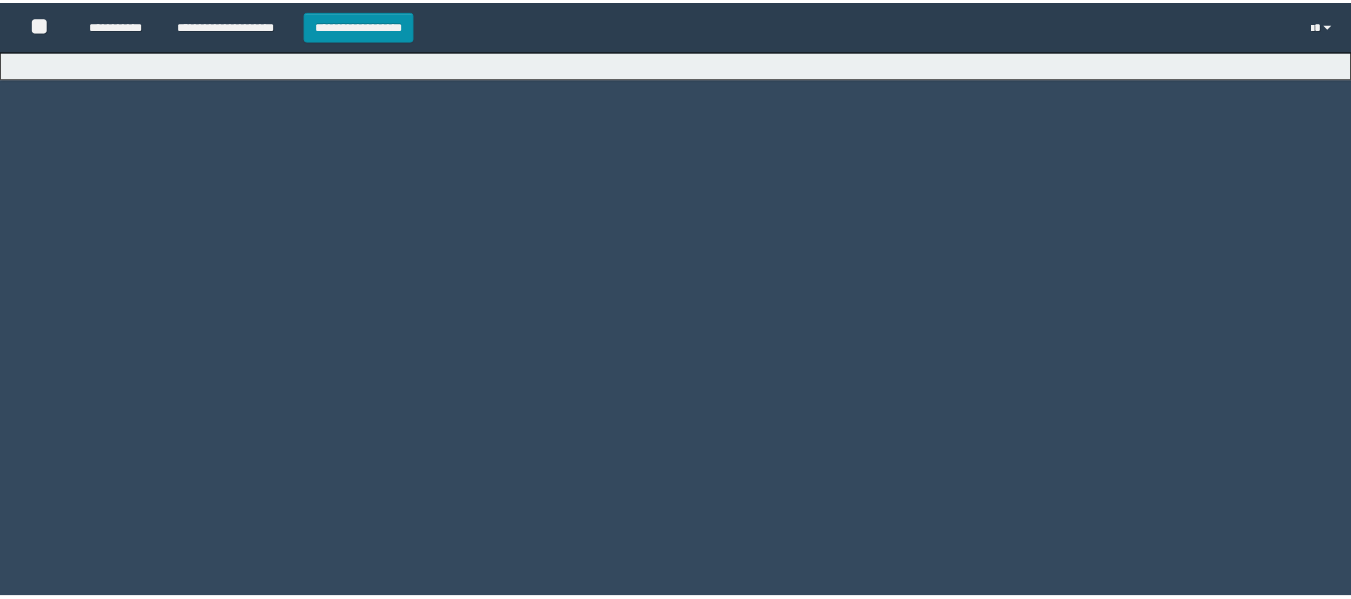 scroll, scrollTop: 0, scrollLeft: 0, axis: both 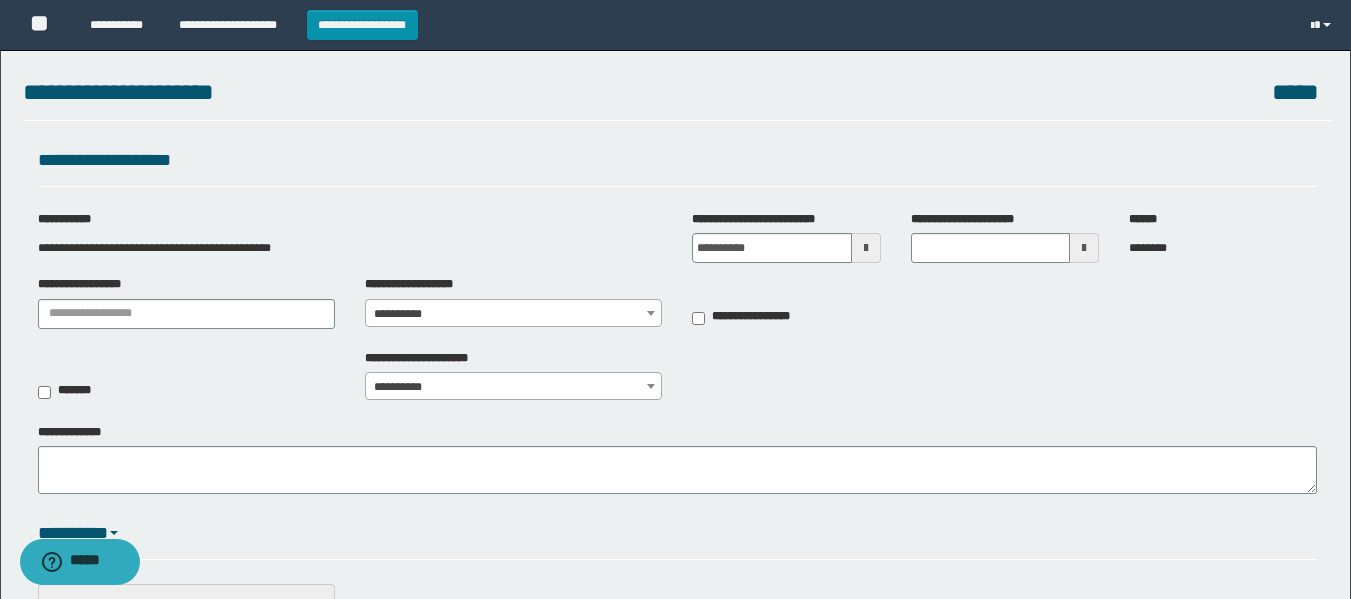 click at bounding box center [866, 248] 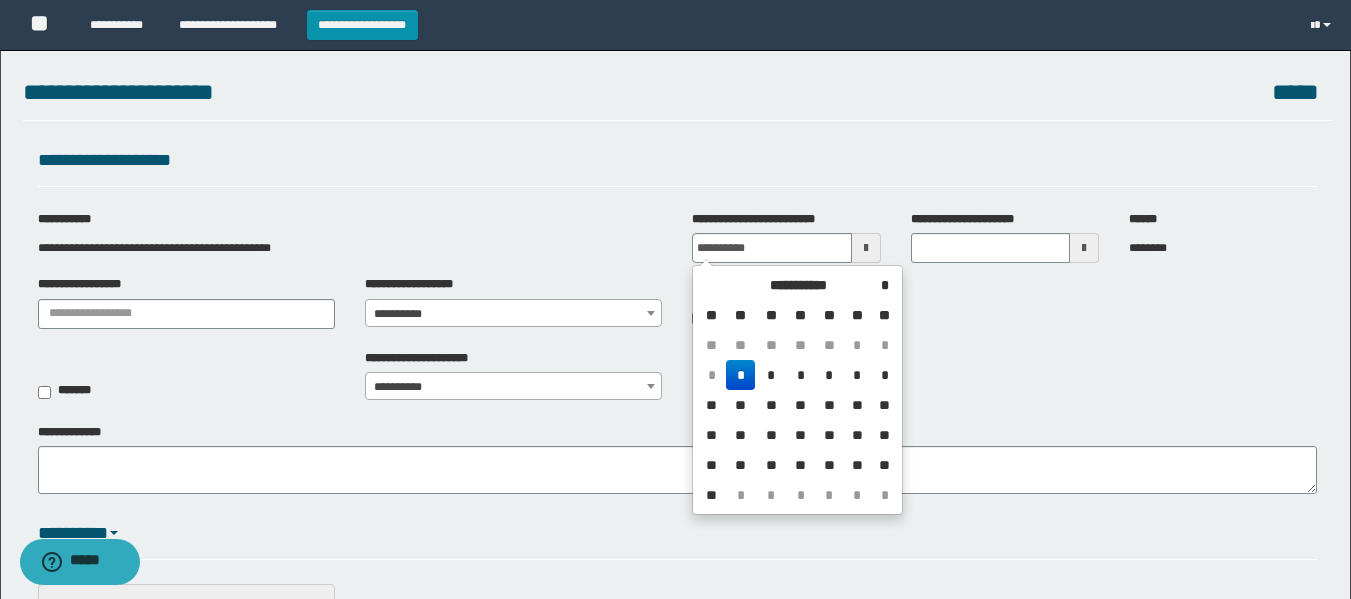 click on "*" at bounding box center (740, 375) 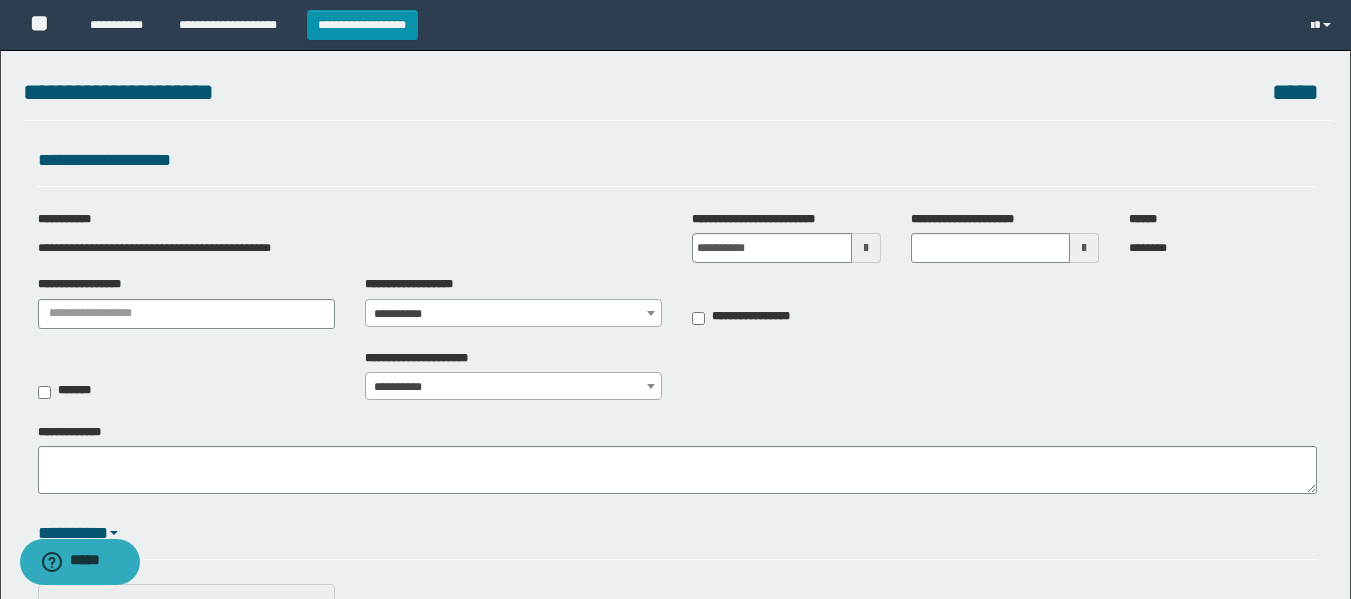 click at bounding box center (1084, 248) 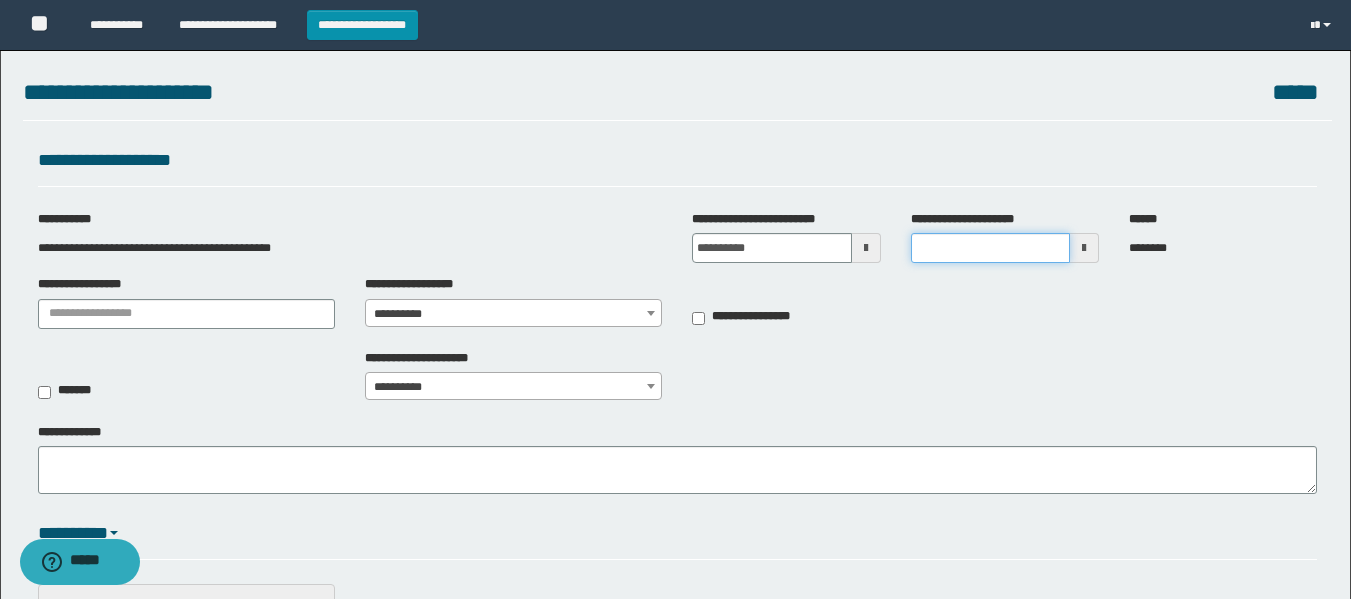 click on "**********" at bounding box center (990, 248) 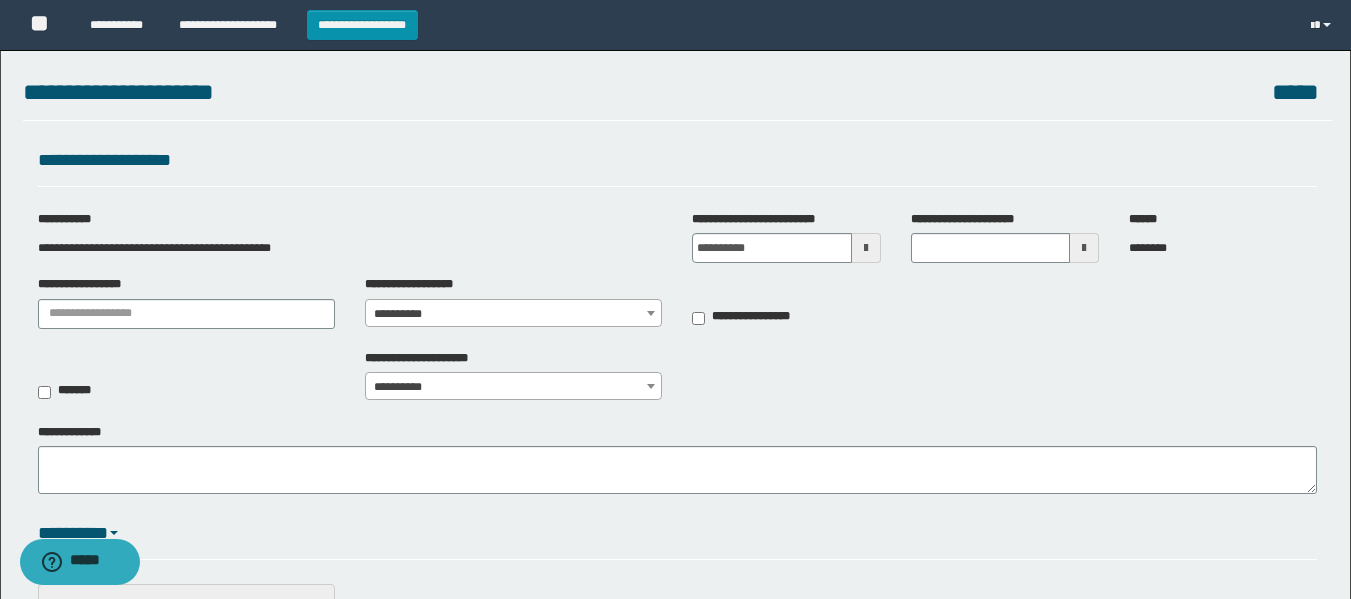 click at bounding box center (1084, 248) 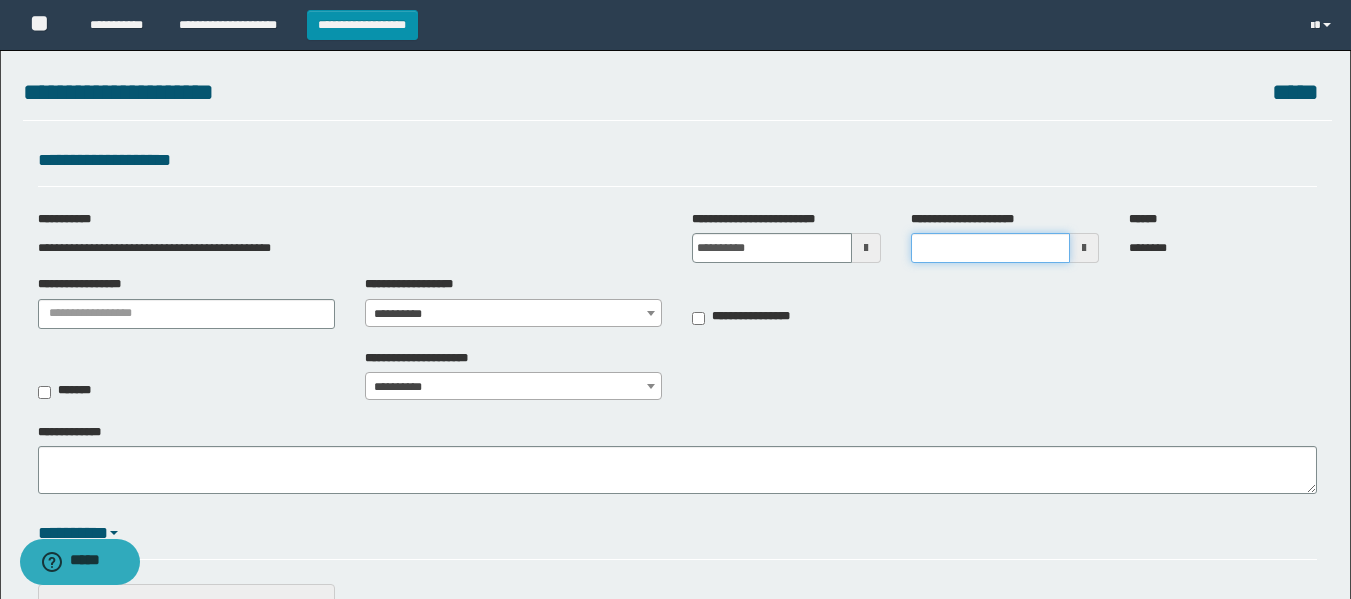 click on "**********" at bounding box center (990, 248) 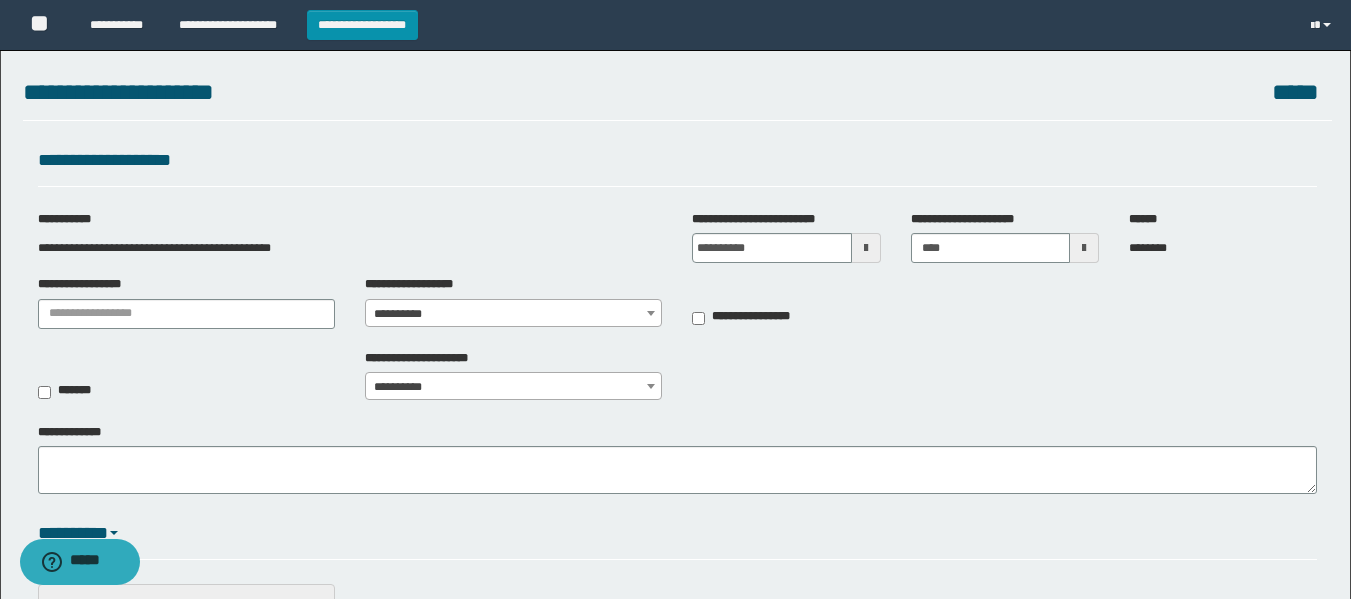 type on "*******" 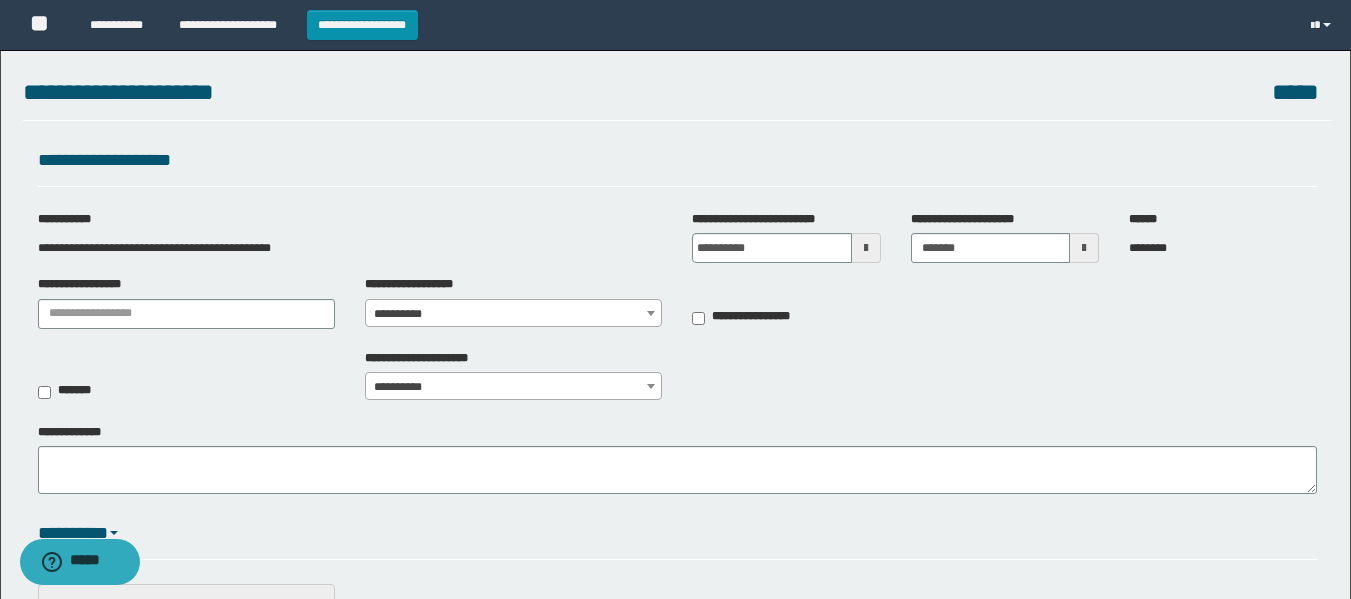 click on "**********" at bounding box center (840, 307) 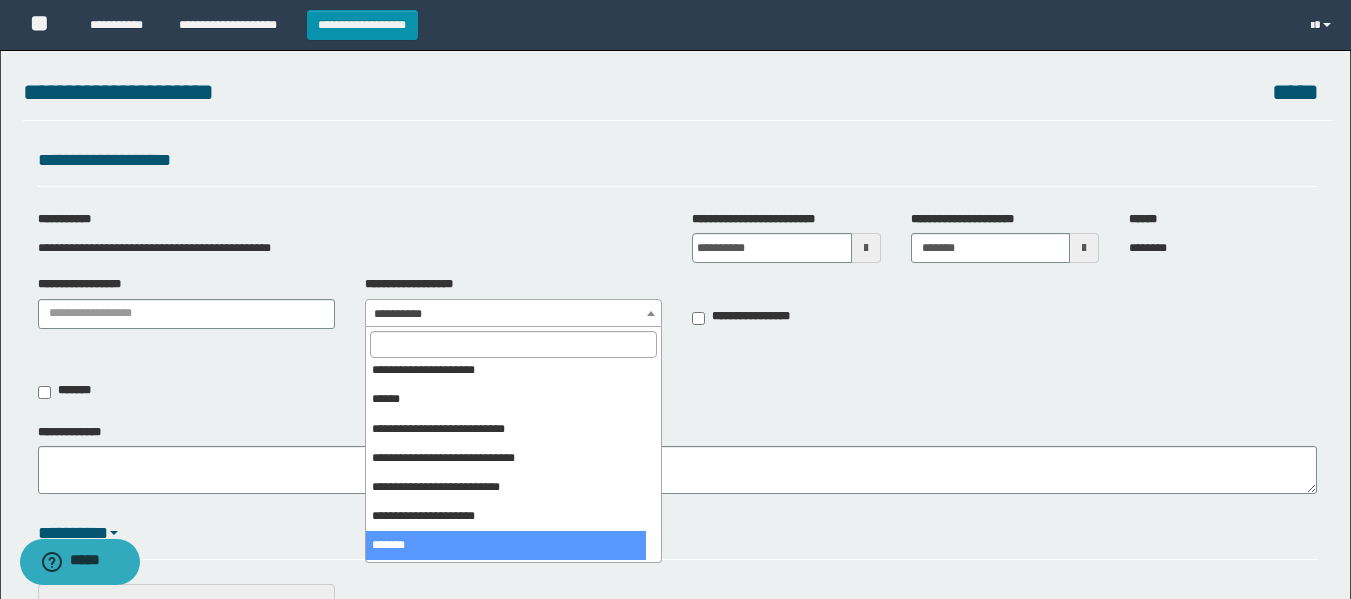 scroll, scrollTop: 0, scrollLeft: 0, axis: both 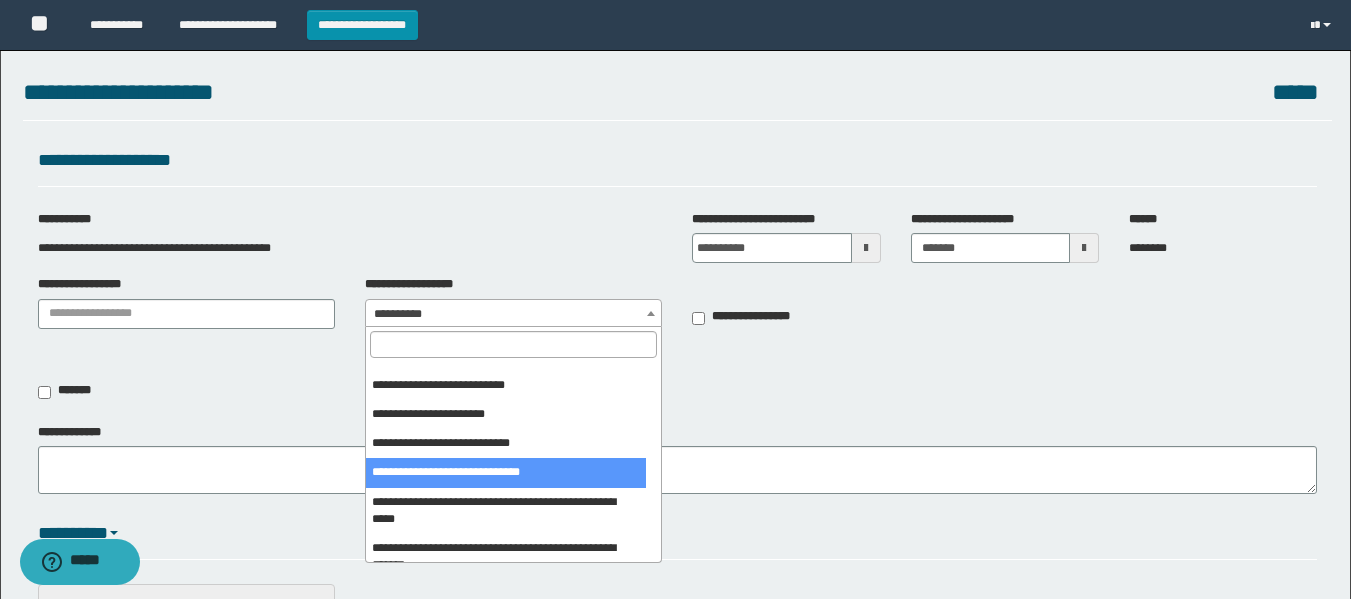 select on "***" 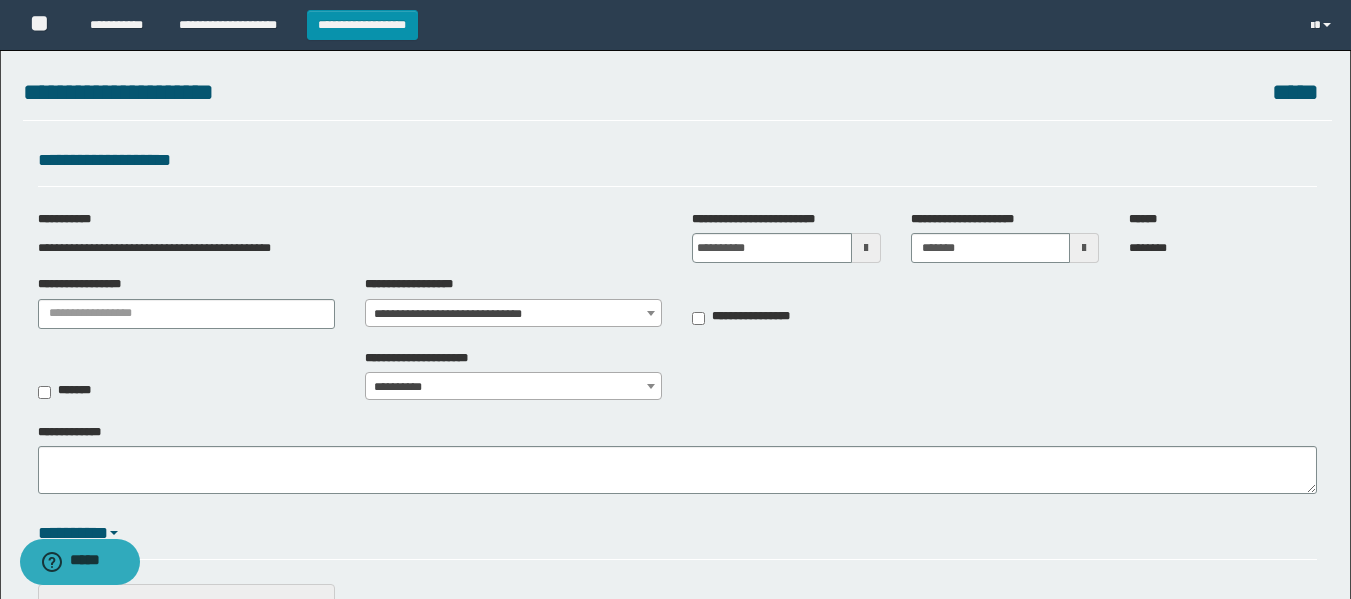 click on "**********" at bounding box center (513, 387) 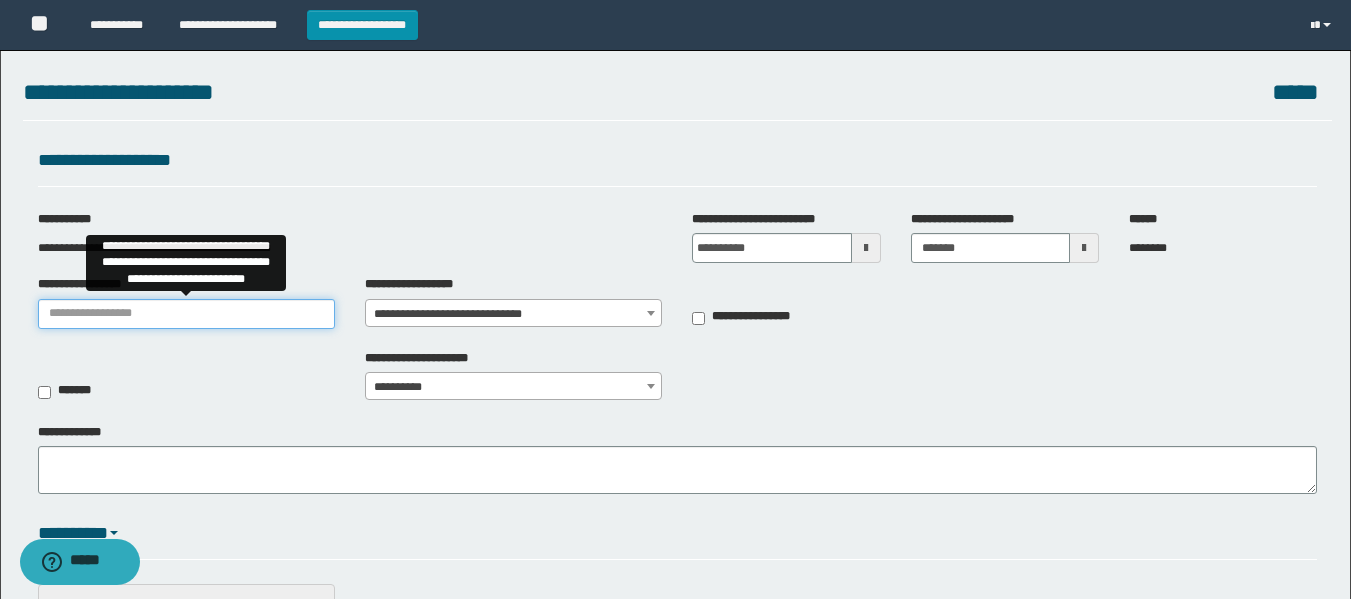 click on "**********" at bounding box center (186, 314) 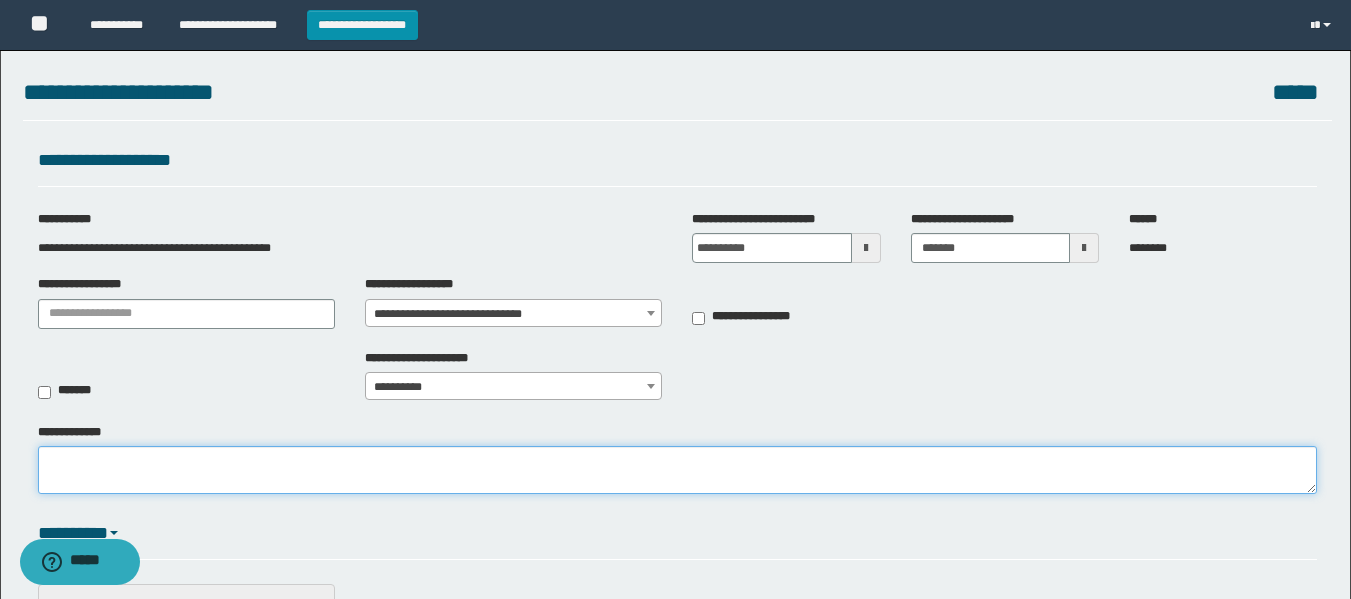 click on "**********" at bounding box center (677, 470) 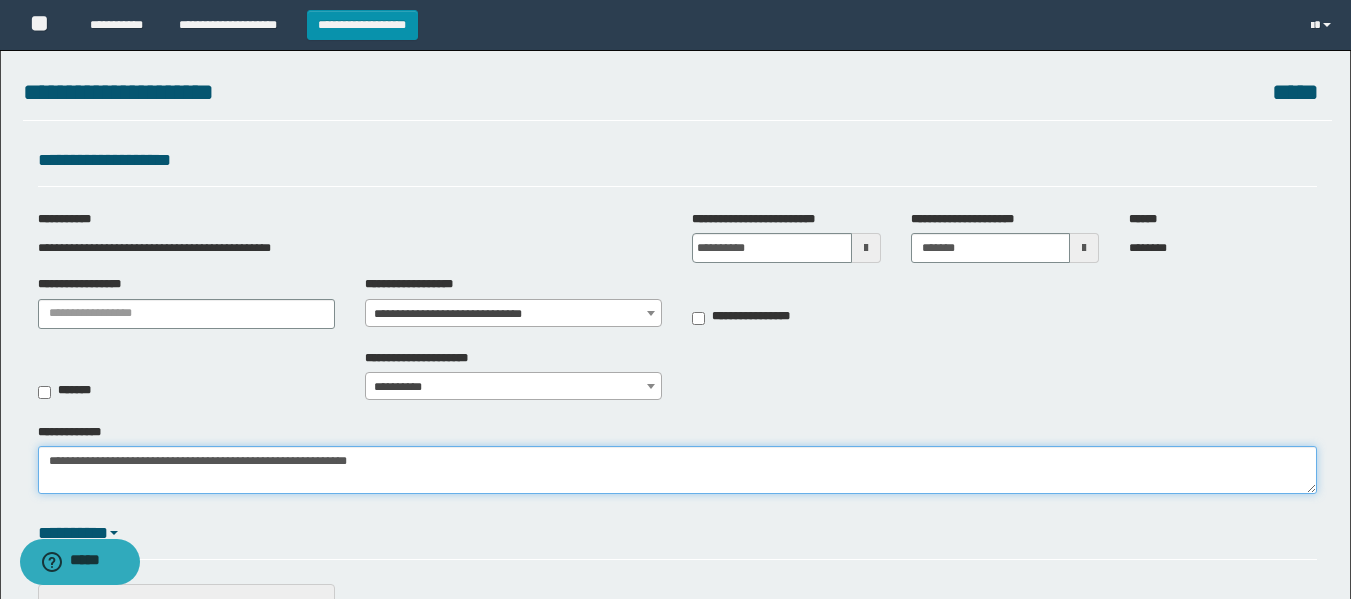click on "**********" at bounding box center [677, 470] 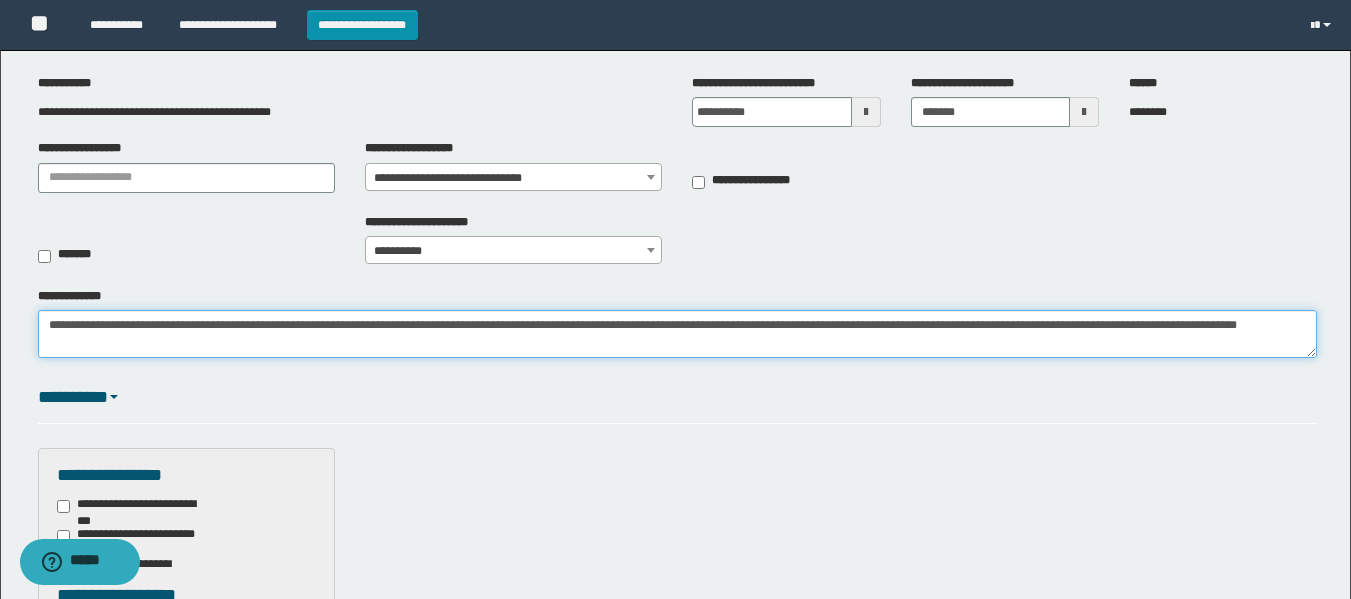 scroll, scrollTop: 300, scrollLeft: 0, axis: vertical 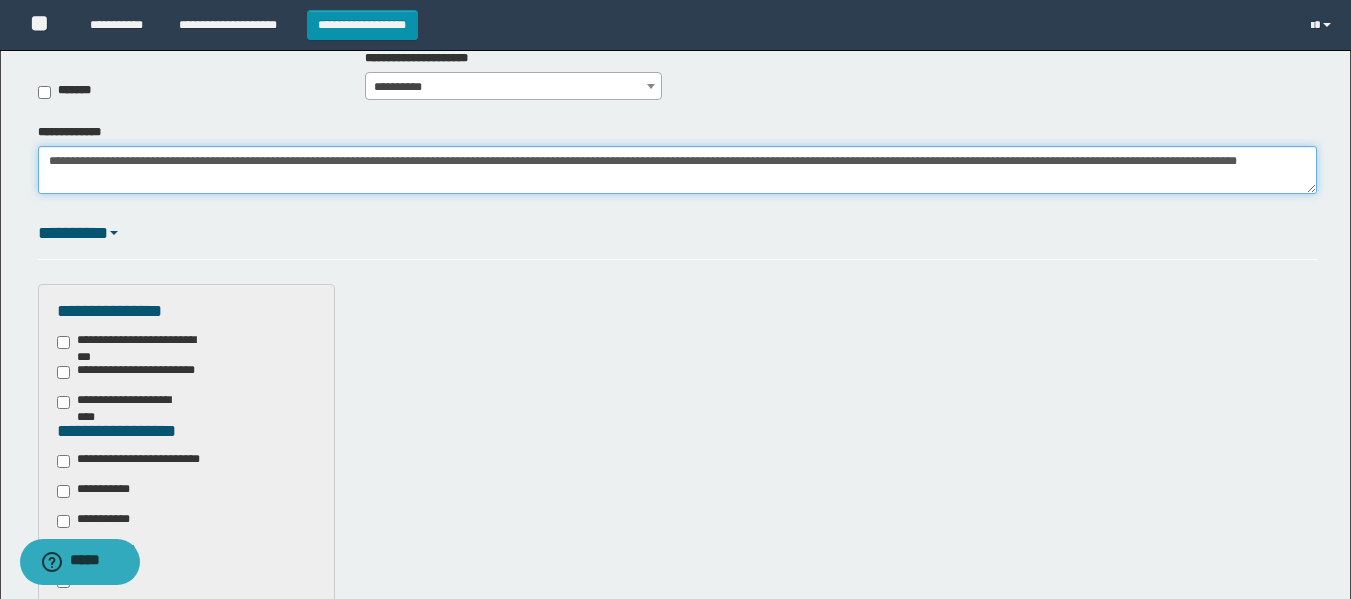 type on "**********" 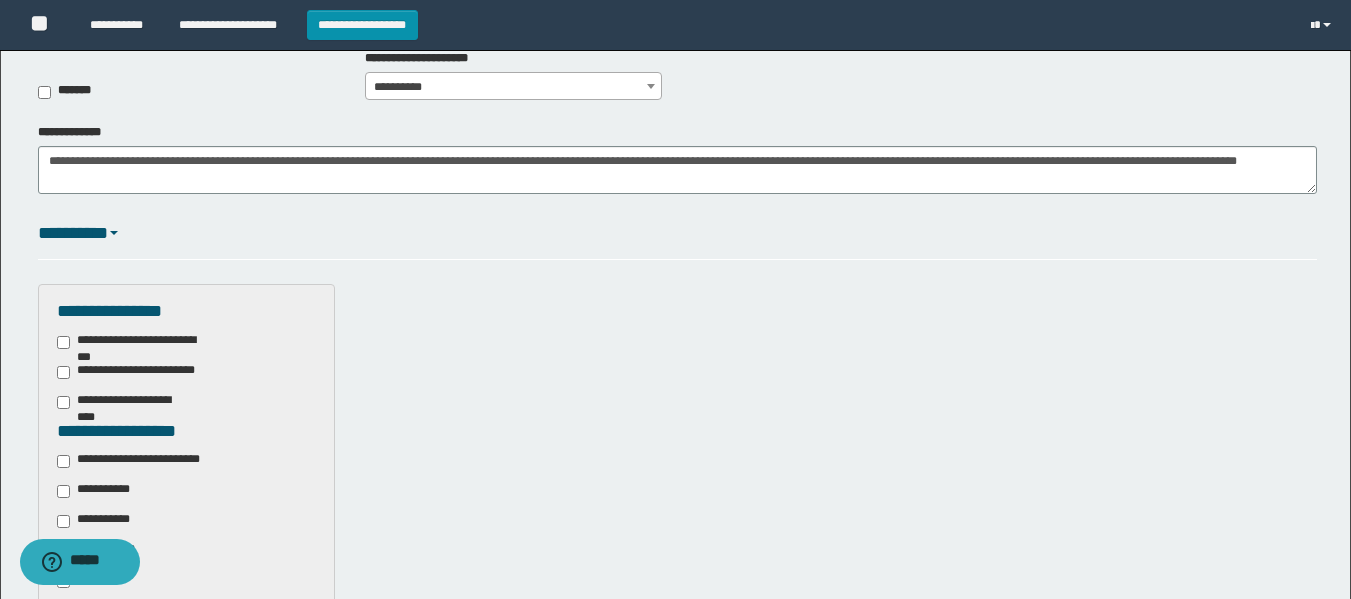 click at bounding box center (113, 233) 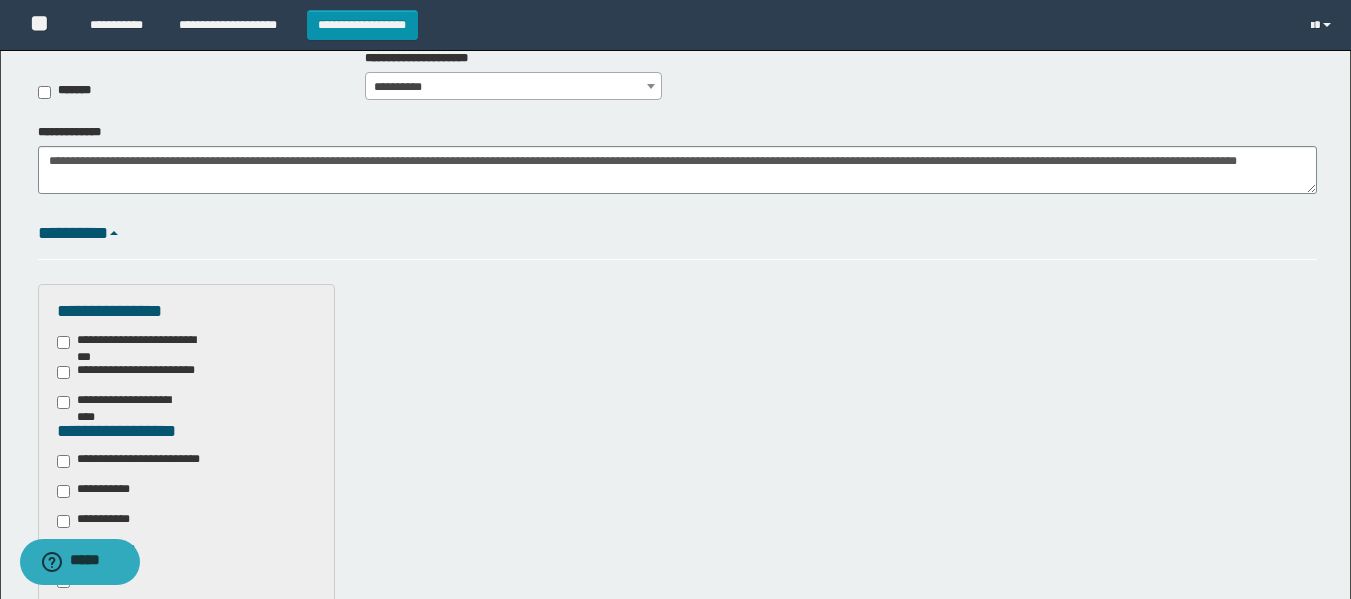 click at bounding box center (114, 233) 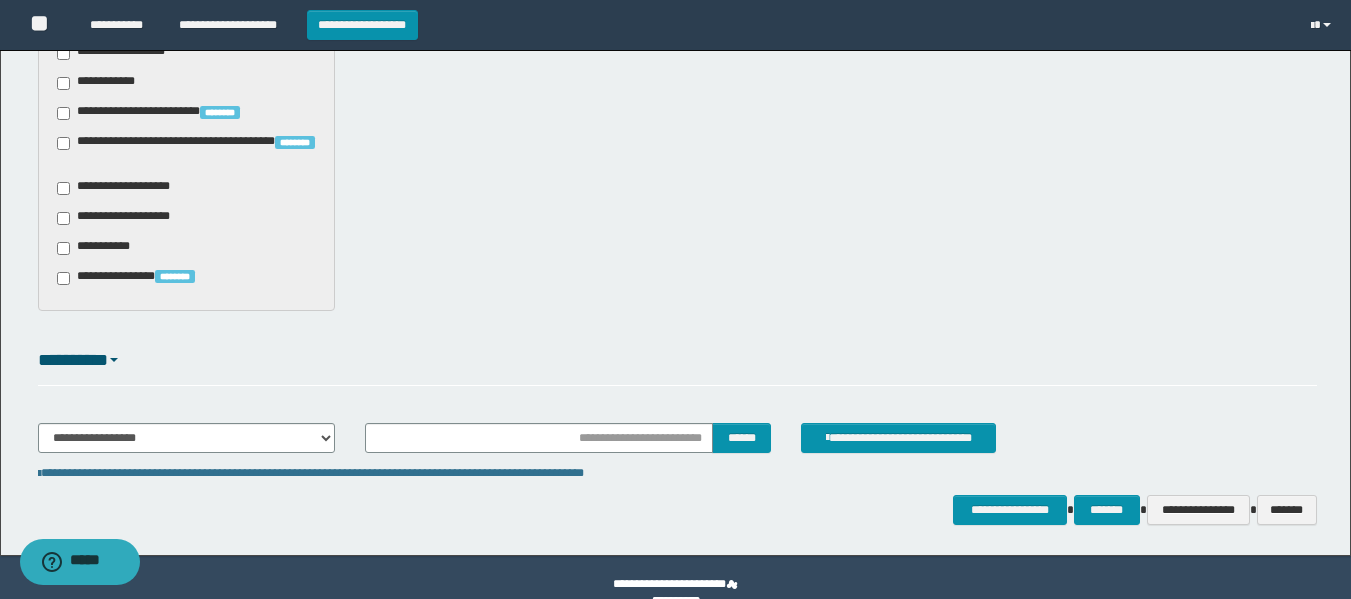 scroll, scrollTop: 900, scrollLeft: 0, axis: vertical 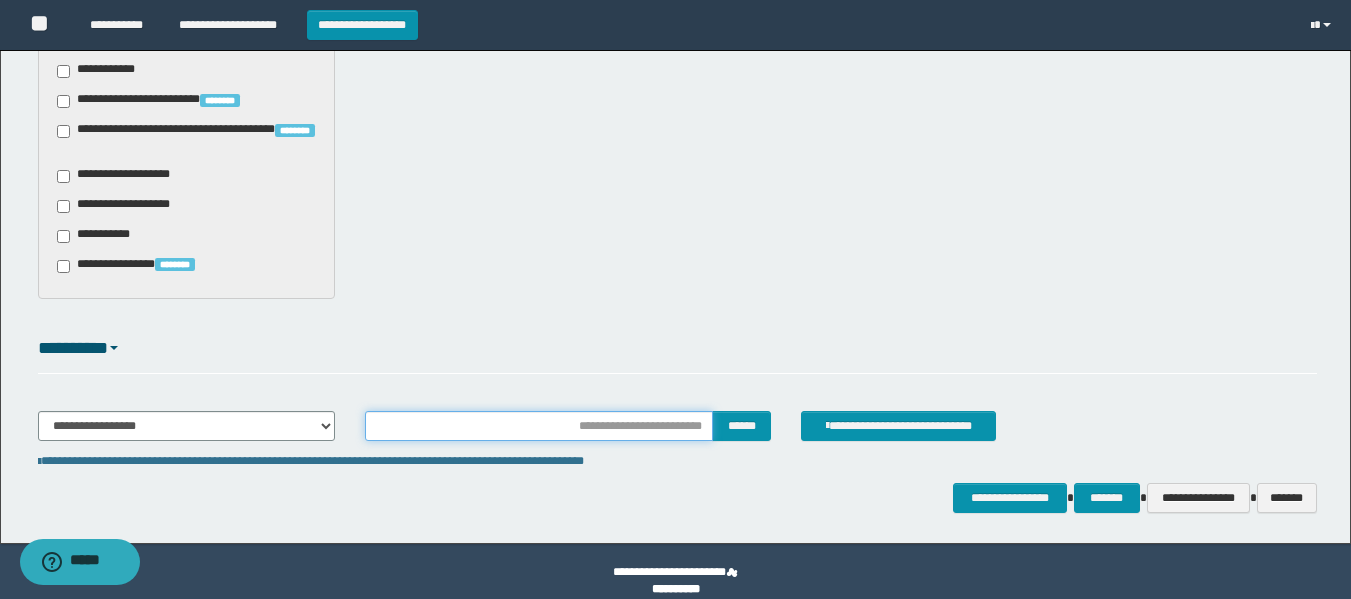 click at bounding box center [539, 426] 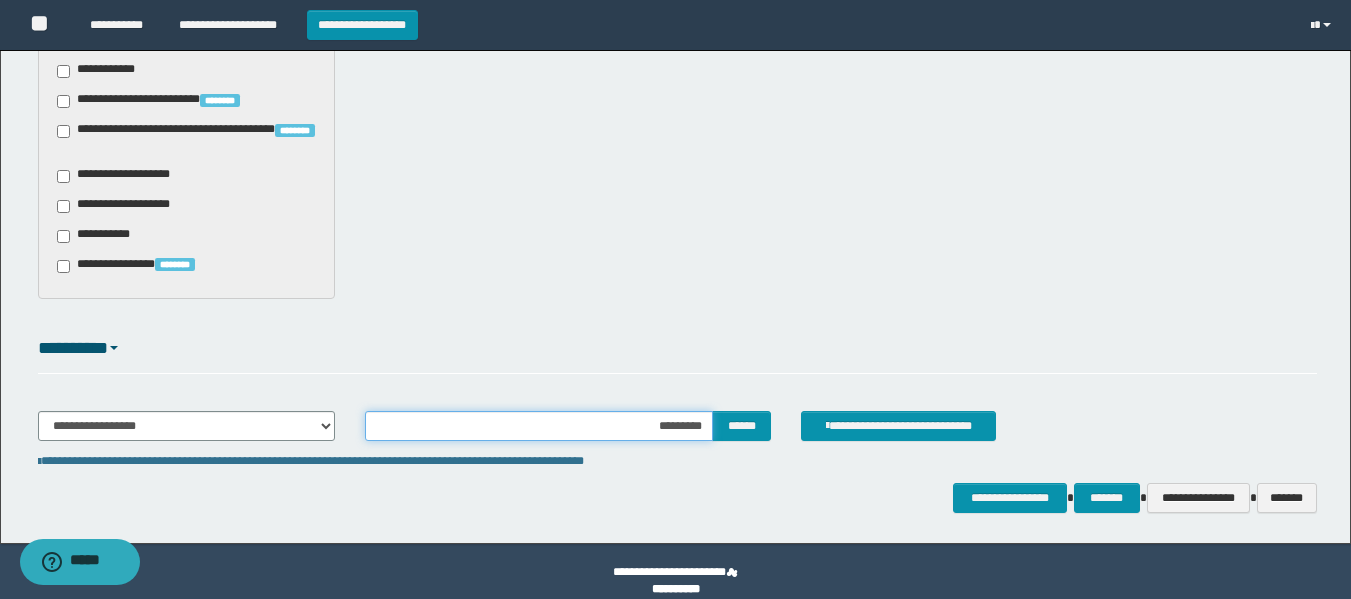 type on "**********" 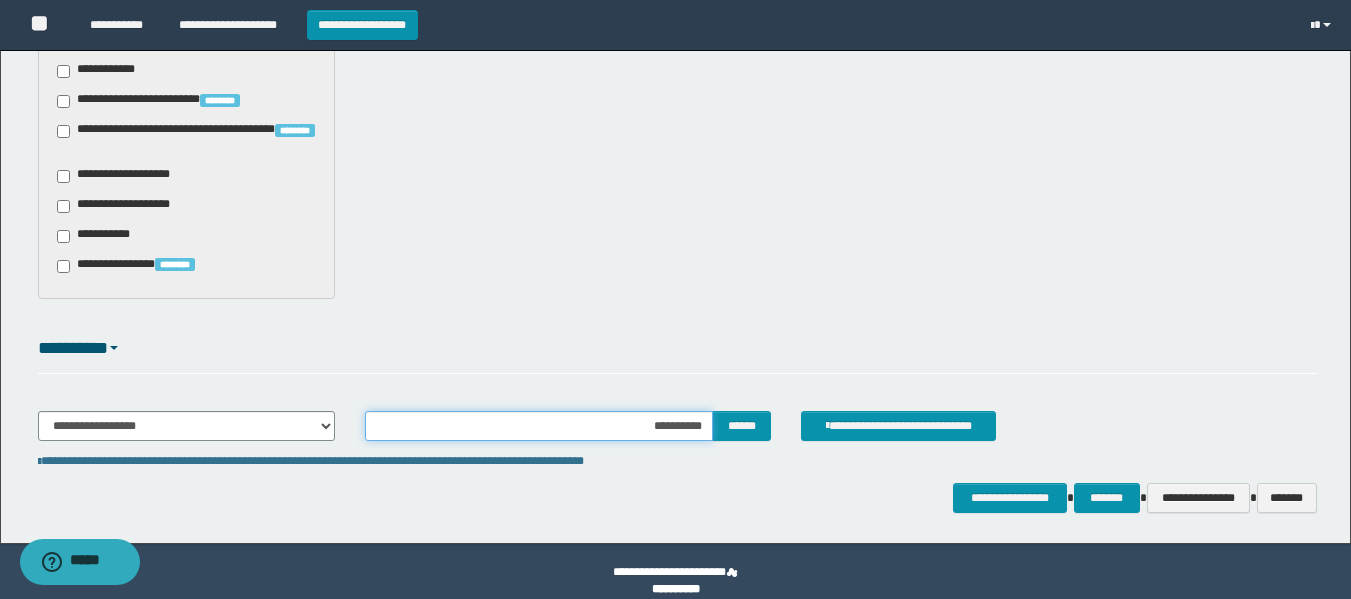 click on "**********" at bounding box center (539, 426) 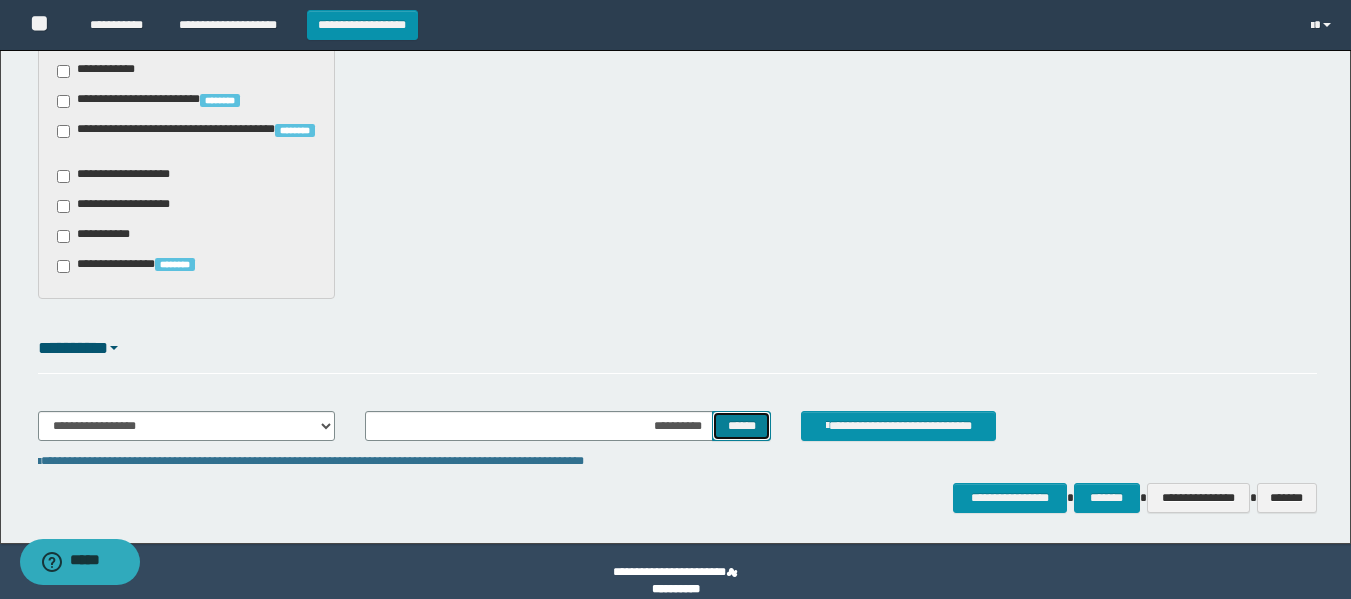 click on "******" at bounding box center [741, 426] 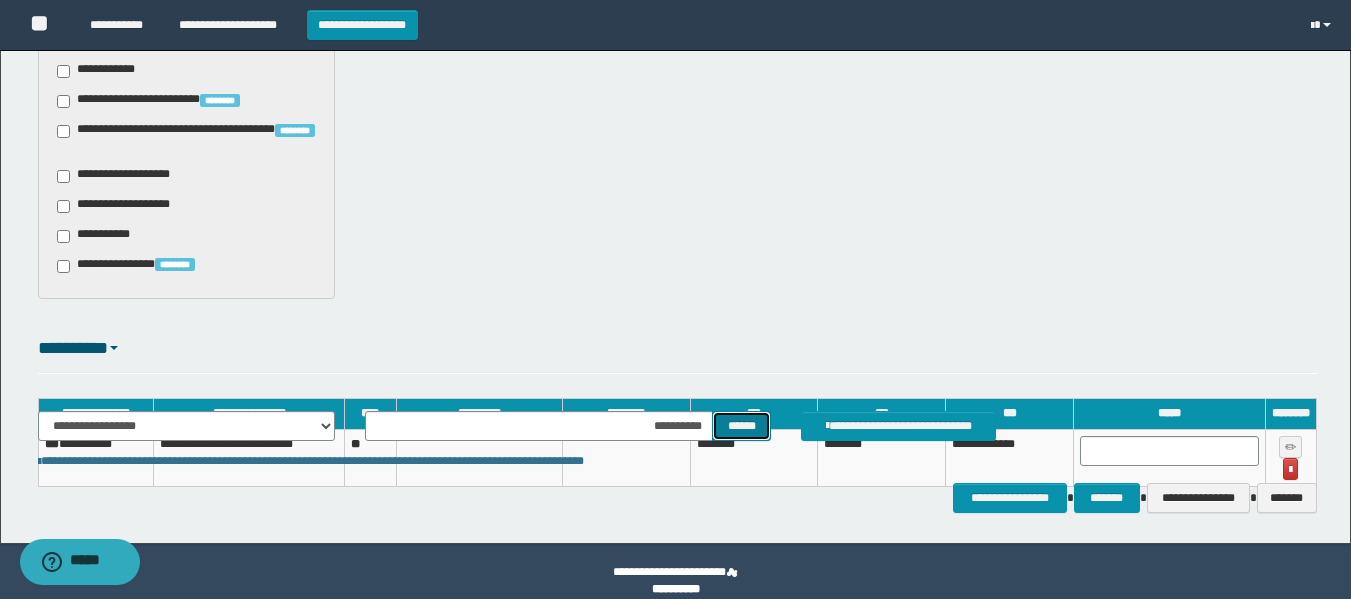 type 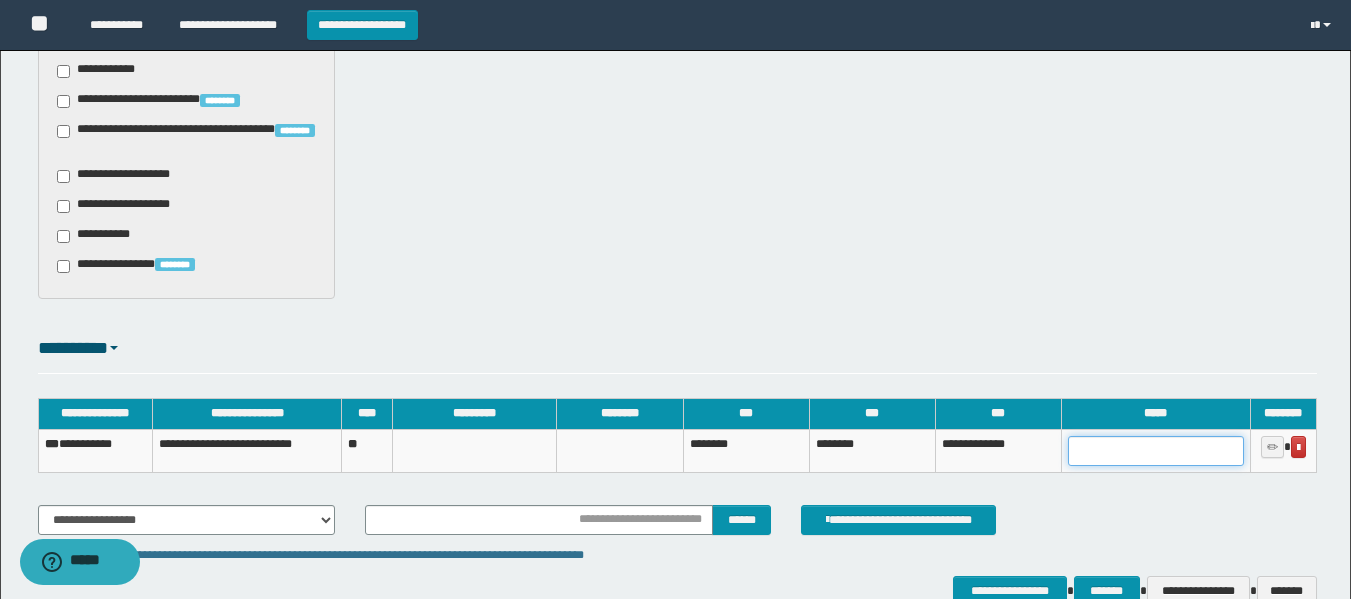 click at bounding box center [1156, 451] 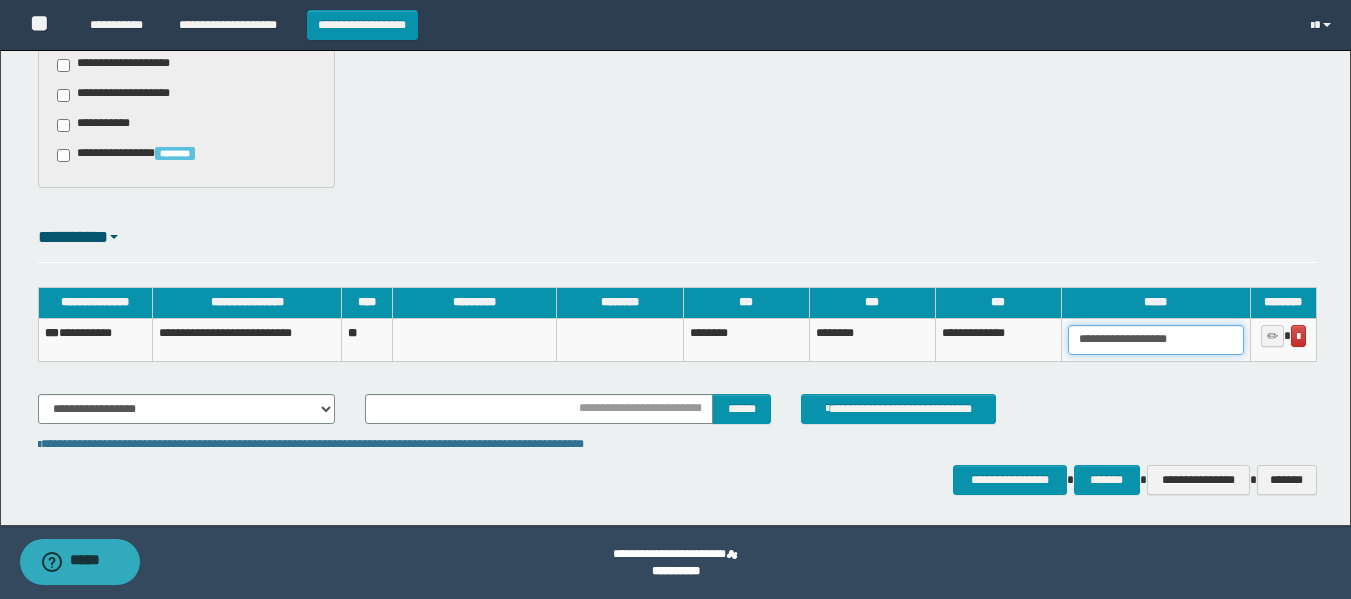 scroll, scrollTop: 1012, scrollLeft: 0, axis: vertical 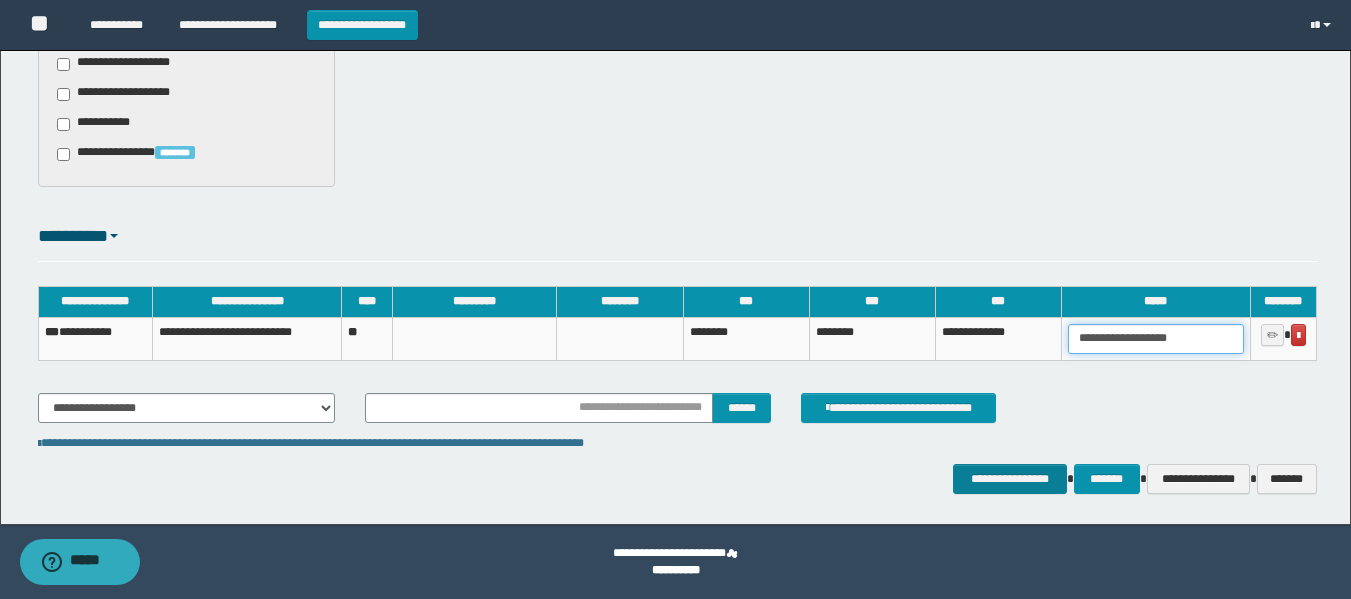 type on "**********" 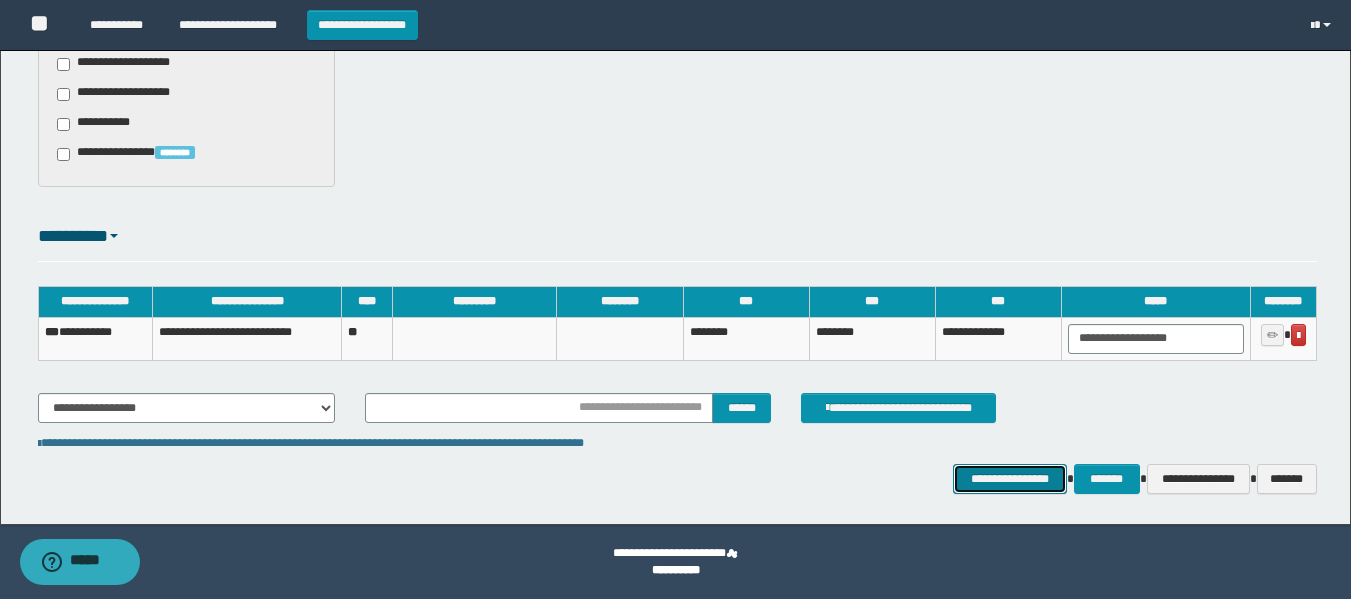 click on "**********" at bounding box center [1009, 479] 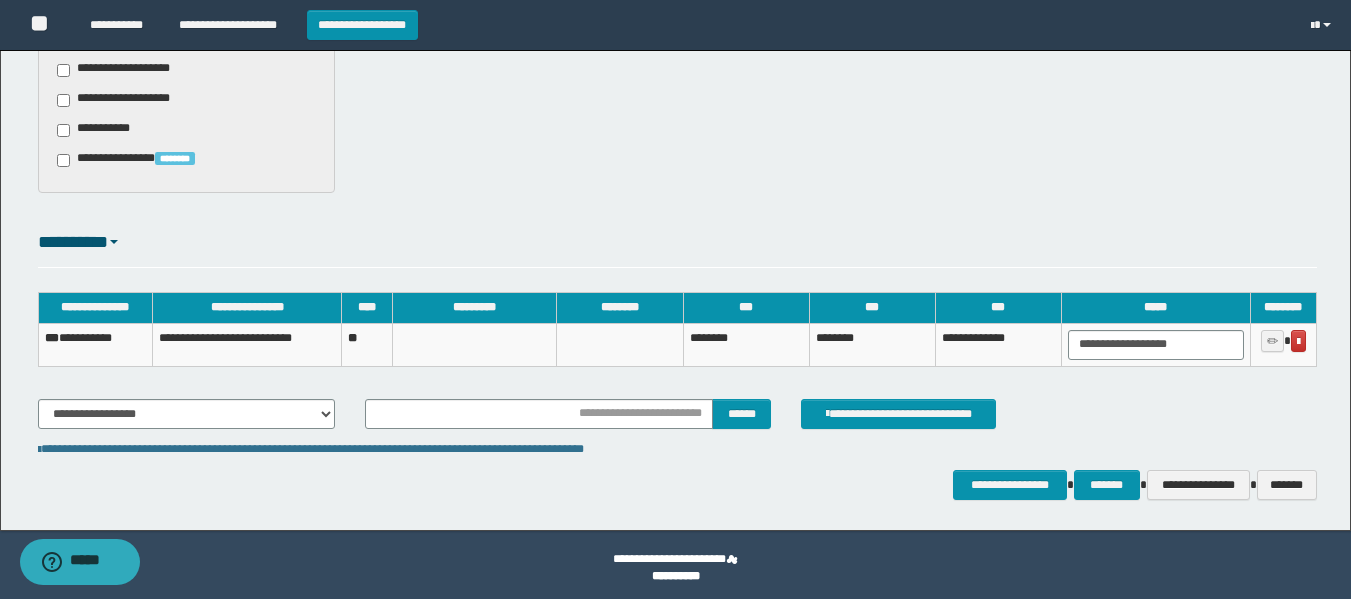 scroll, scrollTop: 1012, scrollLeft: 0, axis: vertical 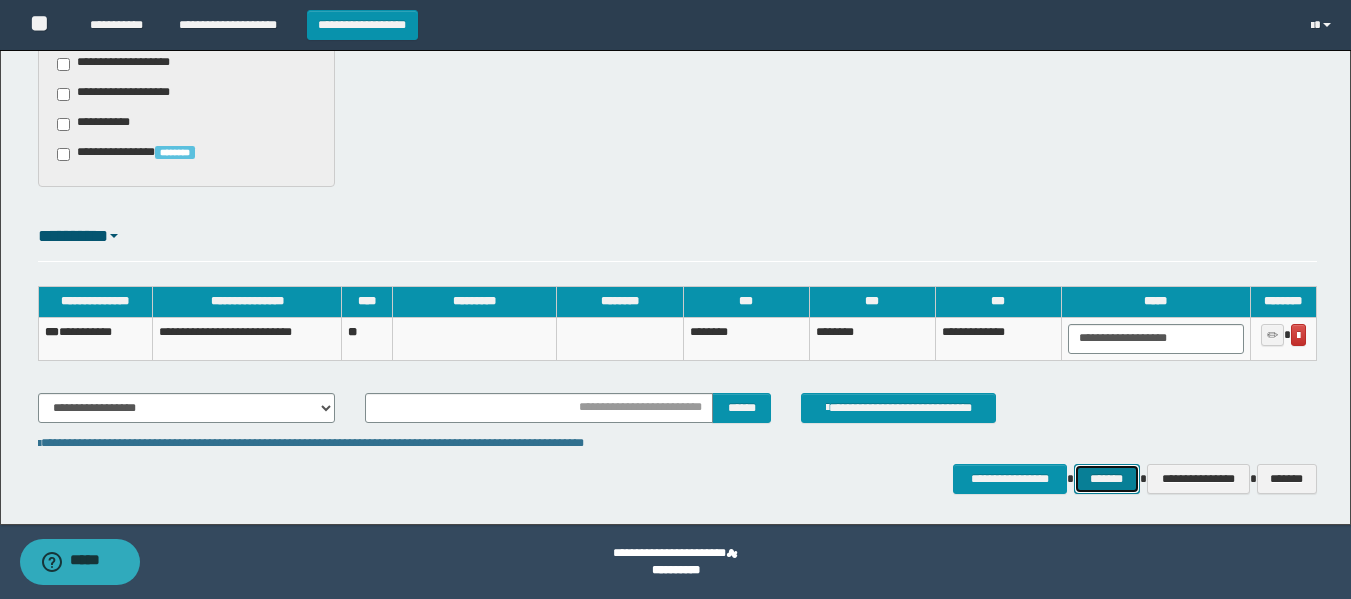 click on "*******" at bounding box center [1107, 479] 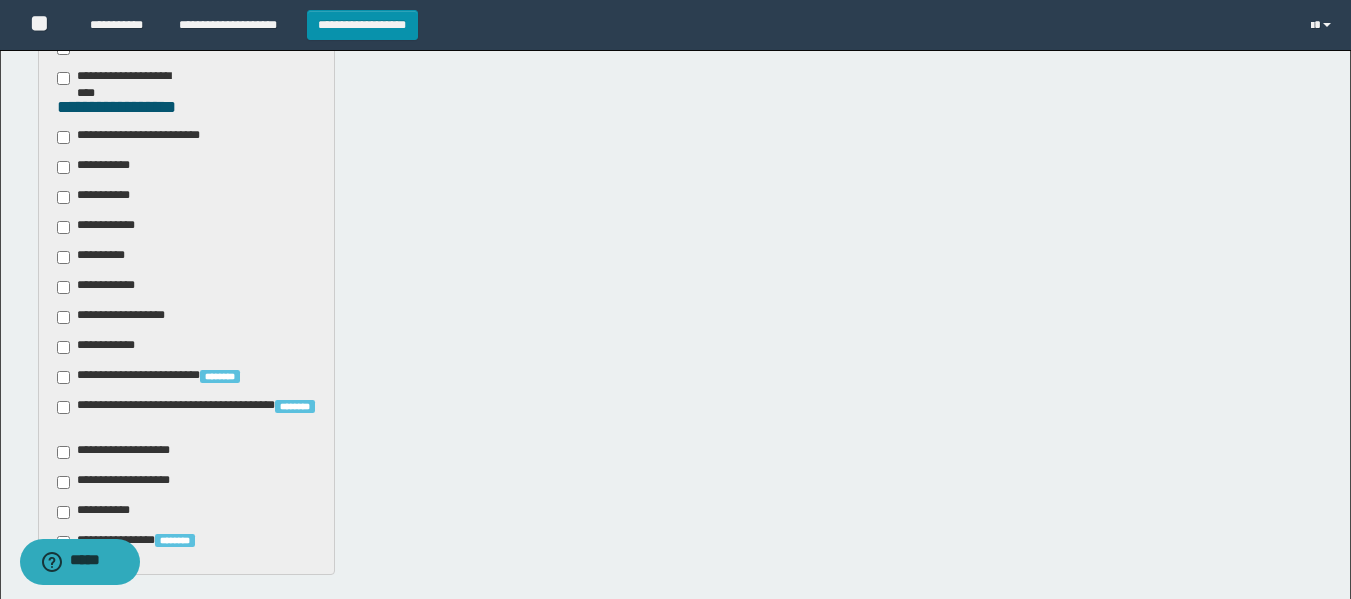 scroll, scrollTop: 612, scrollLeft: 0, axis: vertical 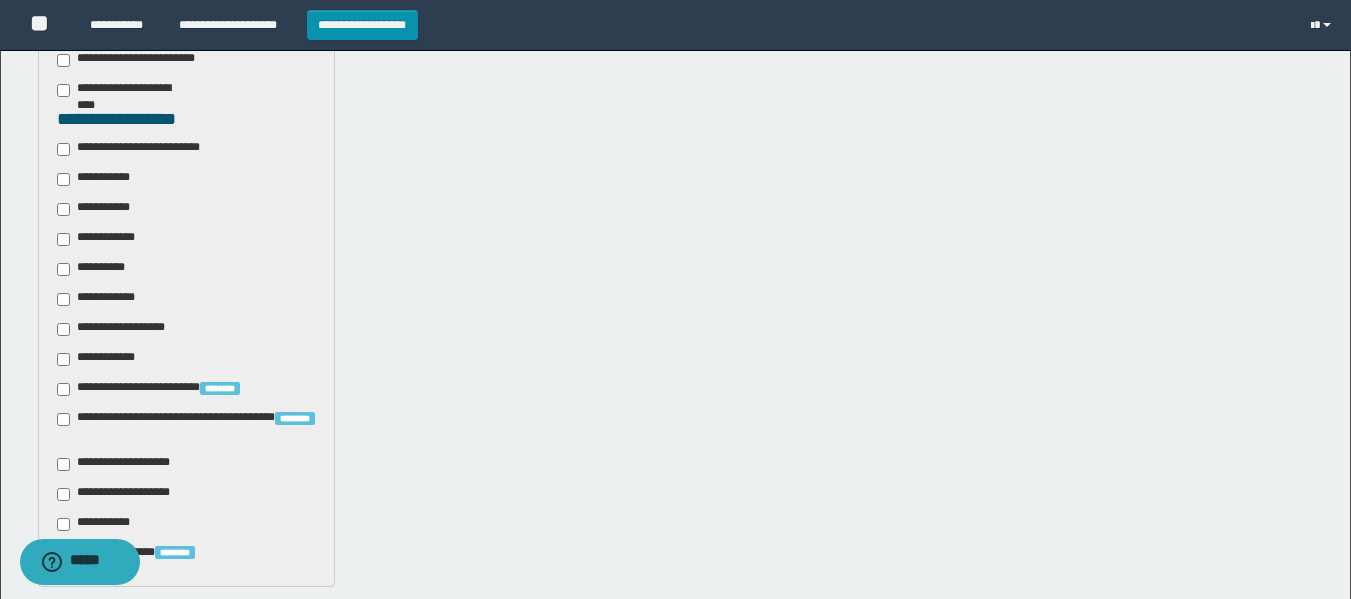 click on "**********" at bounding box center [143, 149] 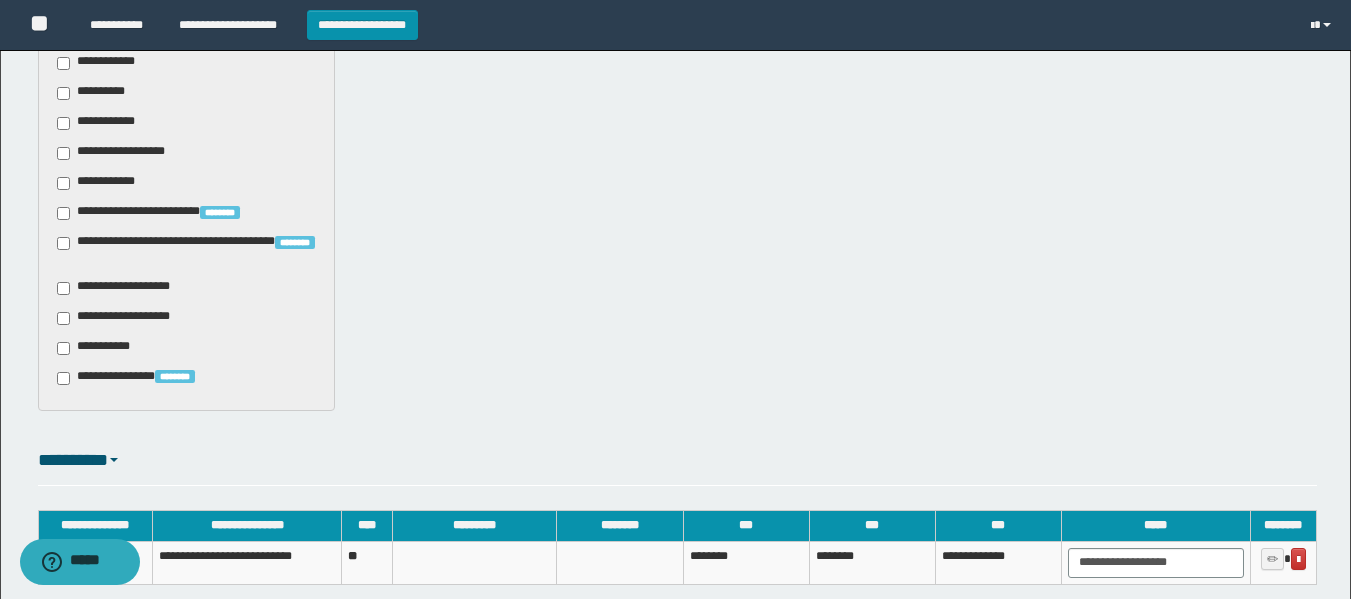 scroll, scrollTop: 1012, scrollLeft: 0, axis: vertical 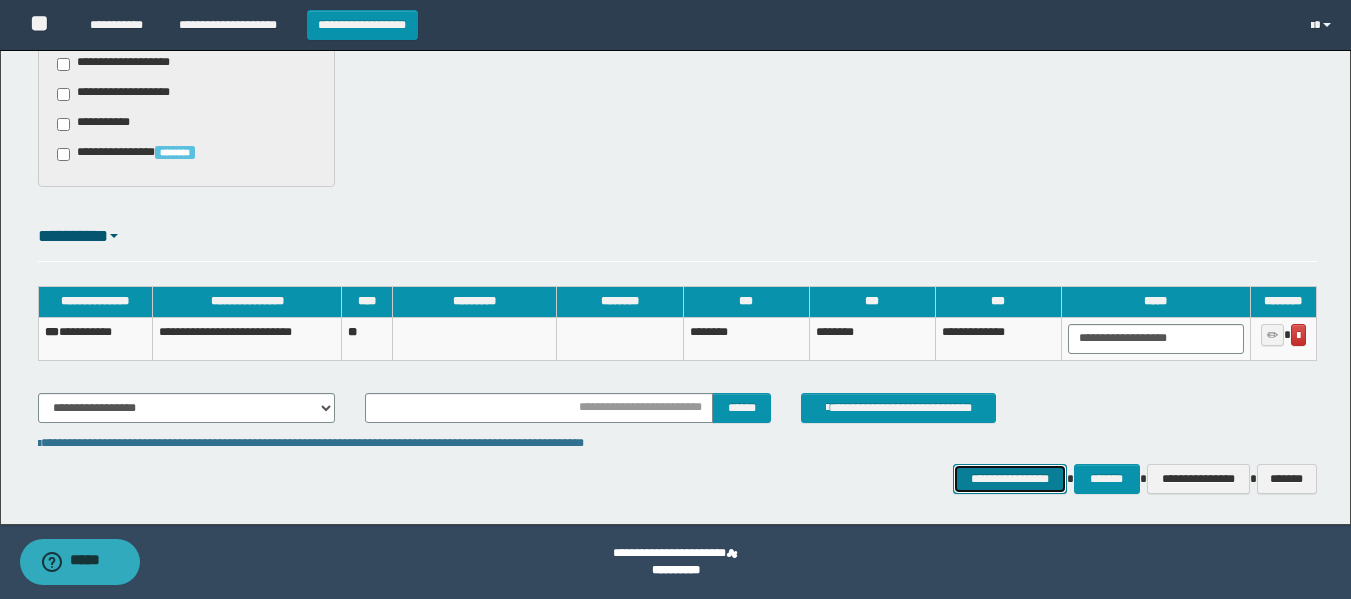 click on "**********" at bounding box center [1009, 479] 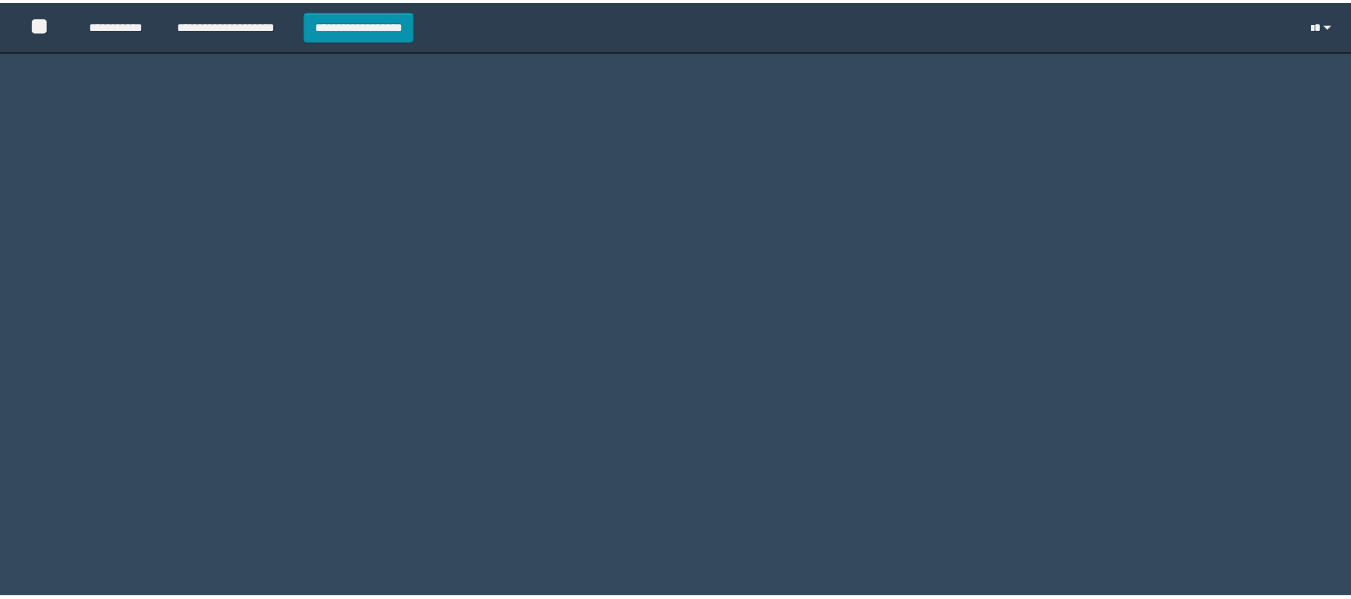 scroll, scrollTop: 0, scrollLeft: 0, axis: both 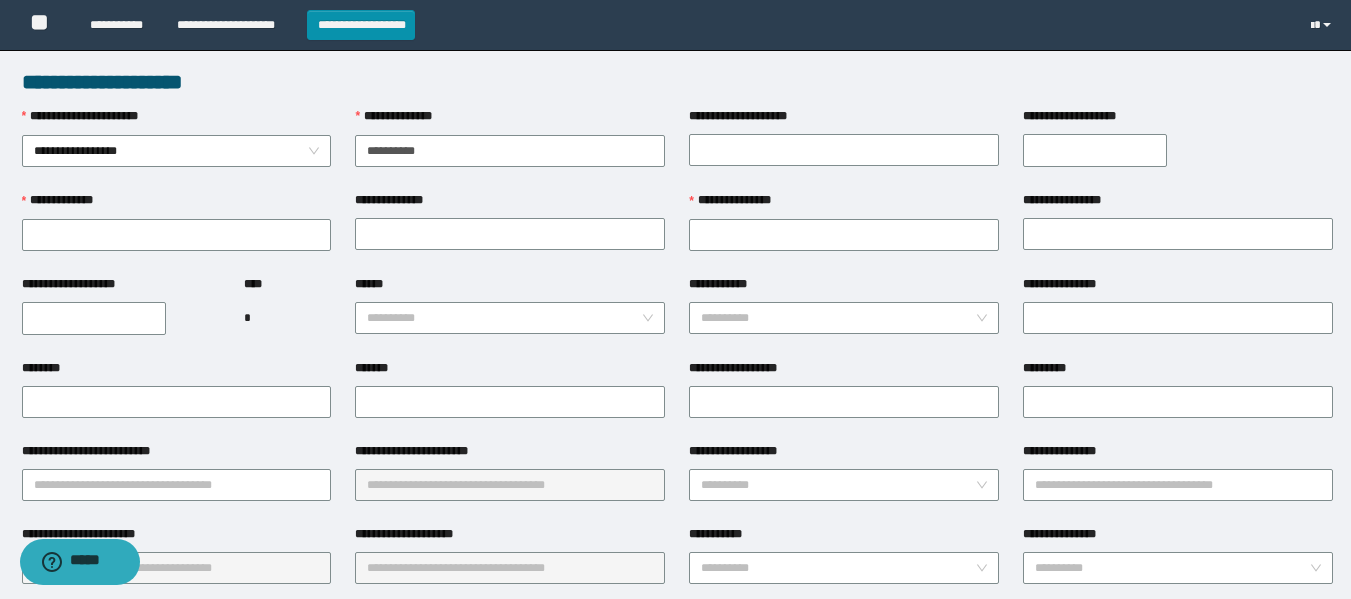 type on "**********" 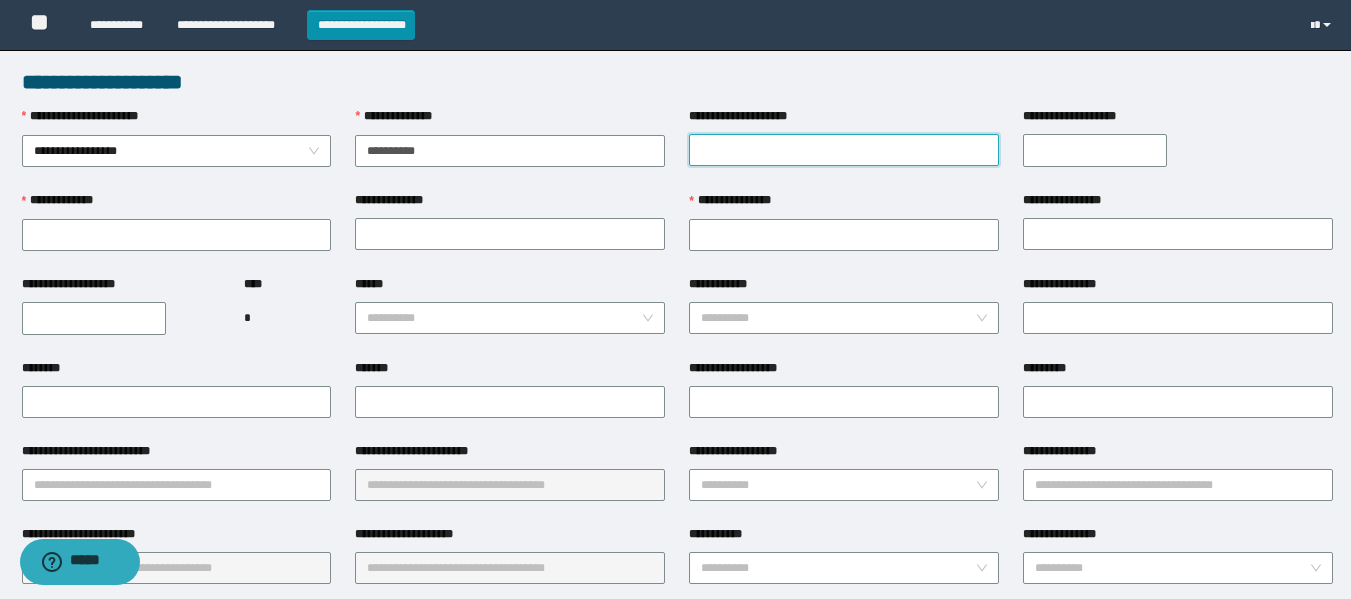 click on "**********" at bounding box center [844, 150] 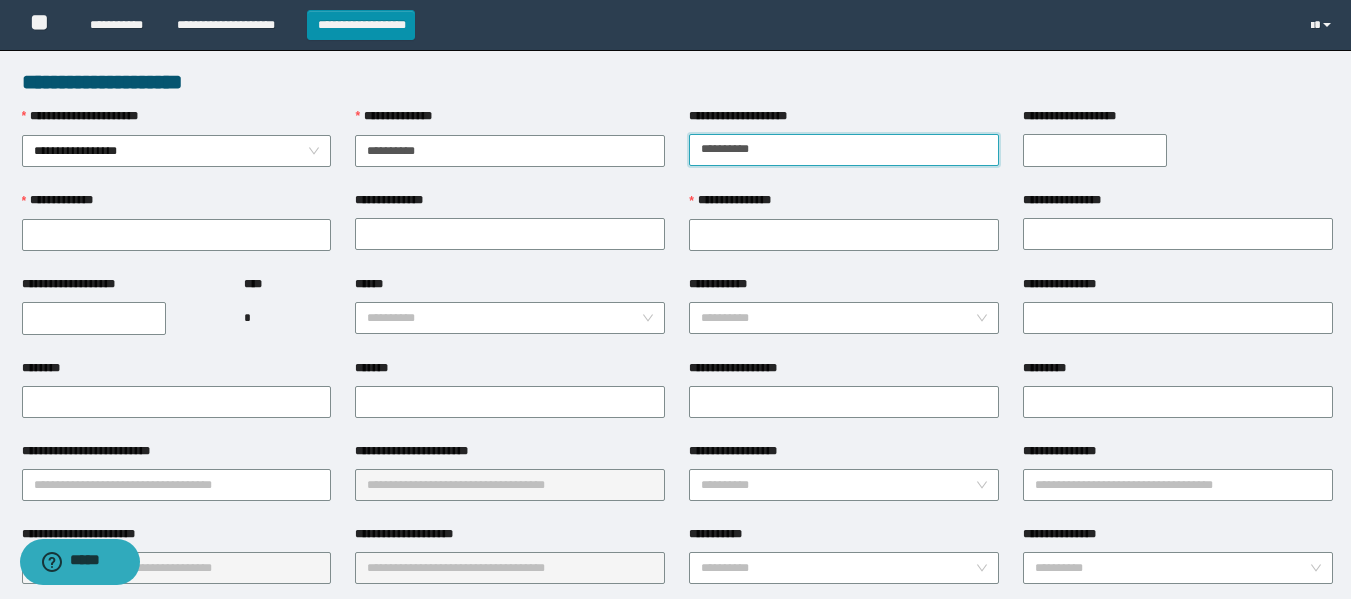type on "**********" 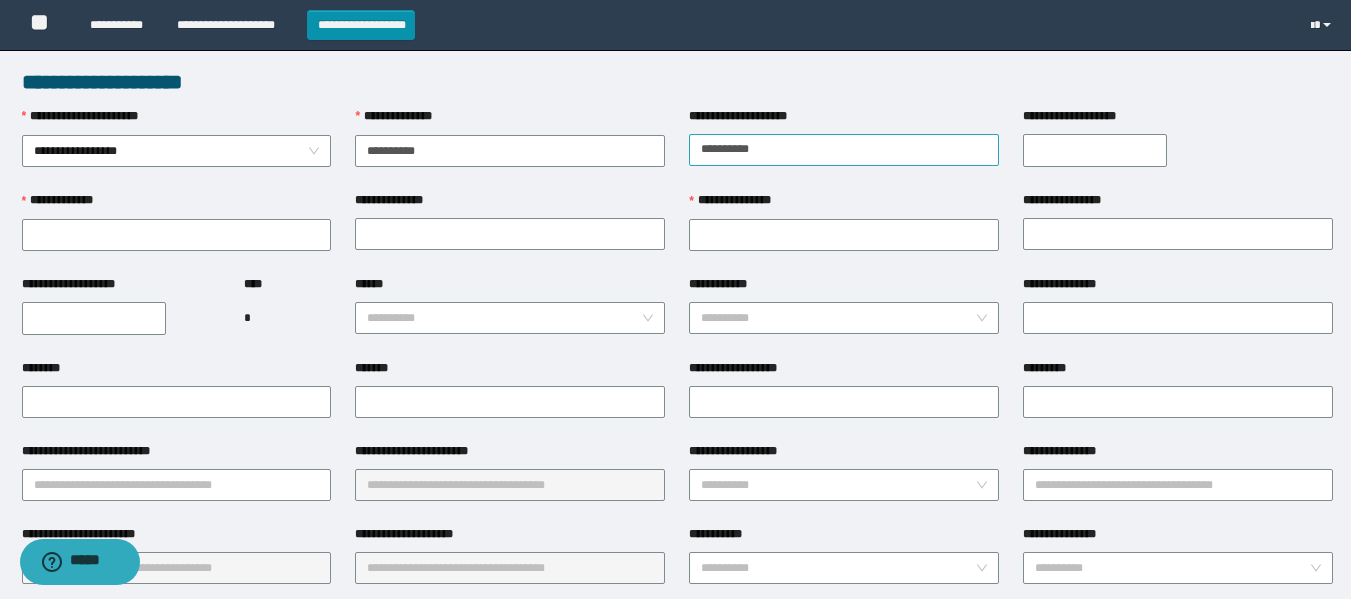 type on "**********" 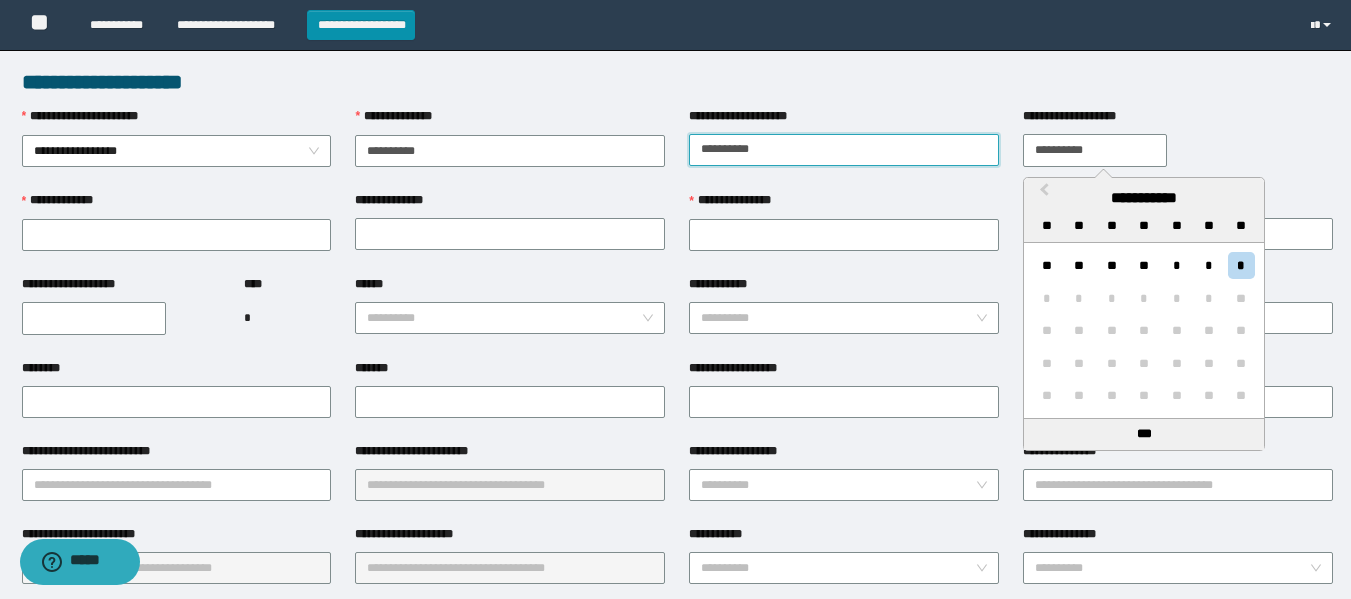 type 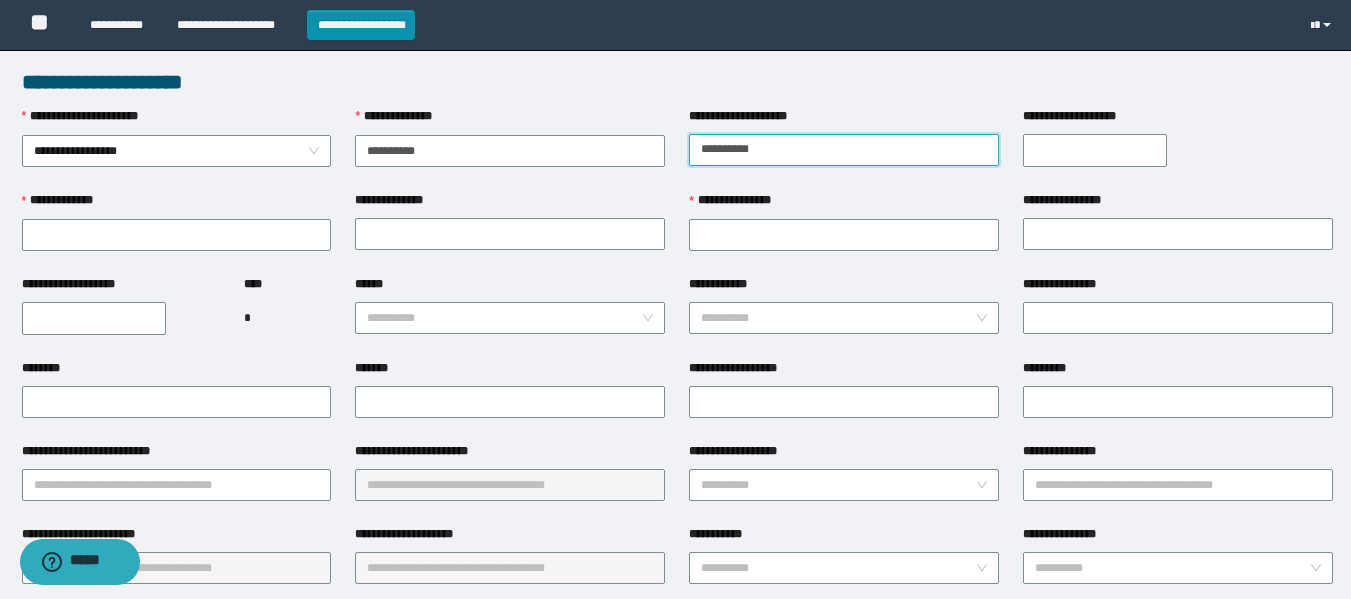 click on "**********" at bounding box center (844, 150) 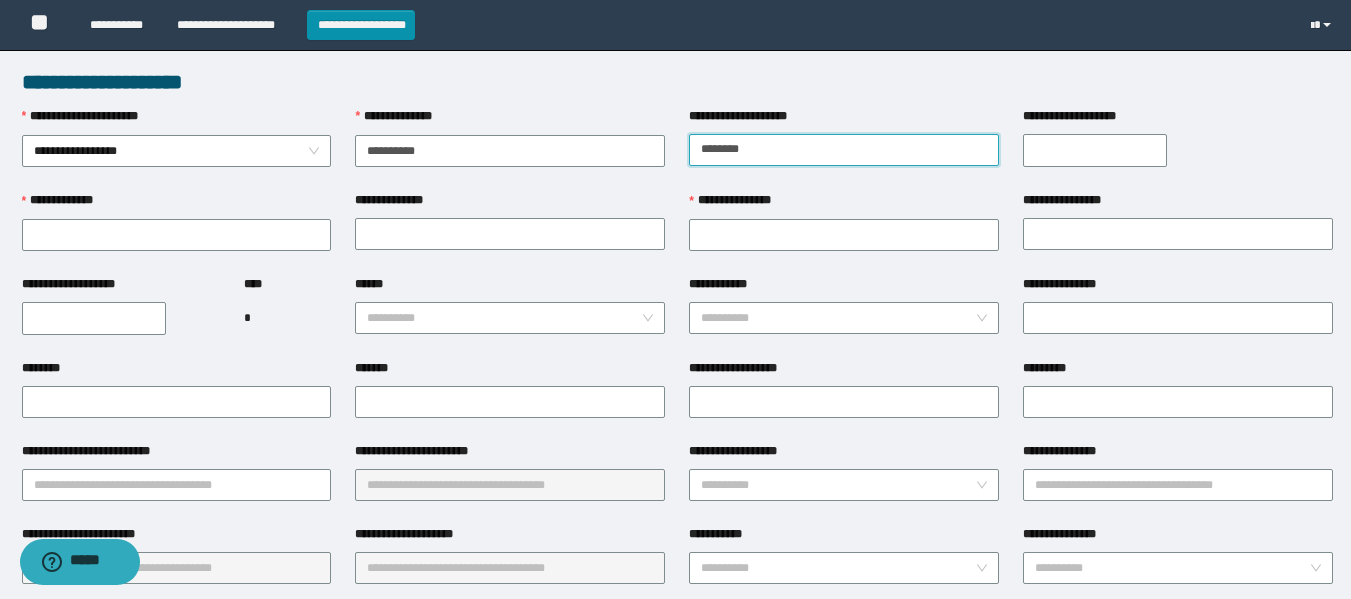 type on "********" 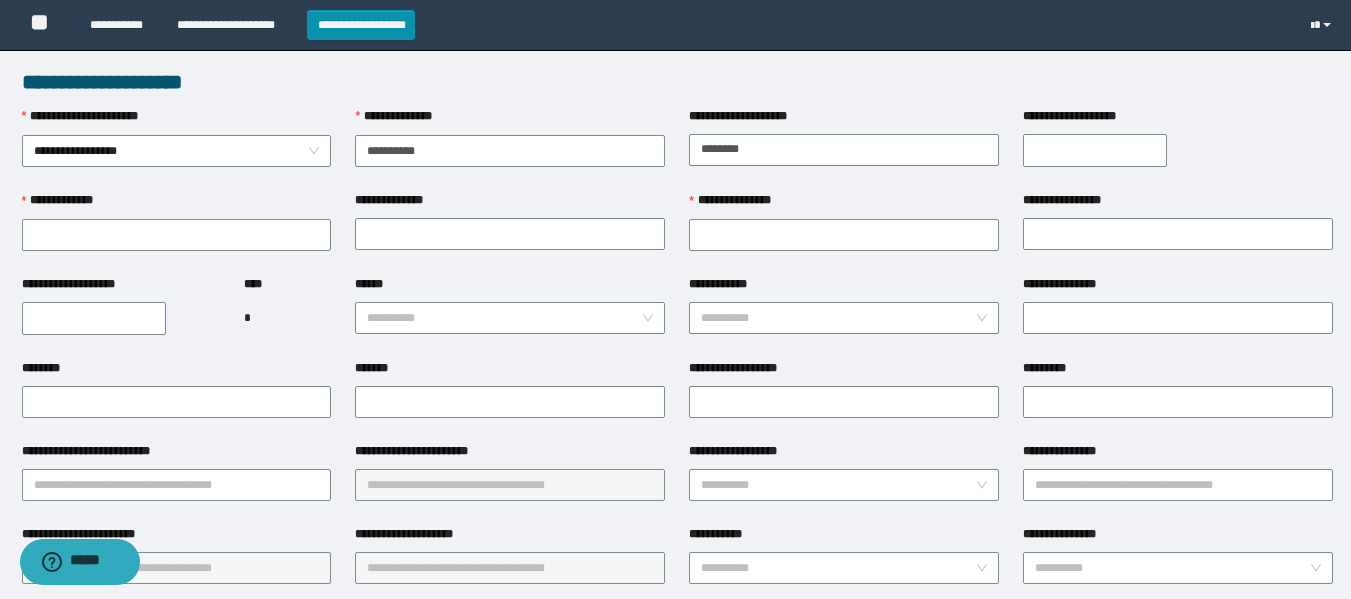 click on "**********" at bounding box center (1095, 150) 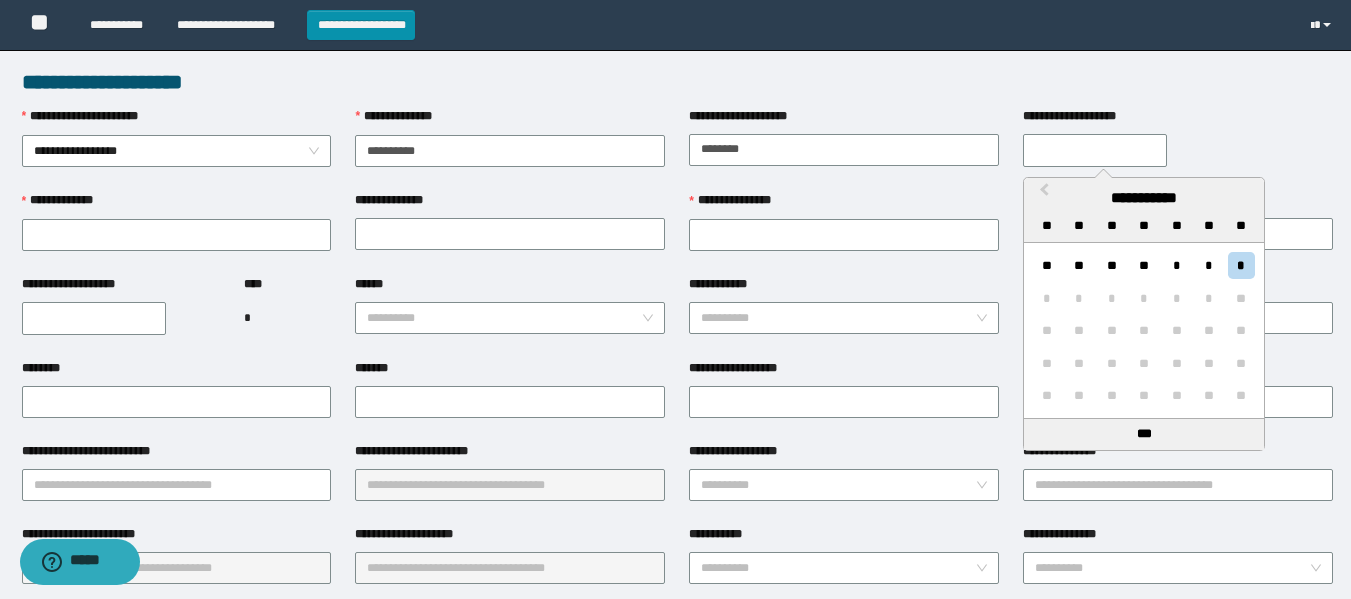click on "**********" at bounding box center (1144, 198) 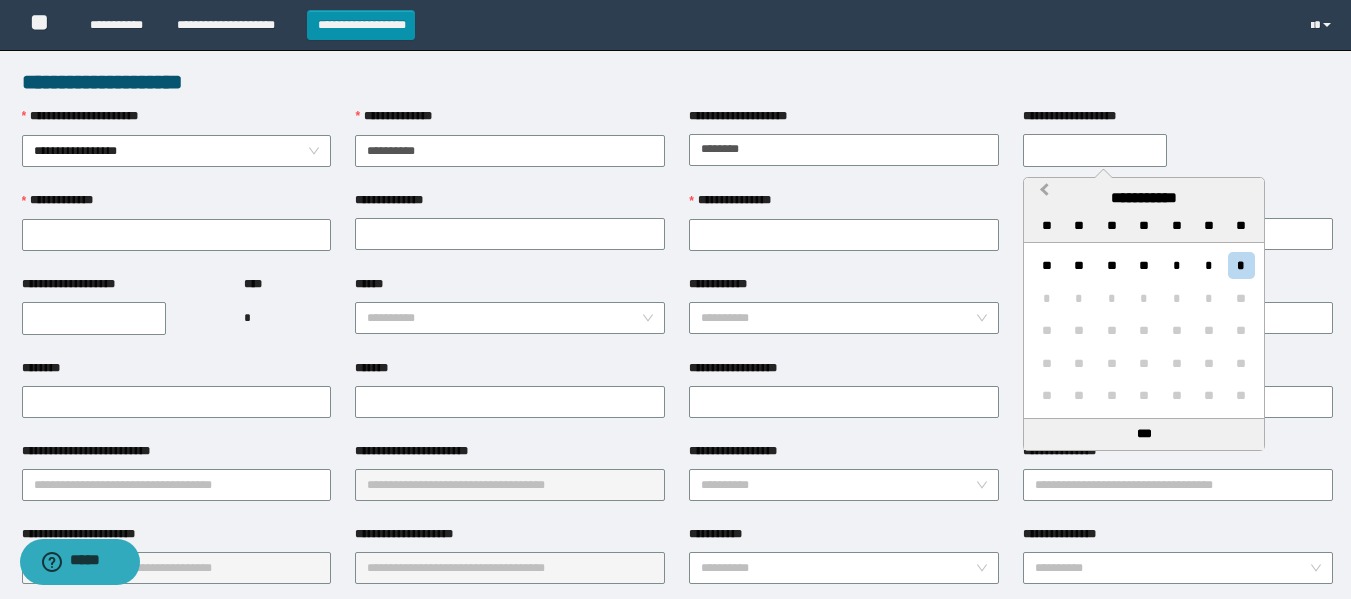 click on "**********" at bounding box center (1042, 196) 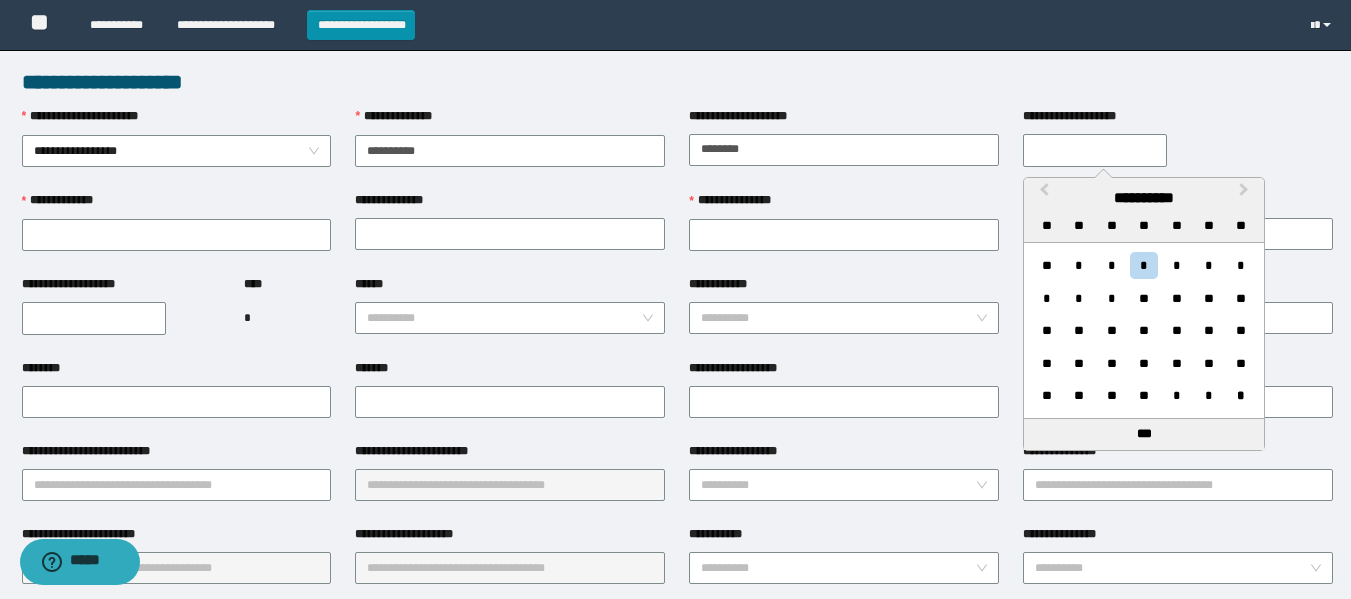 click on "**********" at bounding box center [1144, 198] 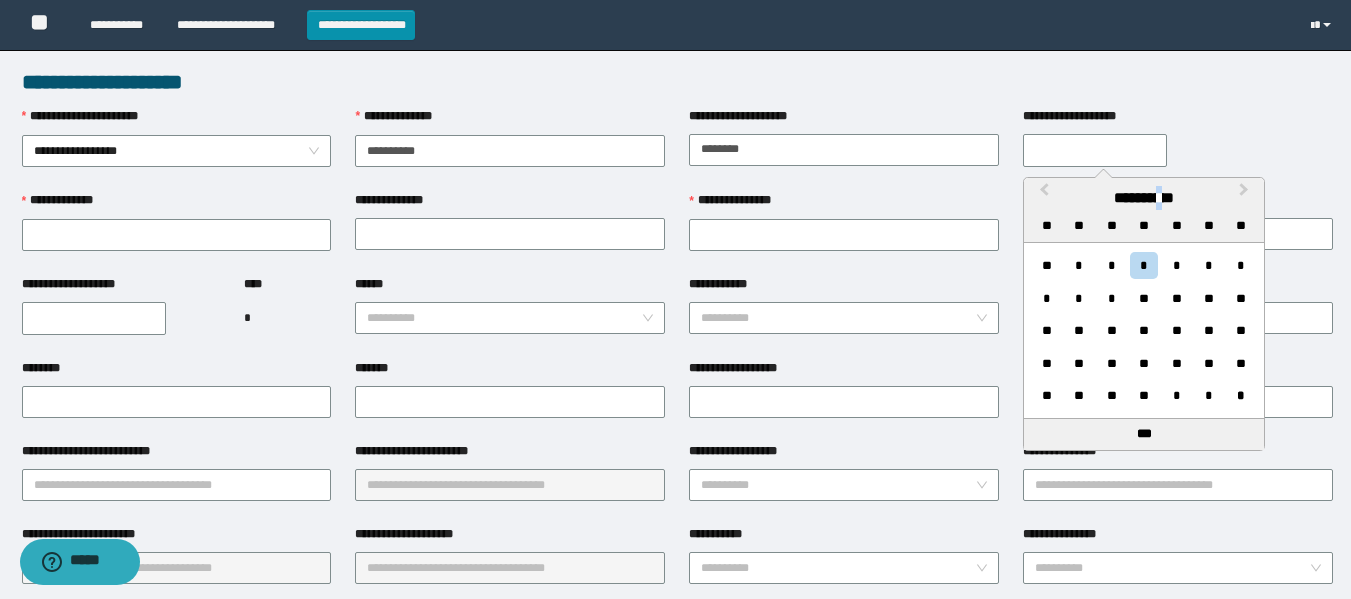 click on "**********" at bounding box center (1144, 198) 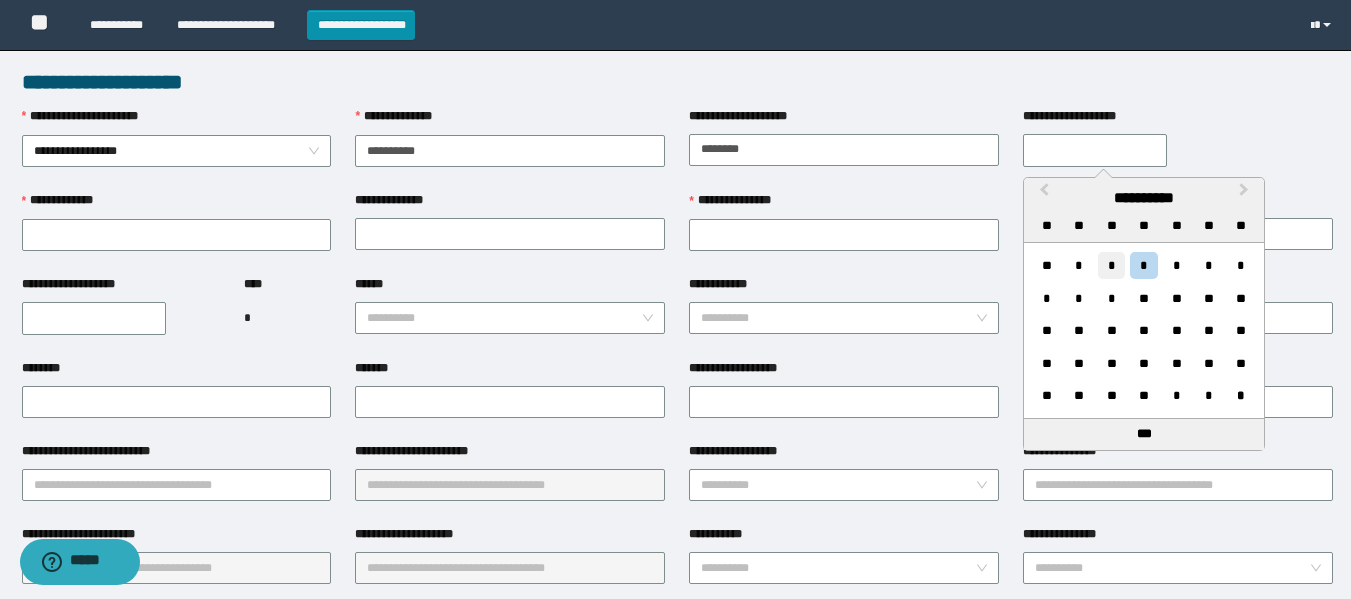 click on "*" at bounding box center [1111, 265] 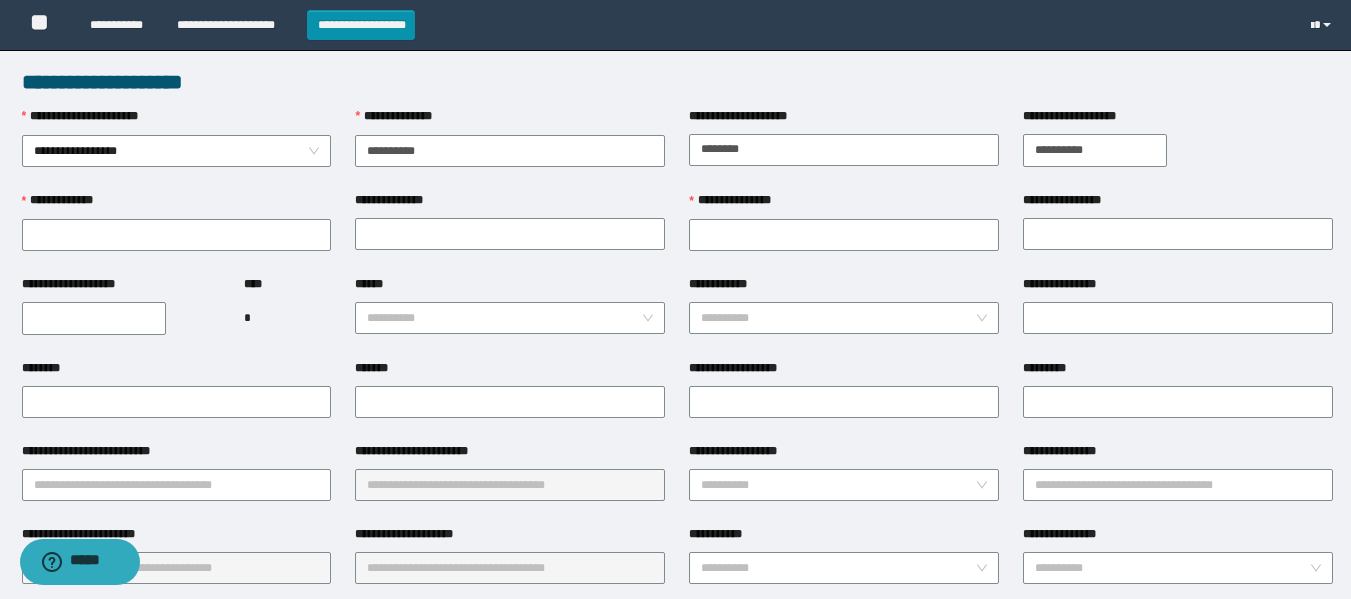 click on "**********" at bounding box center (1095, 150) 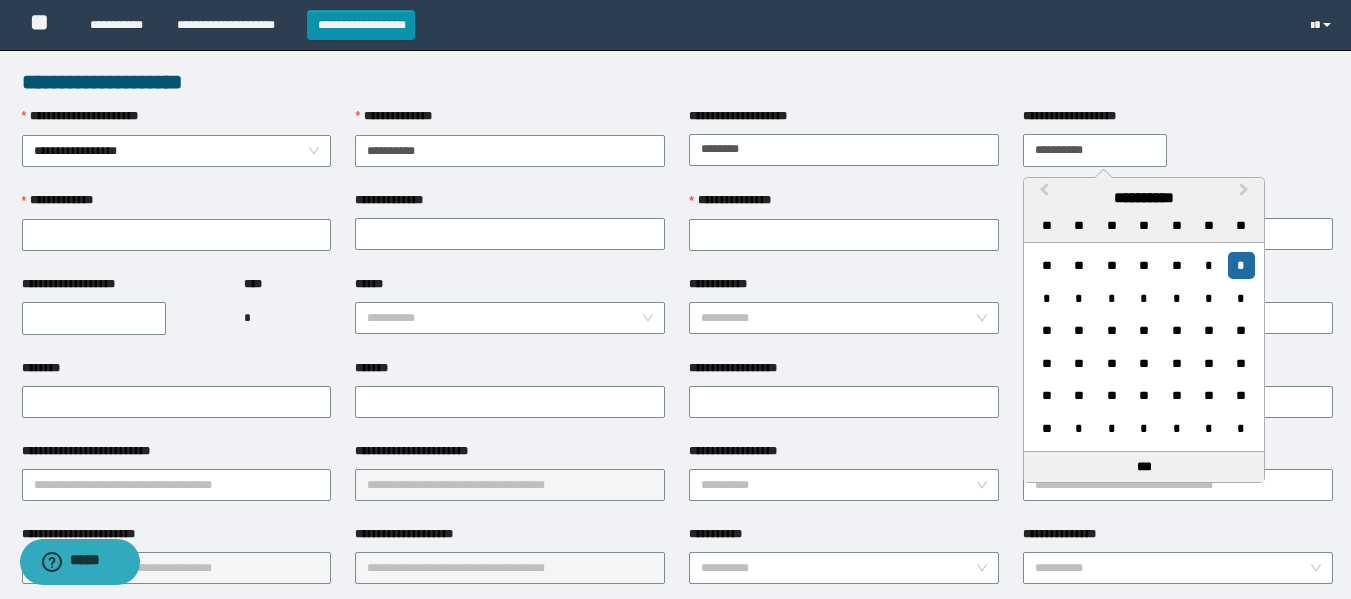 click on "**********" at bounding box center (1095, 150) 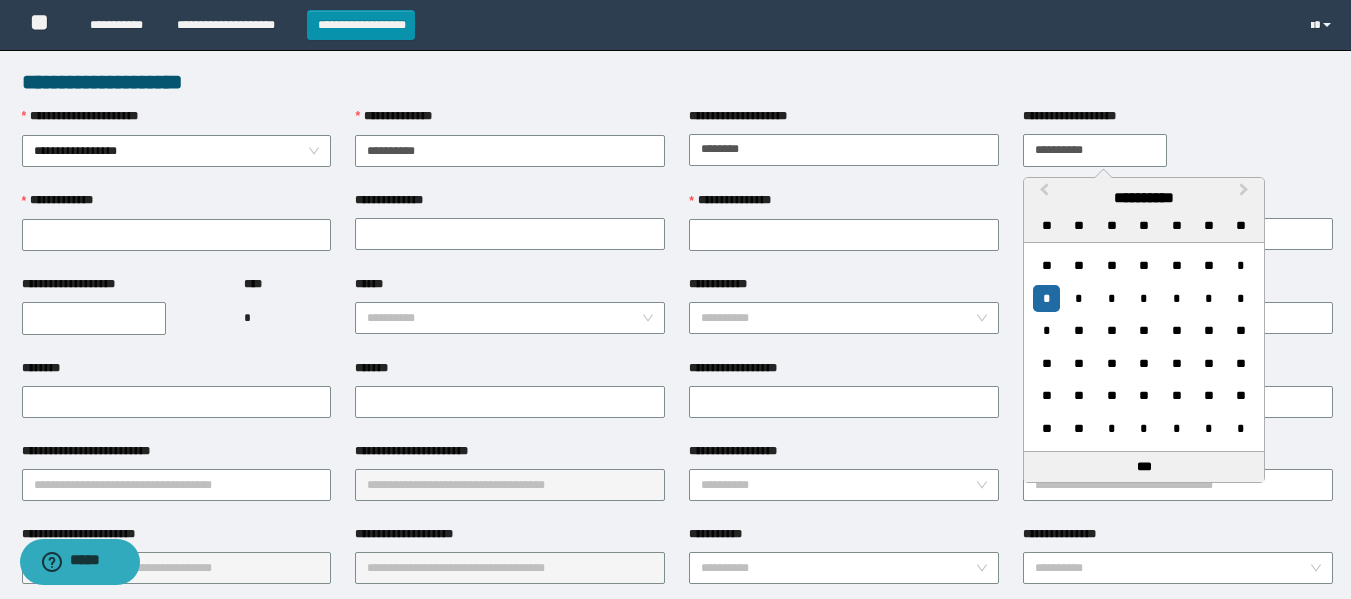 type on "**********" 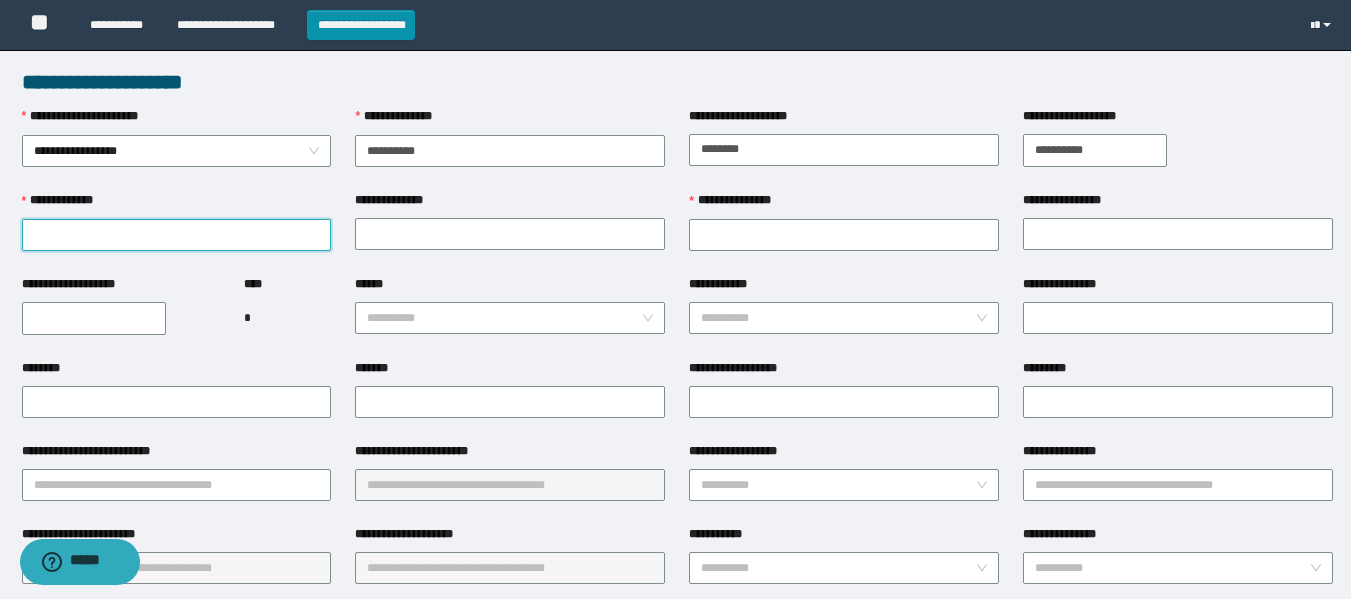 click on "**********" at bounding box center [177, 235] 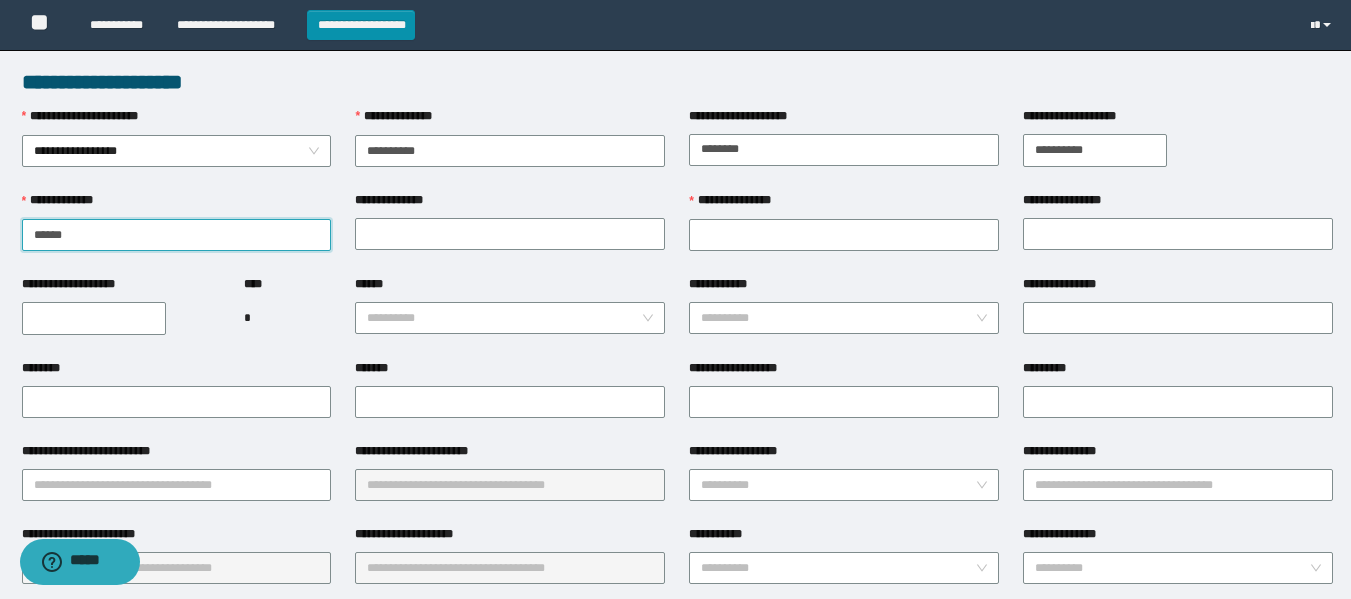 type on "******" 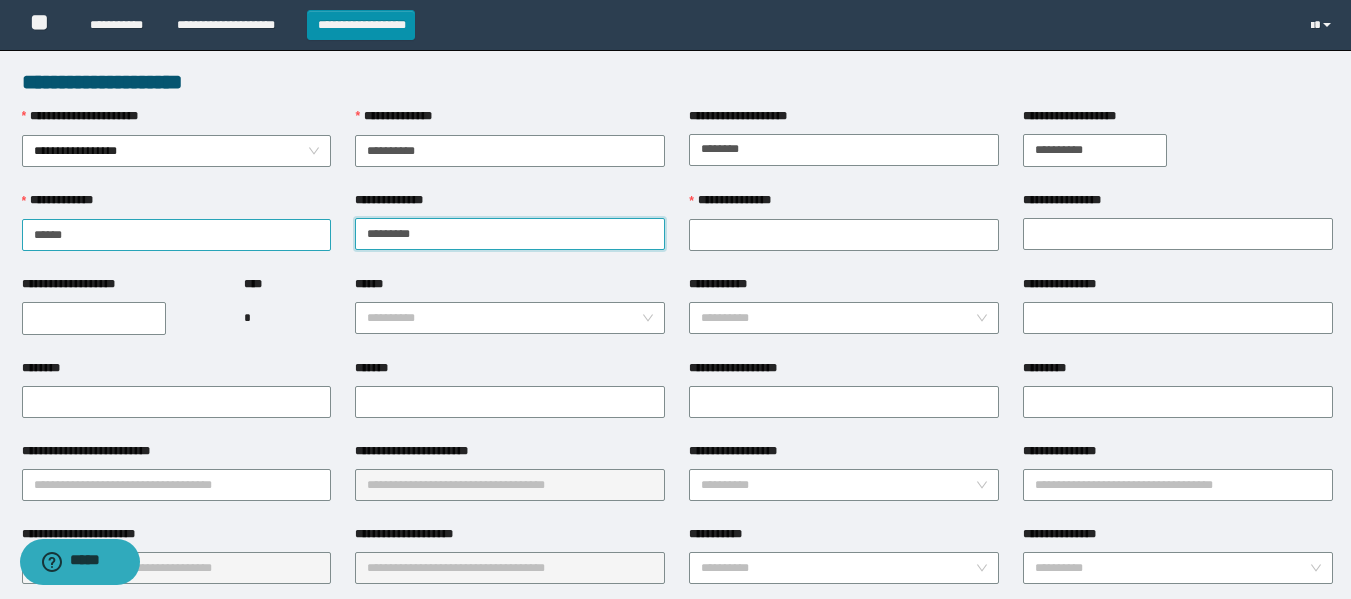 type on "*********" 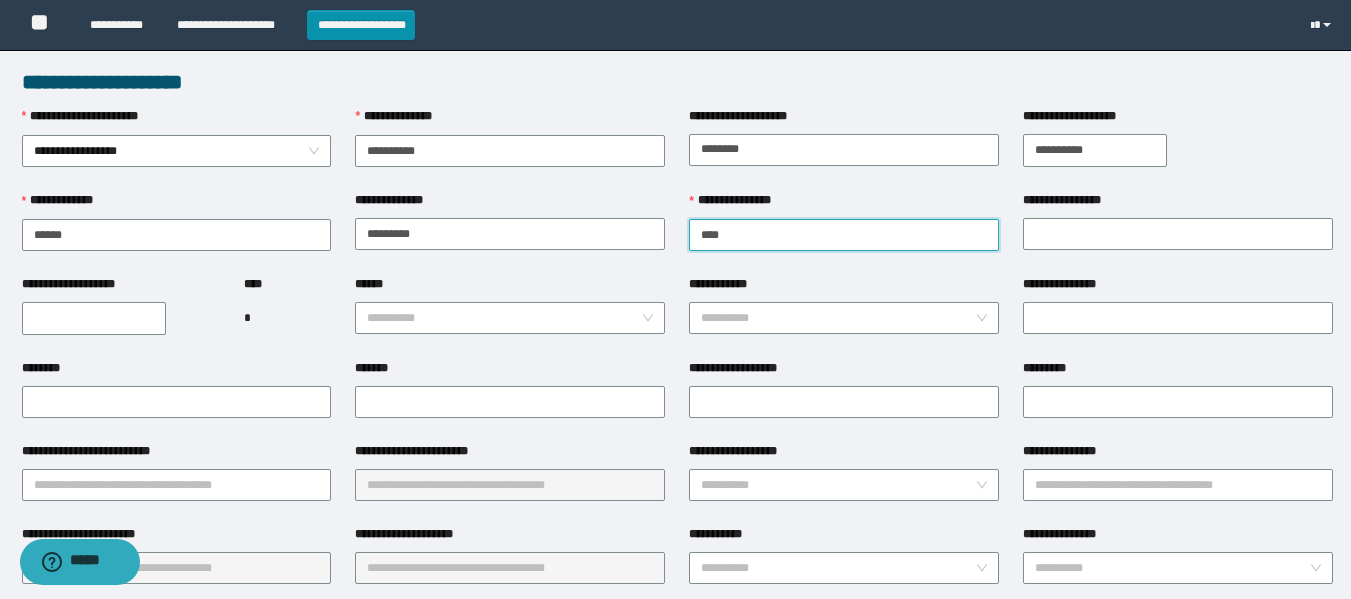 type on "****" 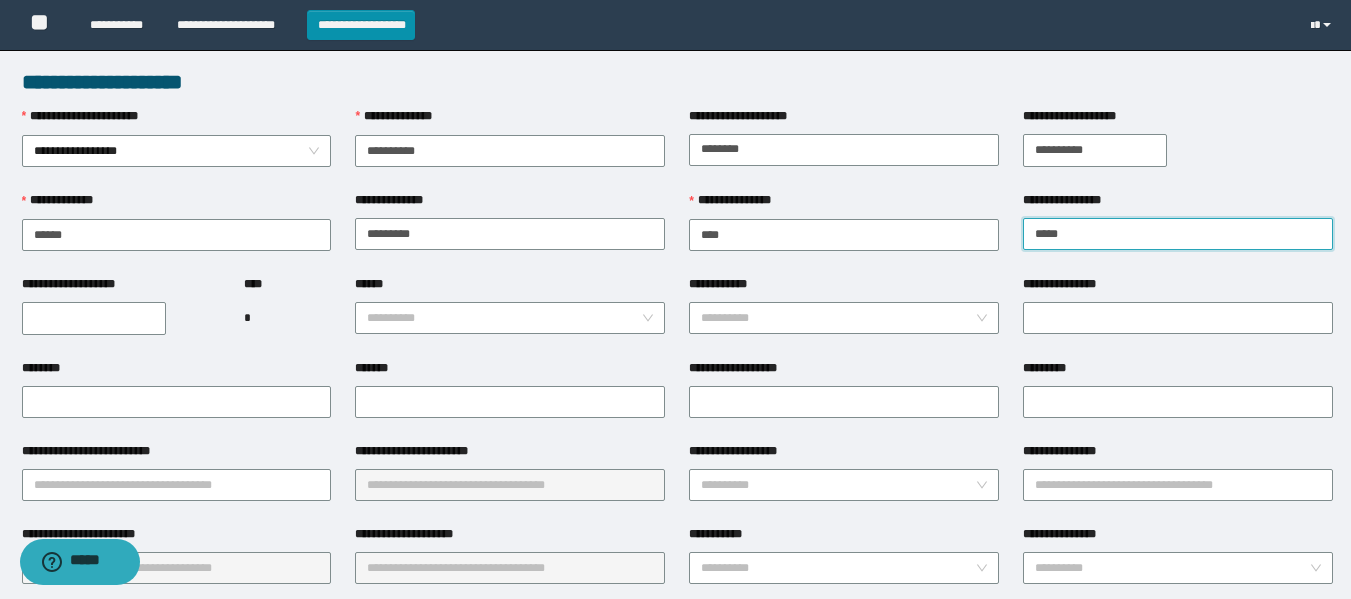 type on "*****" 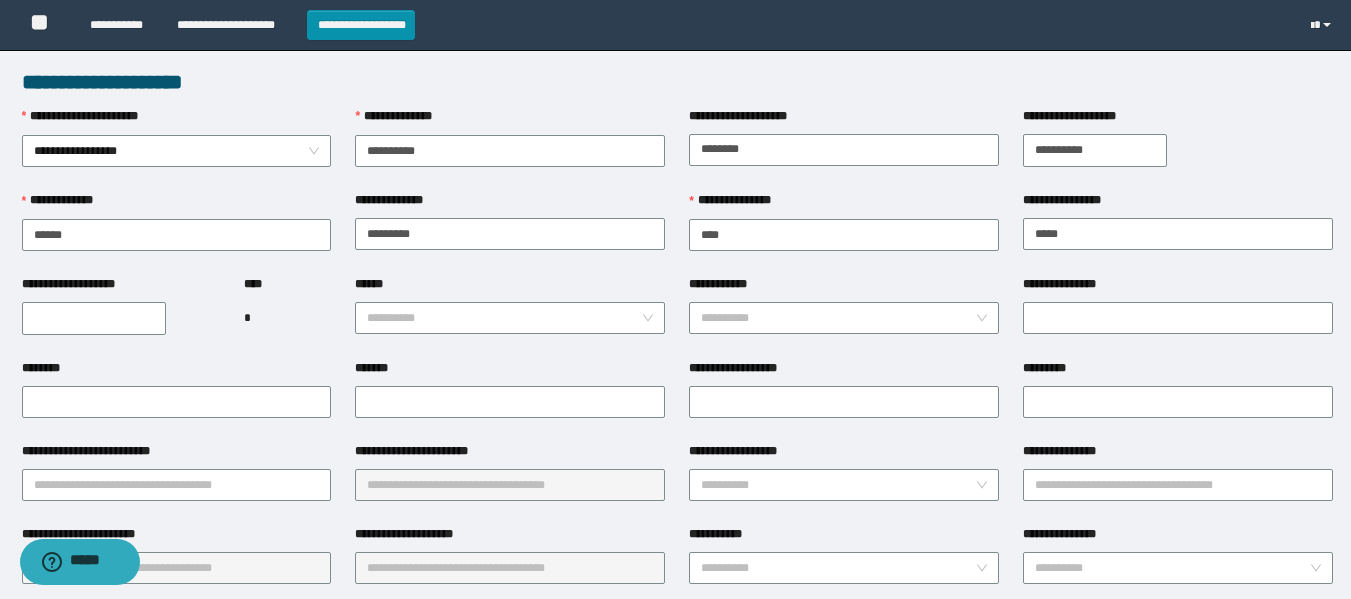 type on "**********" 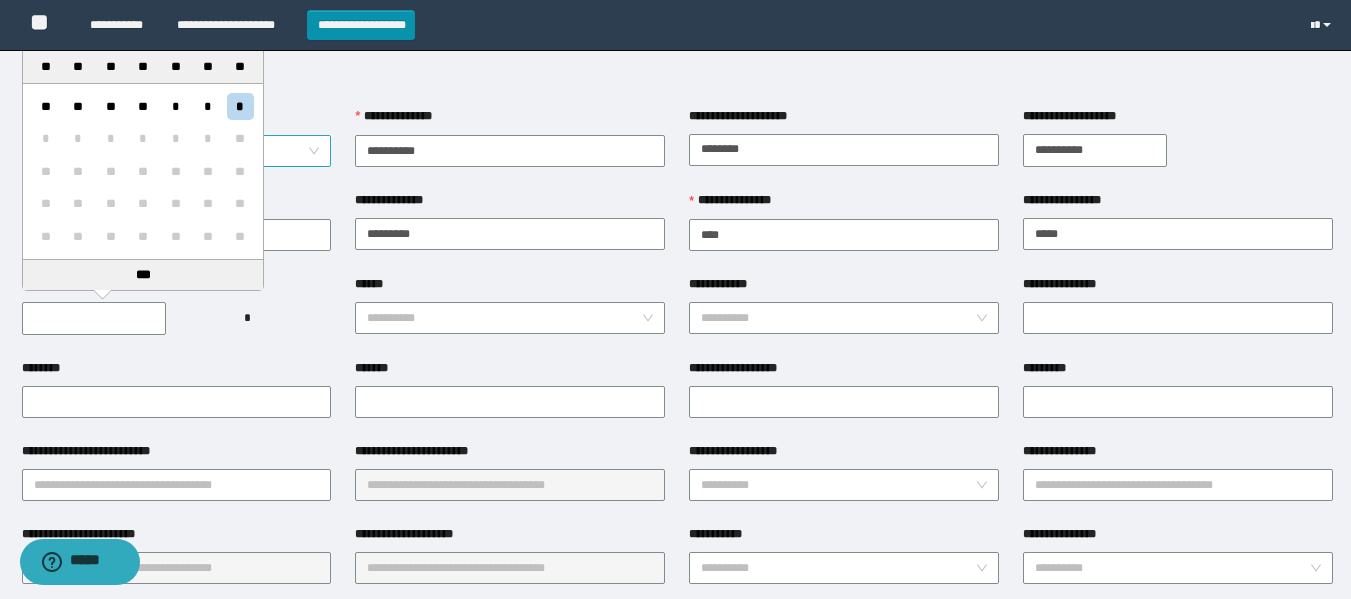 drag, startPoint x: 149, startPoint y: 107, endPoint x: 128, endPoint y: 140, distance: 39.115215 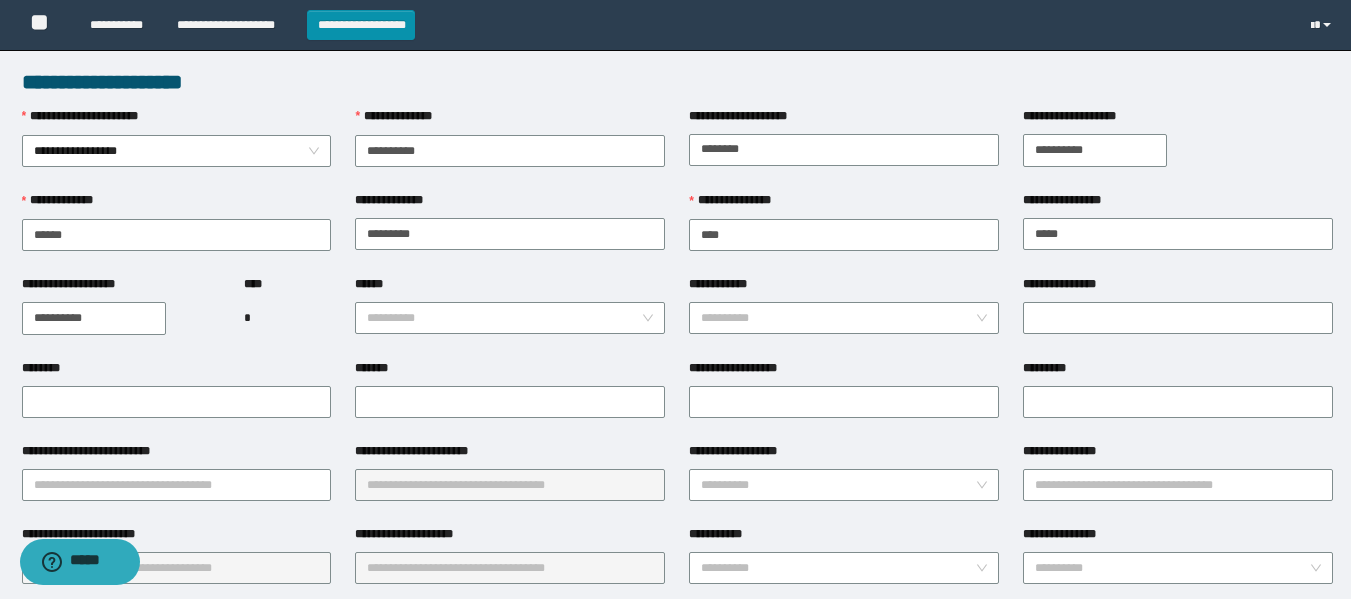 drag, startPoint x: 47, startPoint y: 308, endPoint x: 29, endPoint y: 306, distance: 18.110771 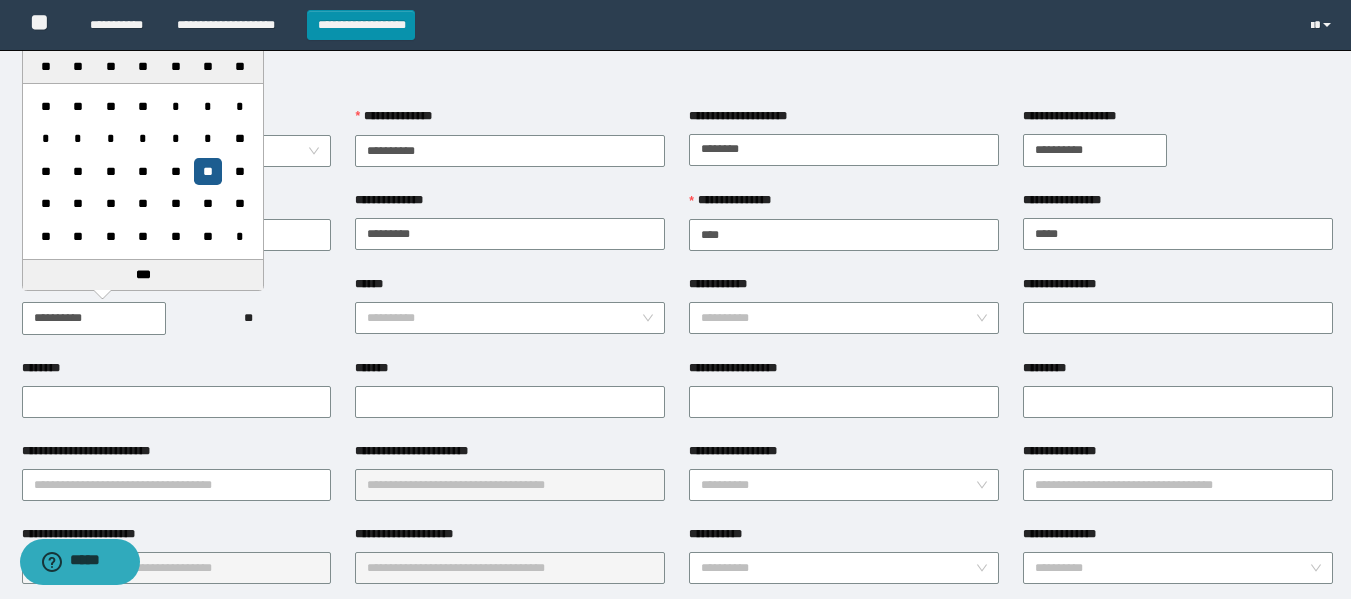 type on "**********" 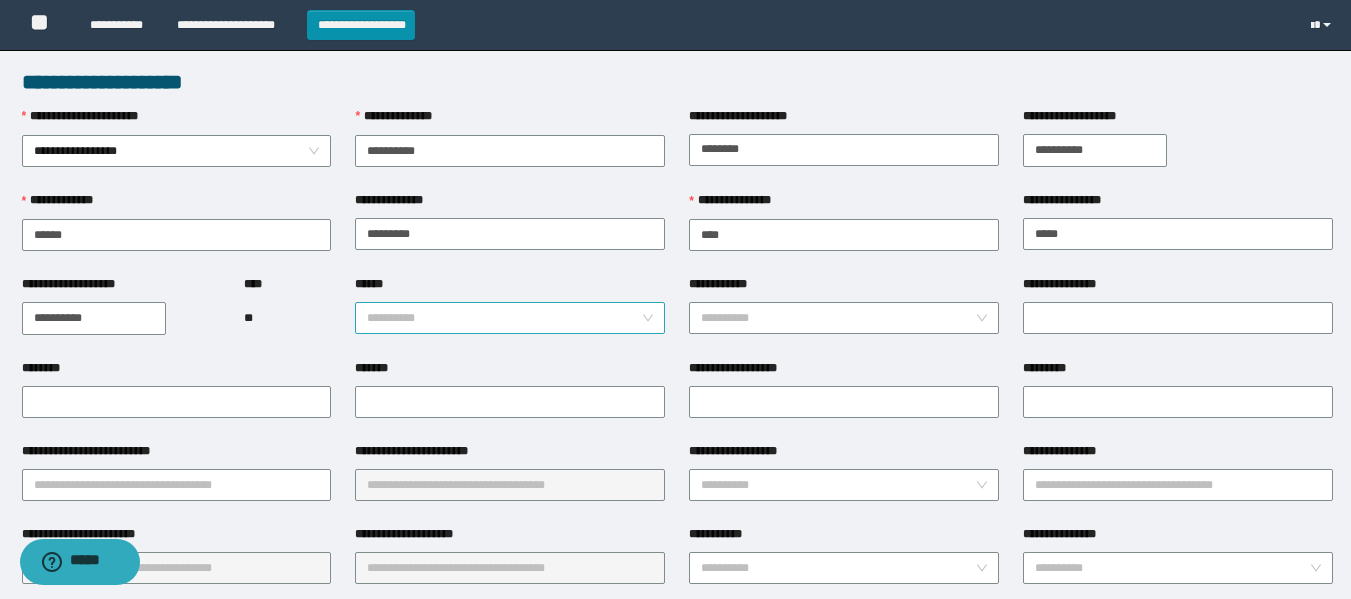 click on "******" at bounding box center (504, 318) 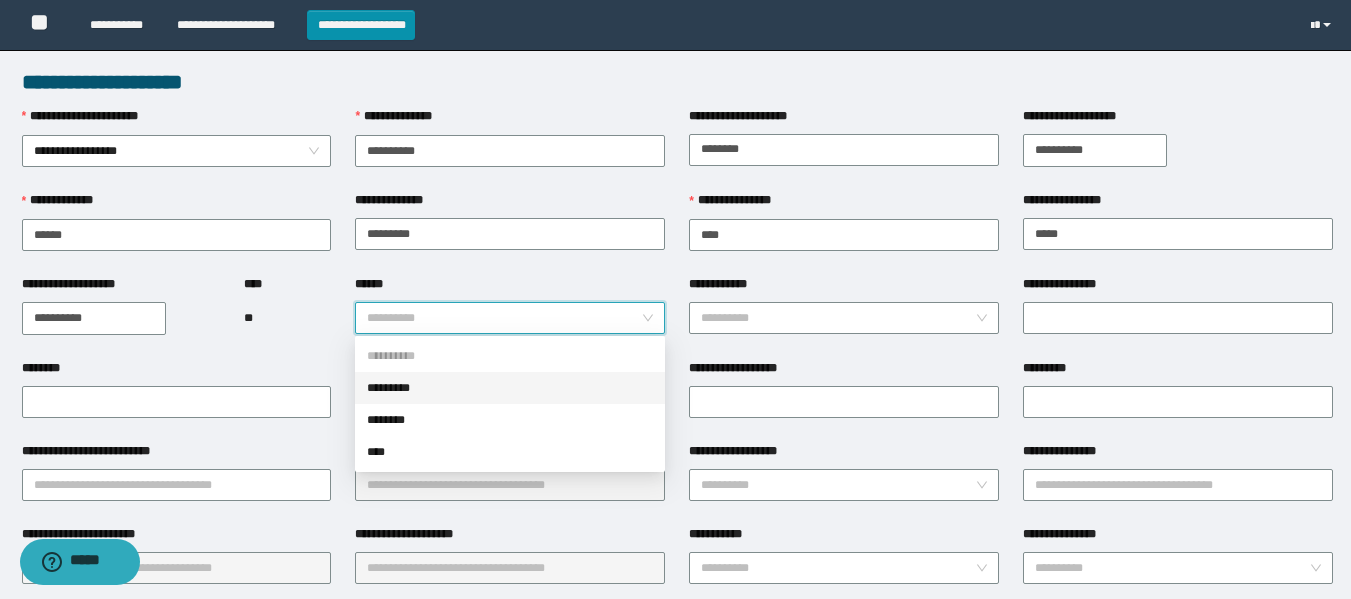 click on "*********" at bounding box center [510, 388] 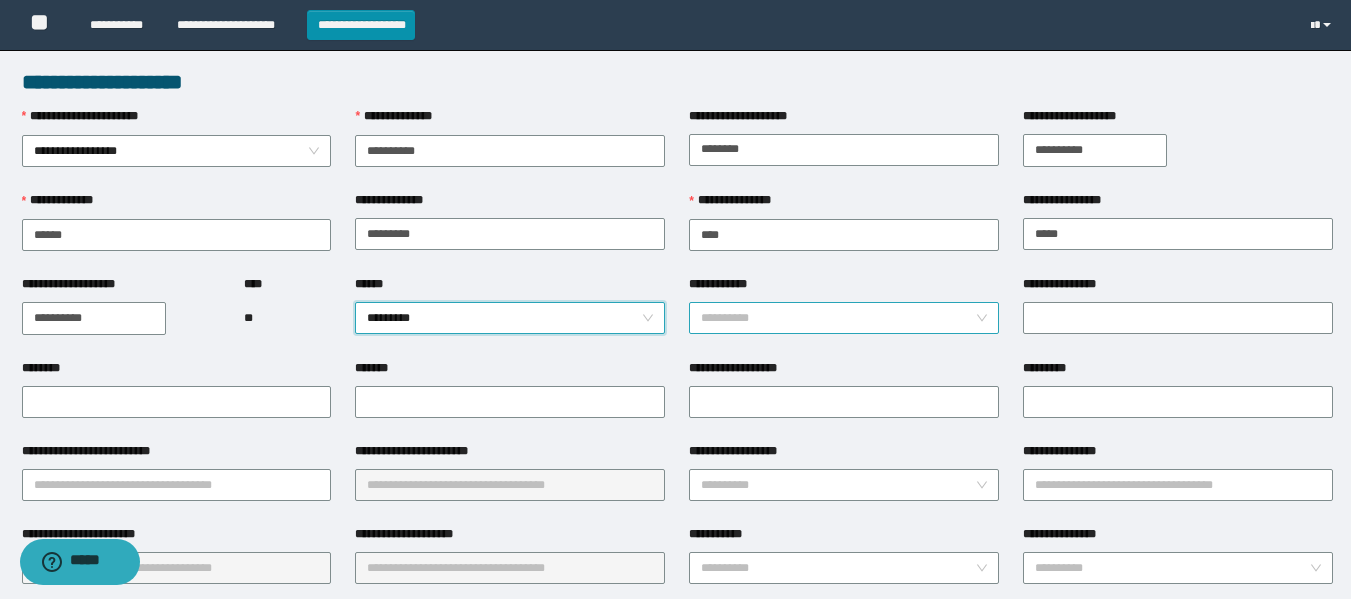 click on "**********" at bounding box center [838, 318] 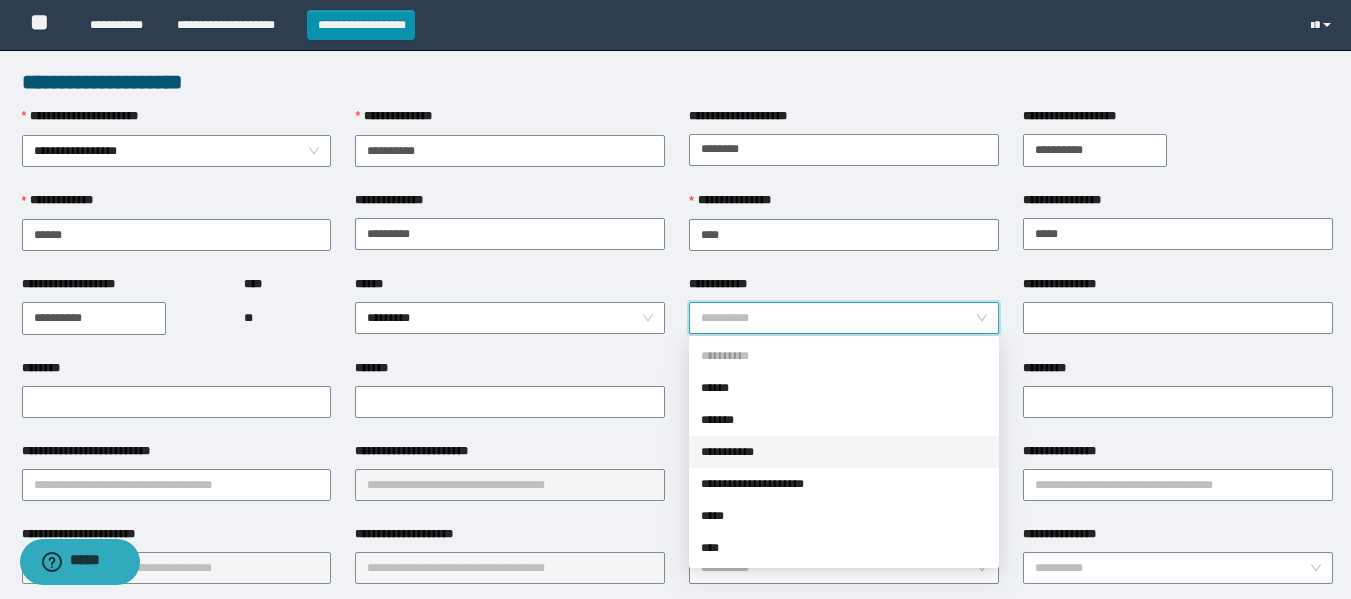 click on "**********" at bounding box center [844, 452] 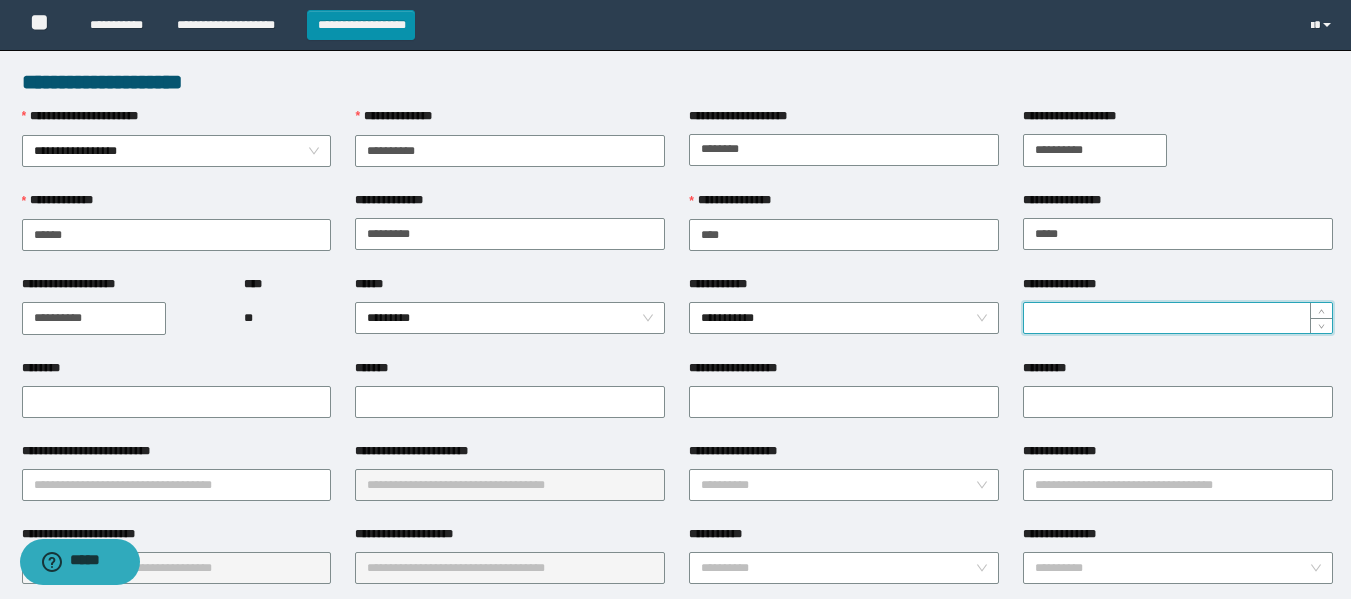 click on "**********" at bounding box center (1178, 318) 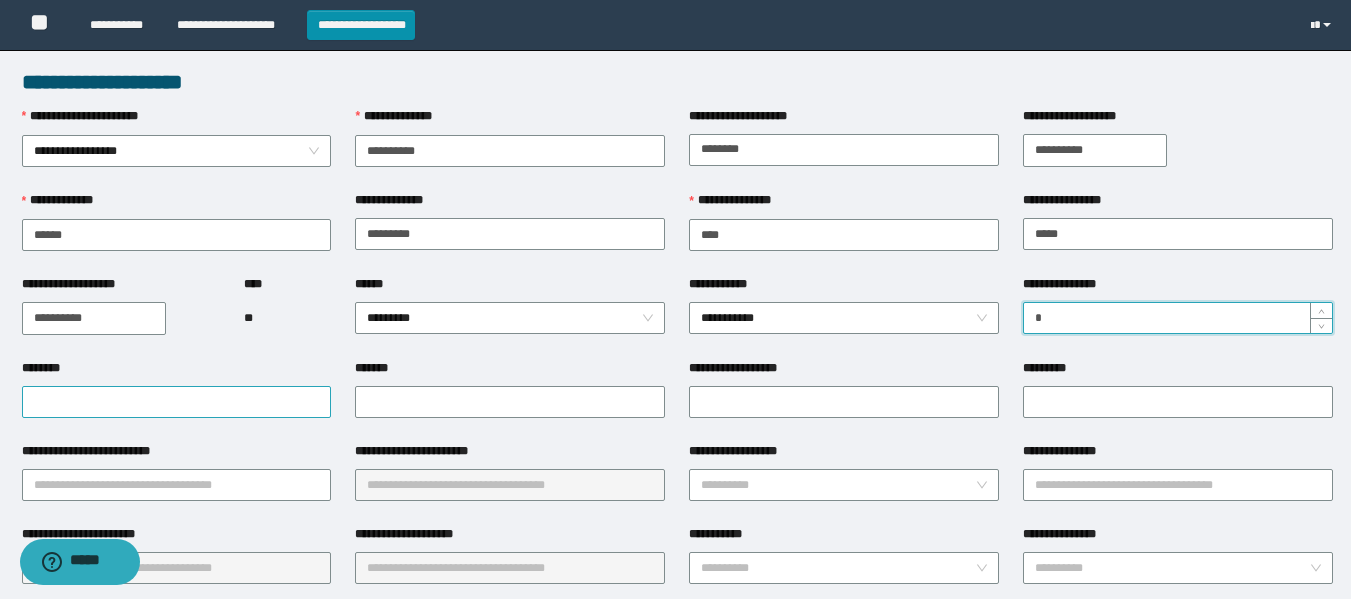 type on "*" 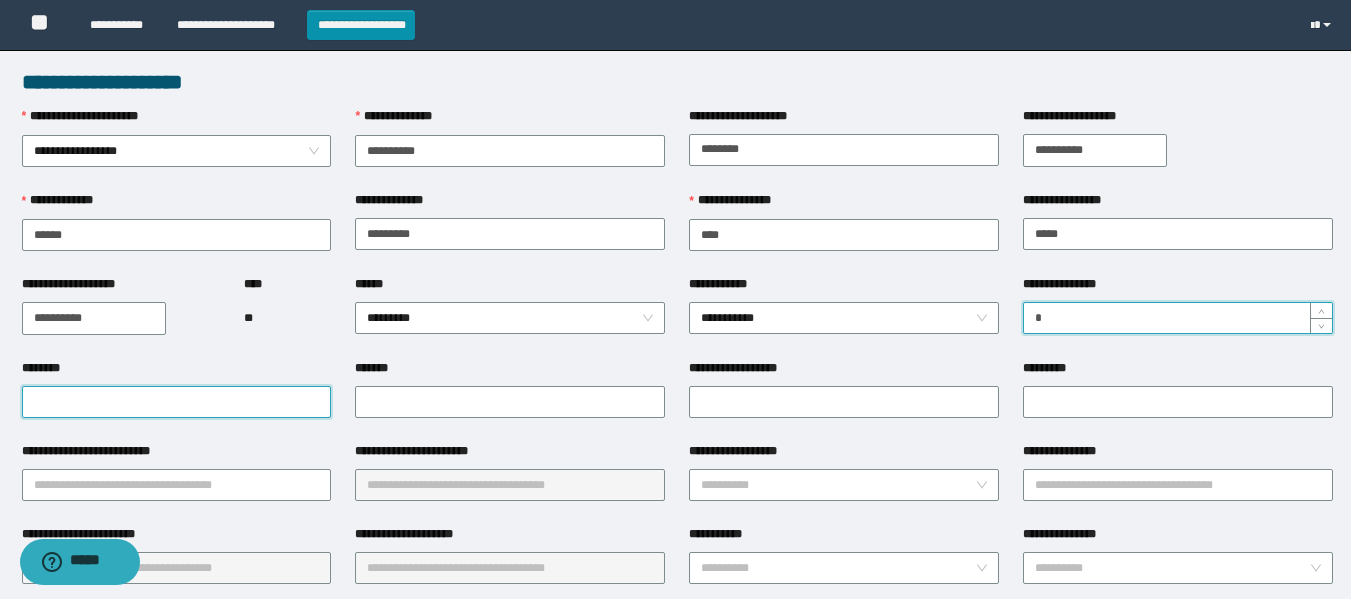 click on "********" at bounding box center (177, 402) 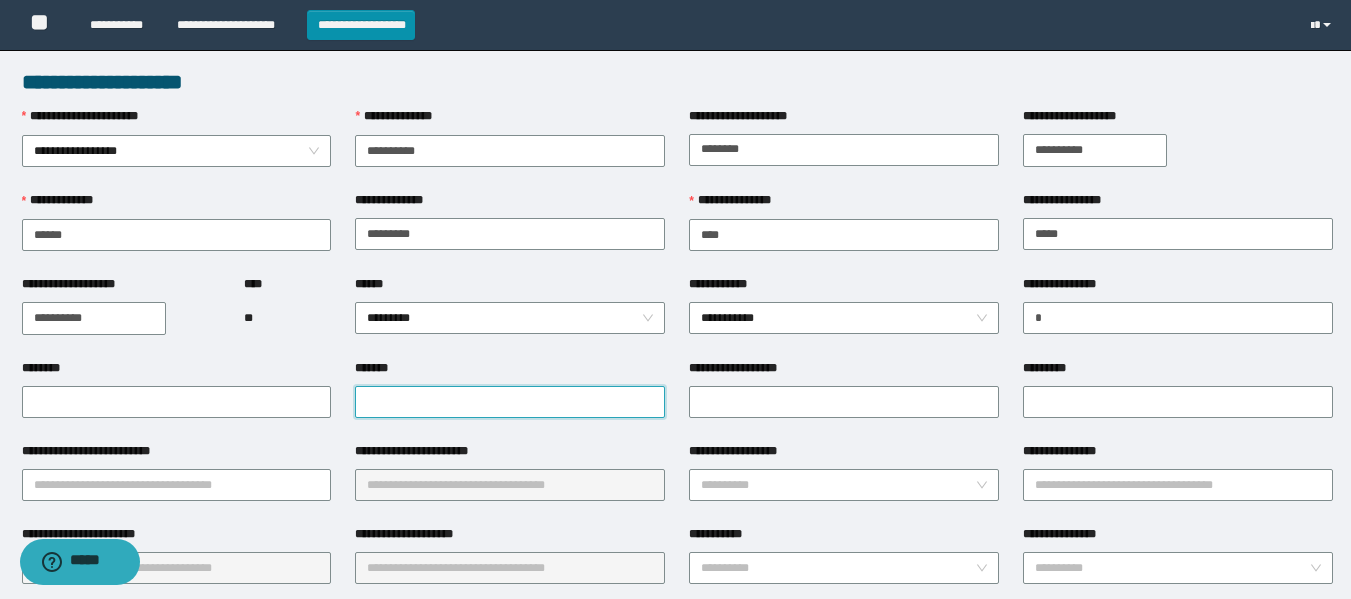 click on "*******" at bounding box center [510, 402] 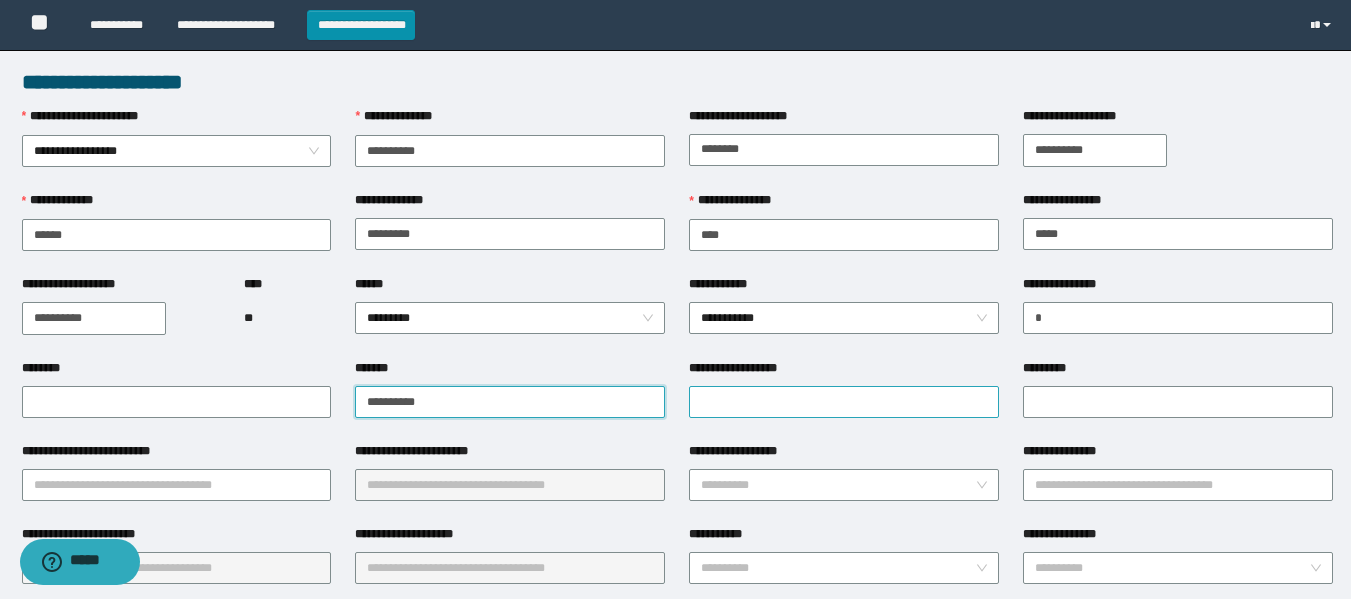 type on "**********" 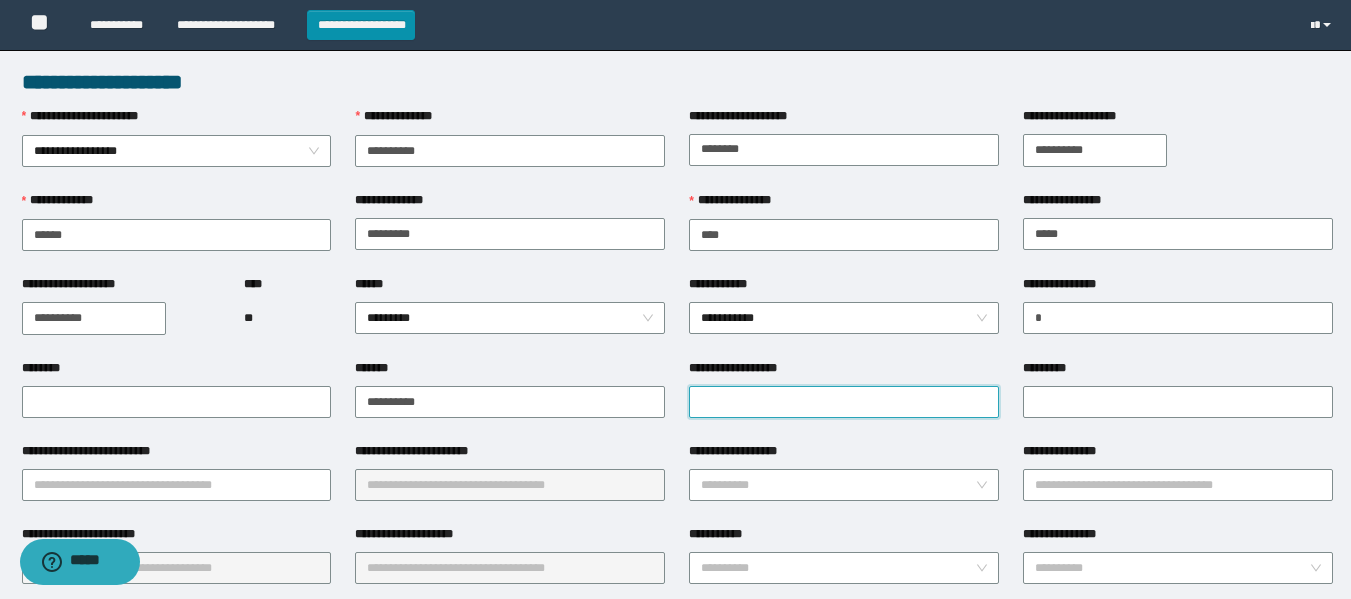 click on "**********" at bounding box center [844, 402] 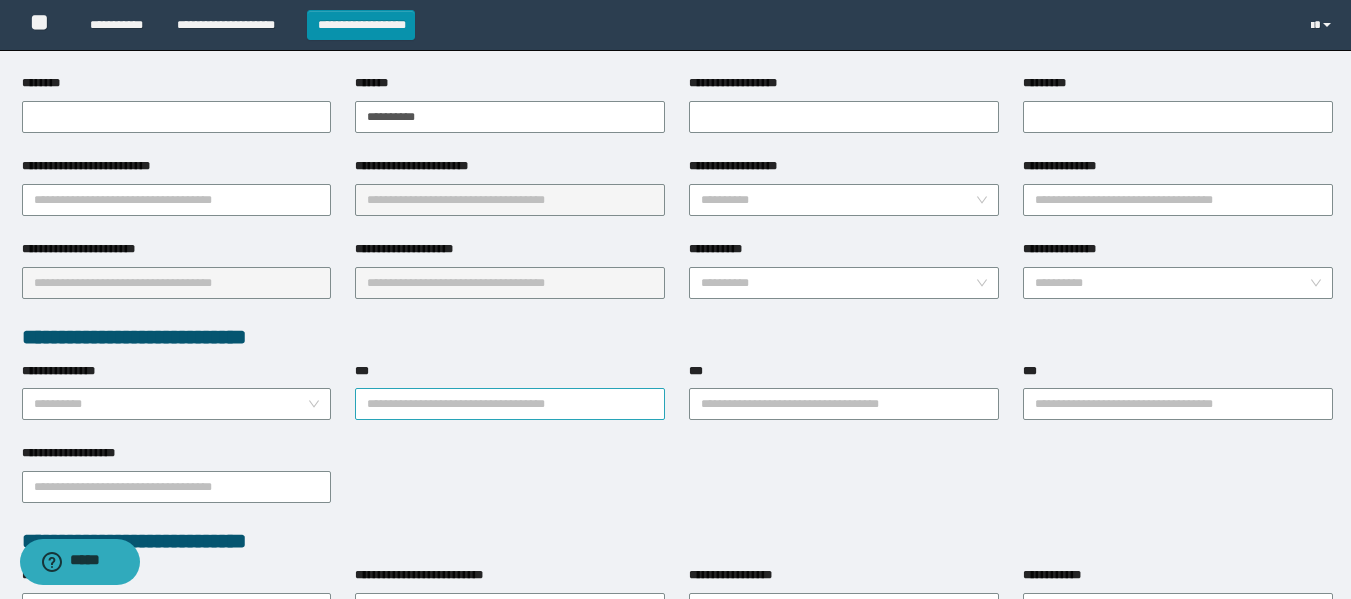 scroll, scrollTop: 300, scrollLeft: 0, axis: vertical 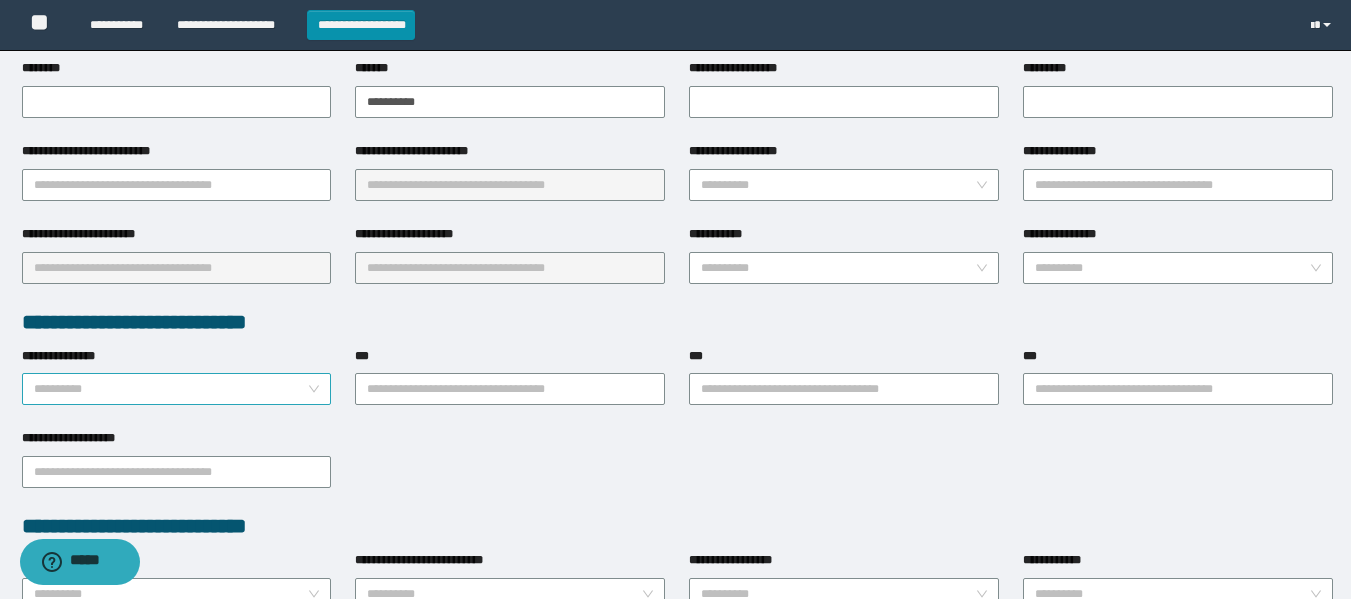 click on "**********" at bounding box center [171, 389] 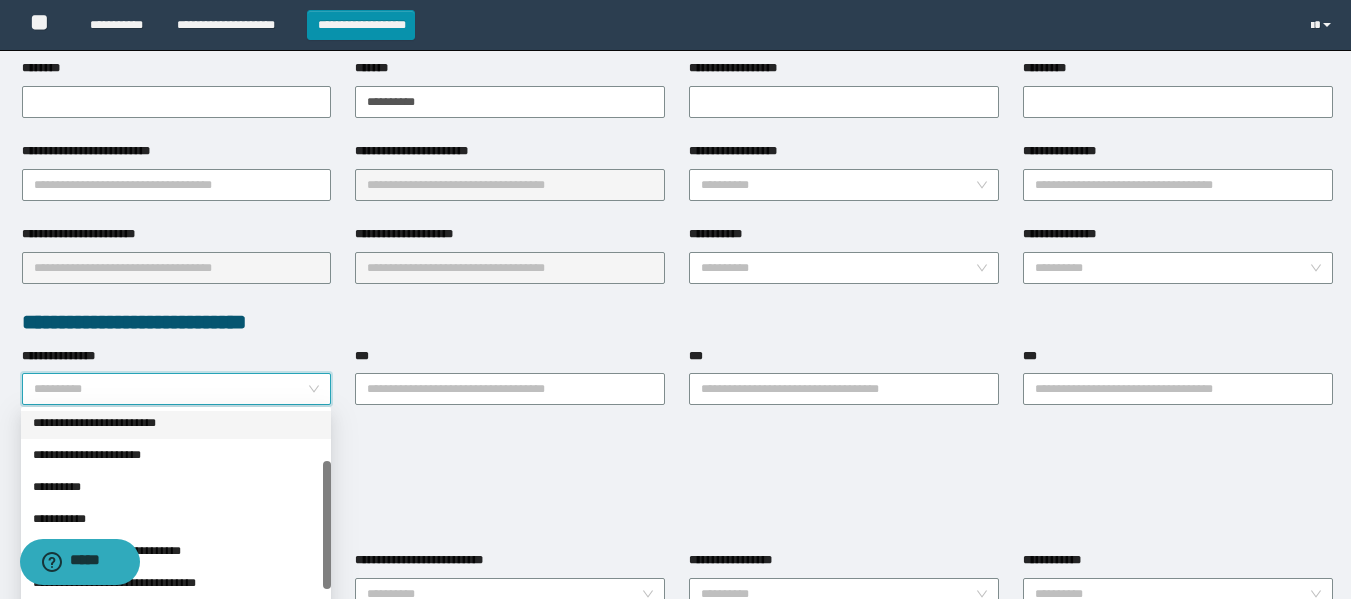 scroll, scrollTop: 0, scrollLeft: 0, axis: both 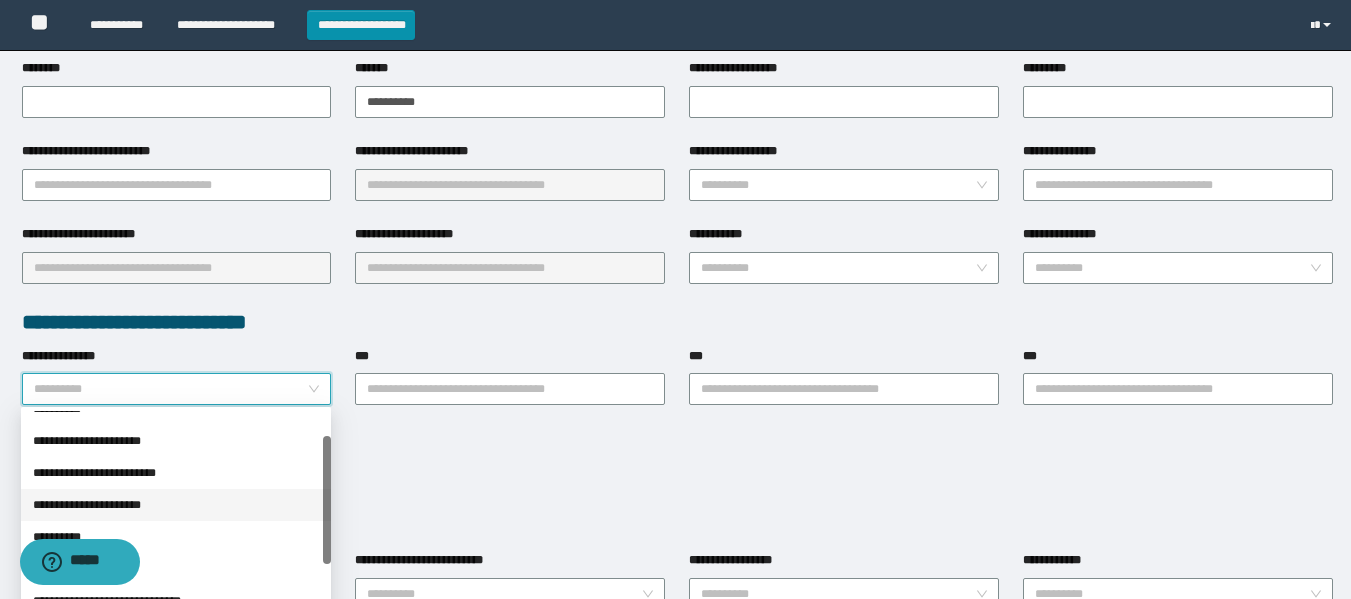 click at bounding box center [327, 500] 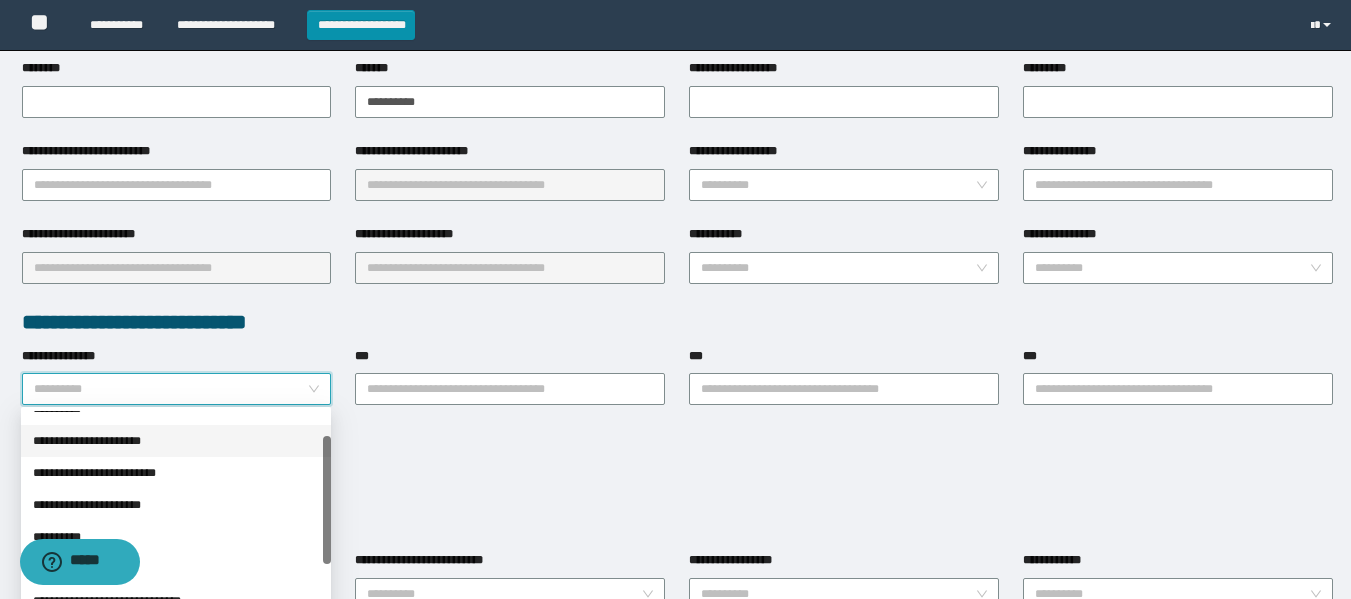 click on "**********" at bounding box center (176, 441) 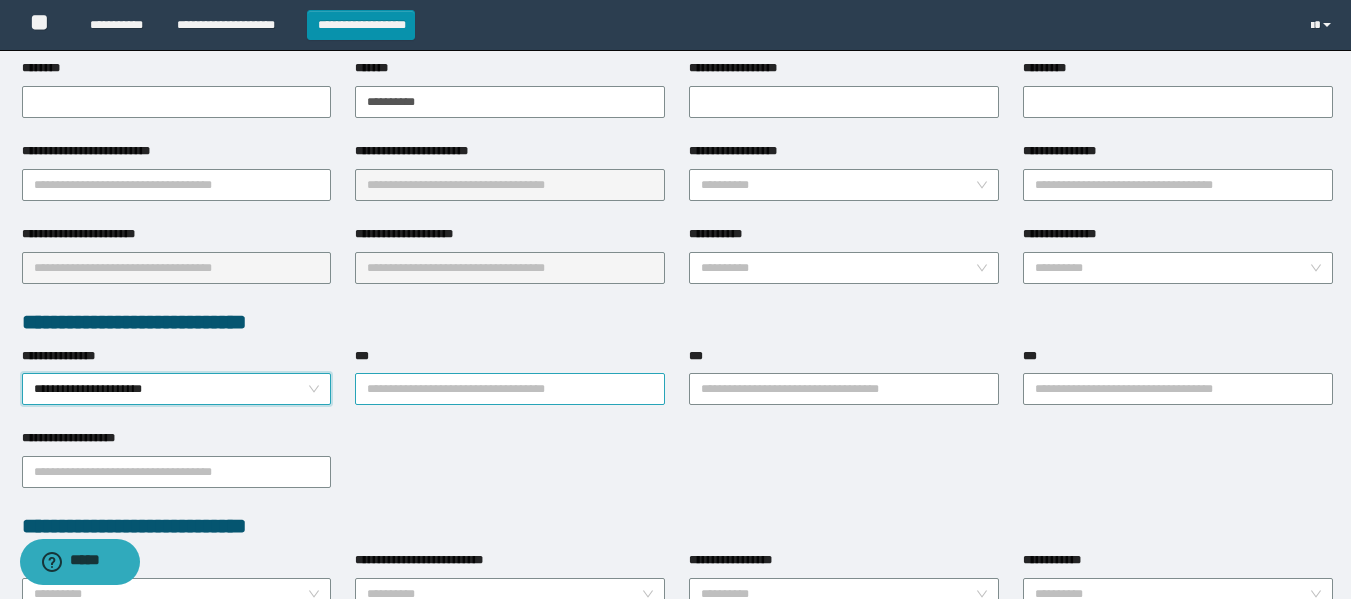 click on "***" at bounding box center [510, 389] 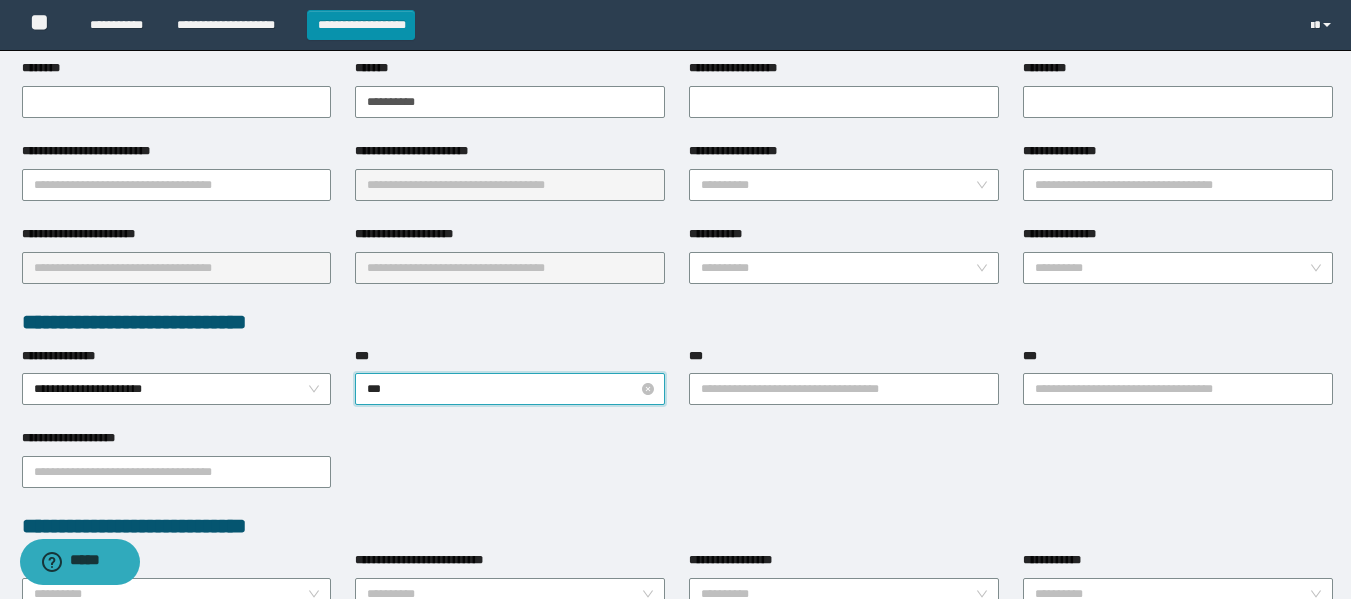 type on "****" 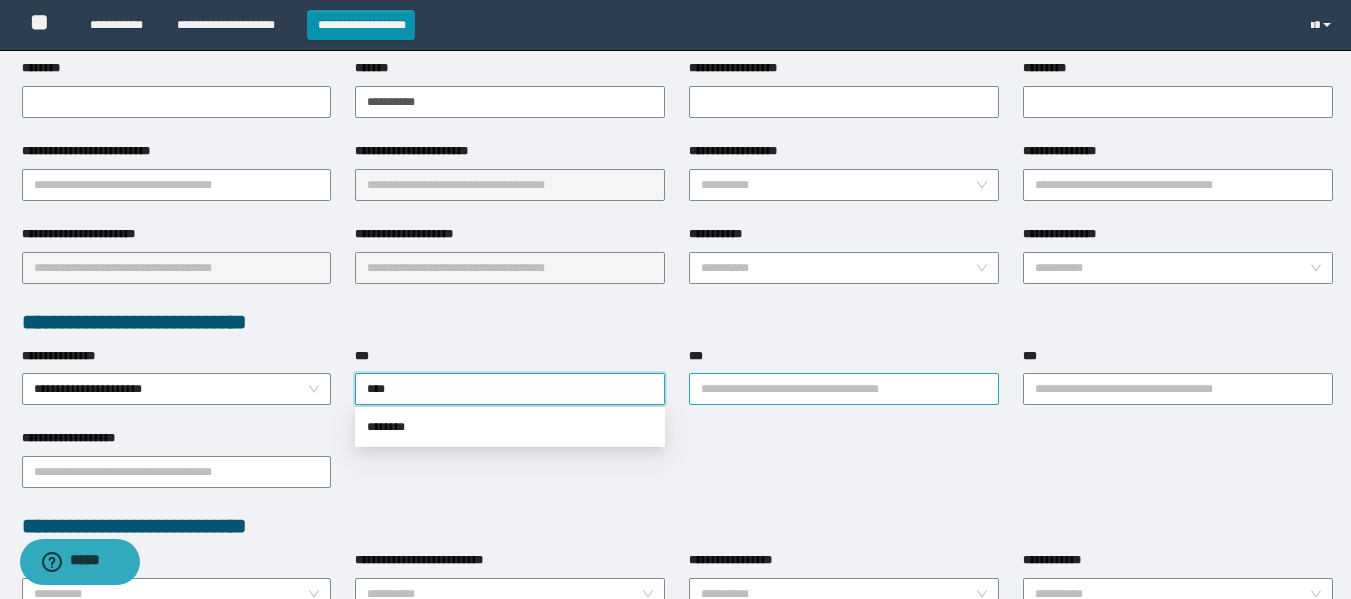 type 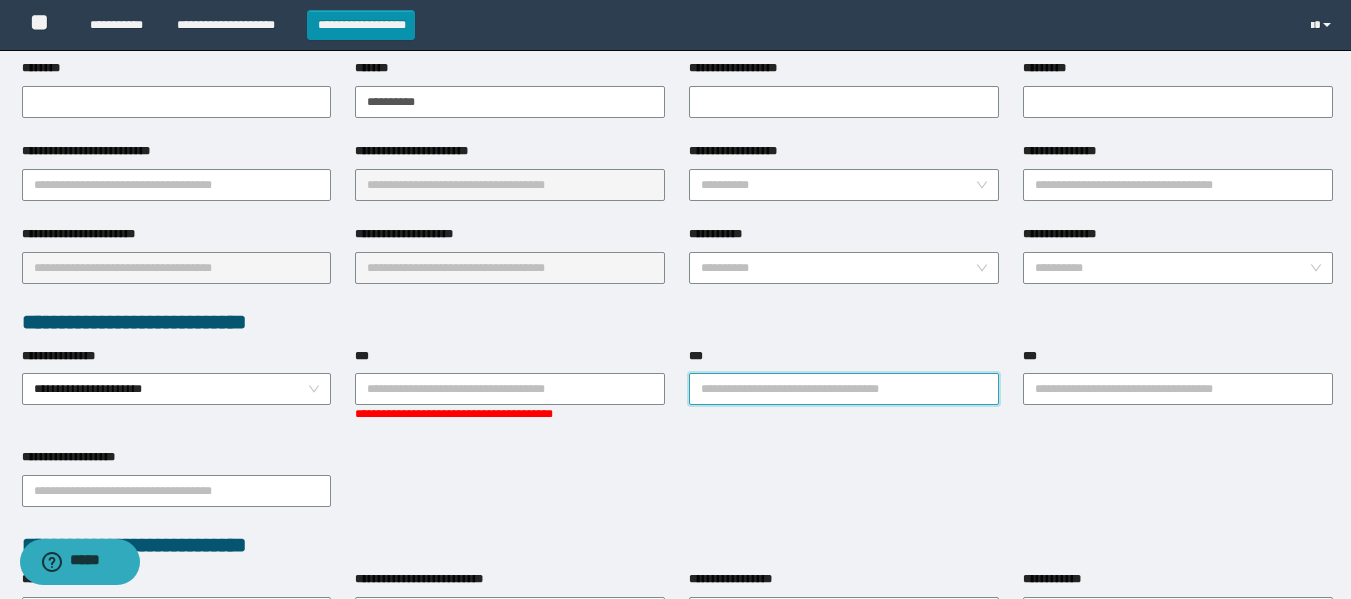 click on "***" at bounding box center [844, 389] 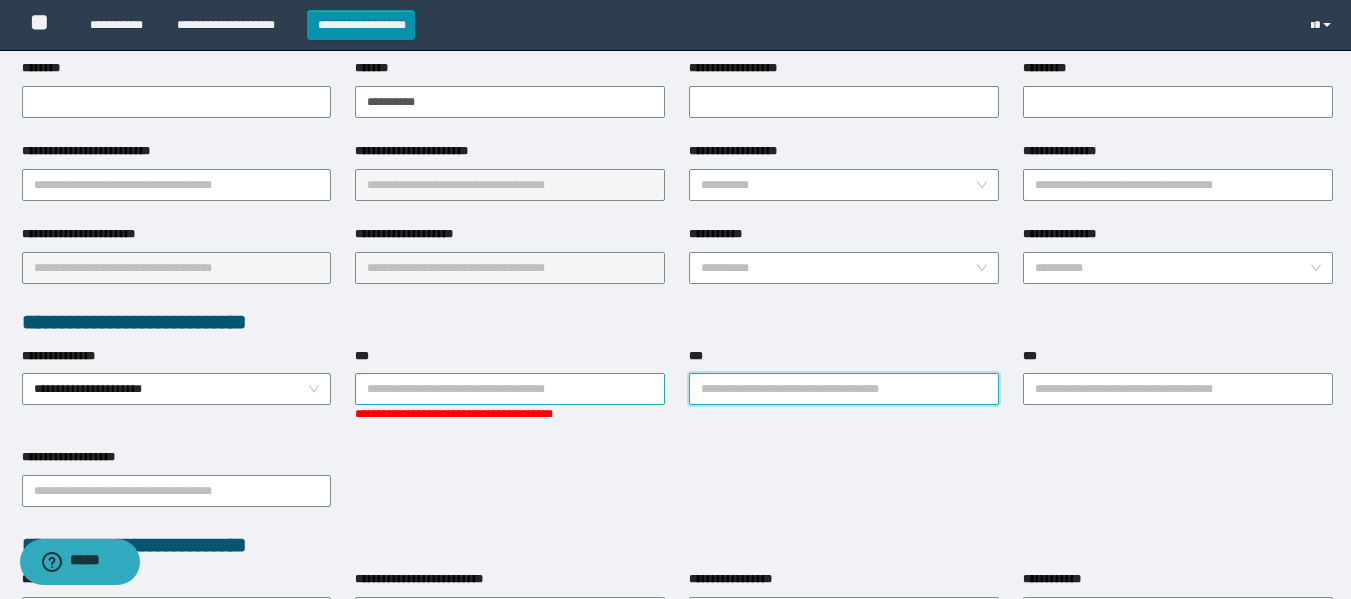 click on "***" at bounding box center [510, 389] 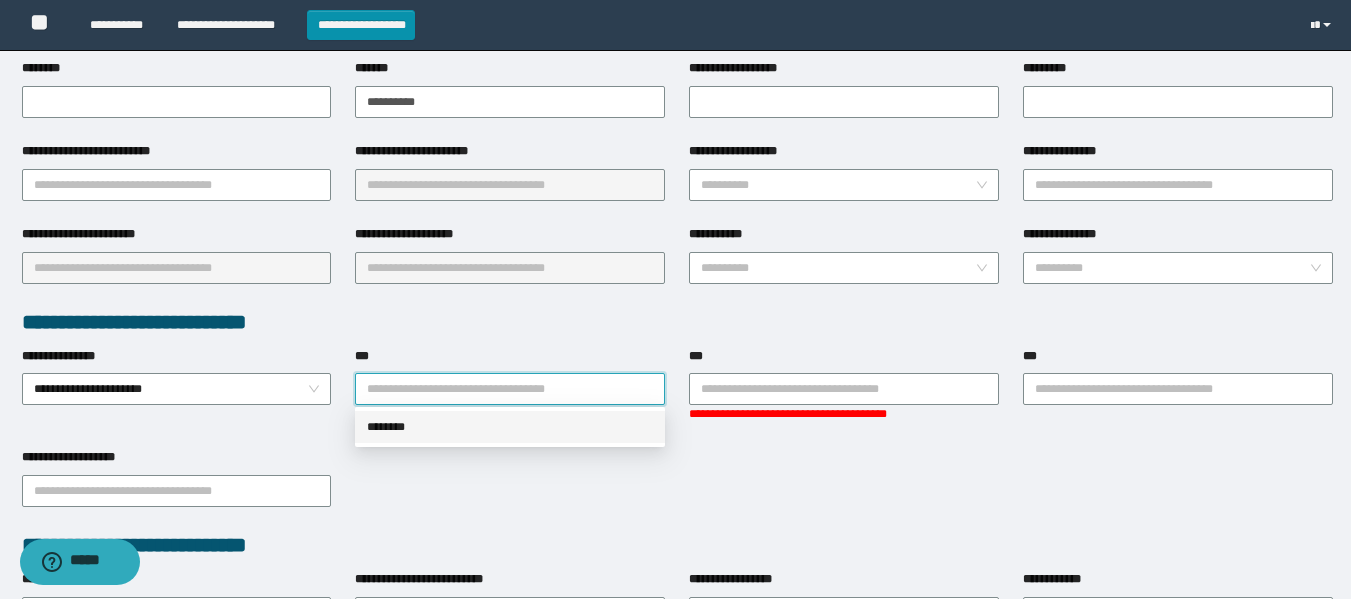 click on "********" at bounding box center (510, 427) 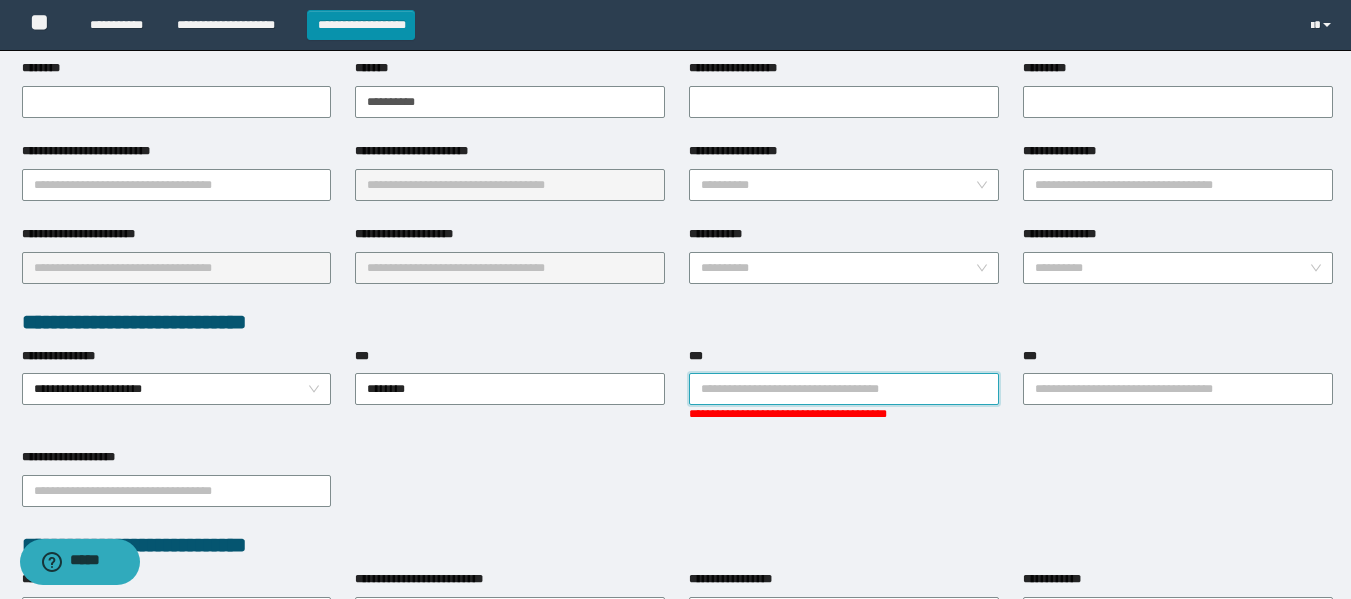 click on "***" at bounding box center (844, 389) 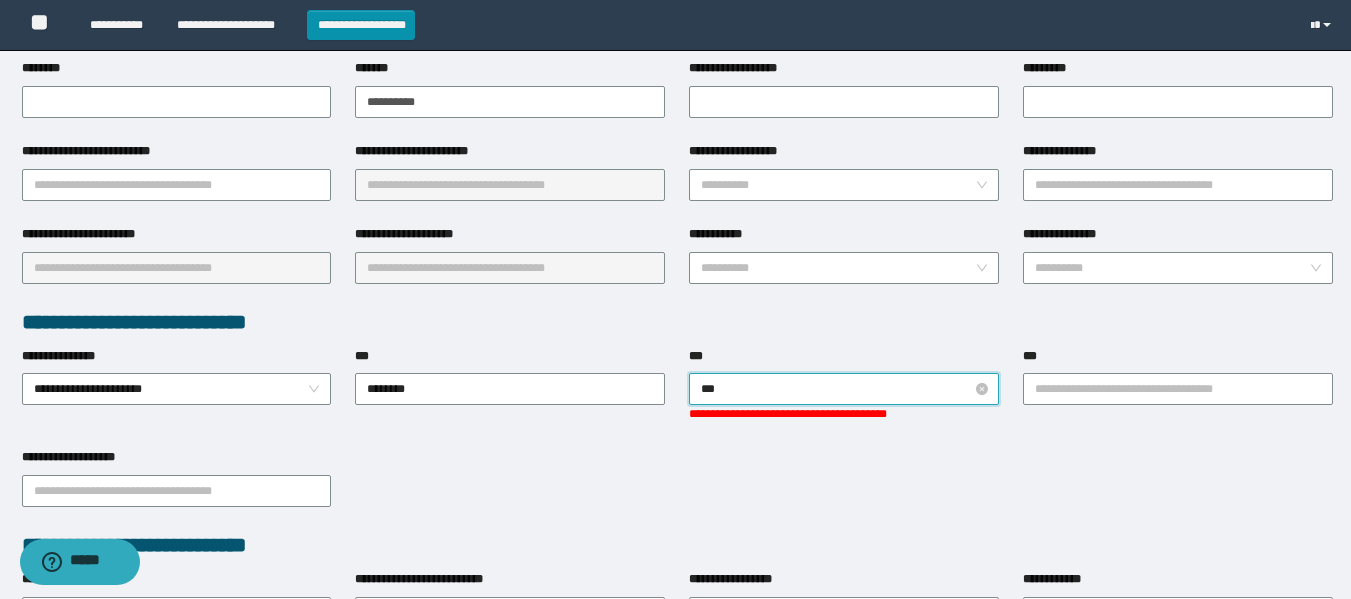 type on "****" 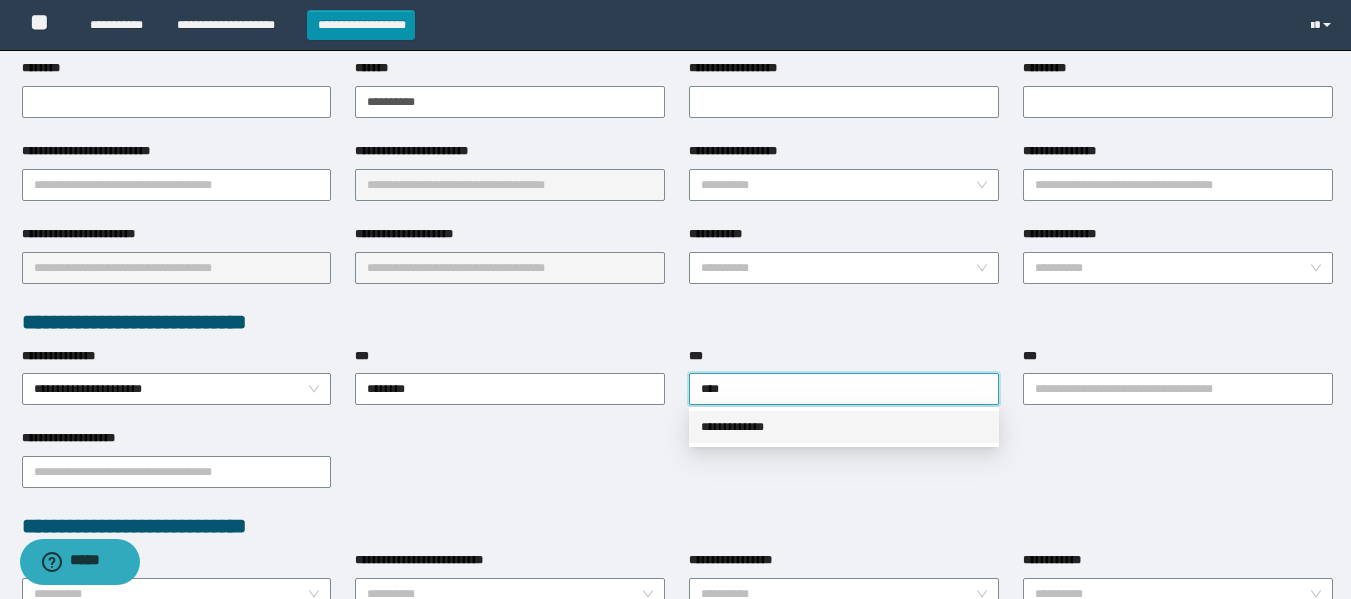 click on "**********" at bounding box center [844, 427] 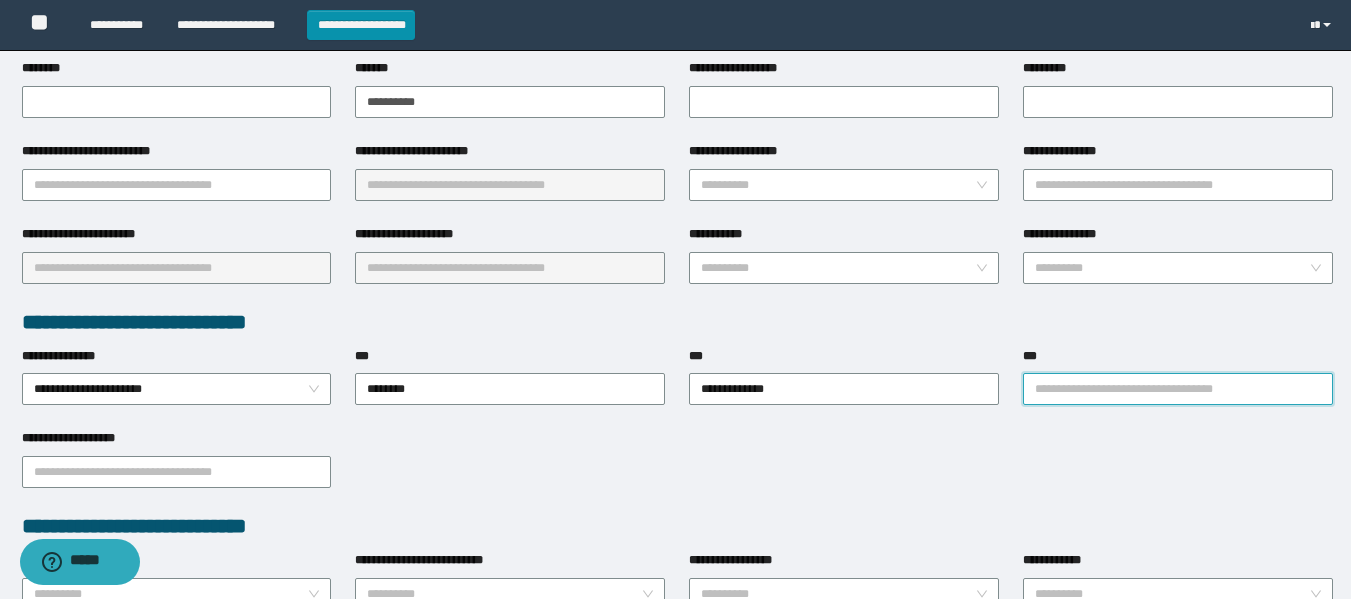 click on "***" at bounding box center (1178, 389) 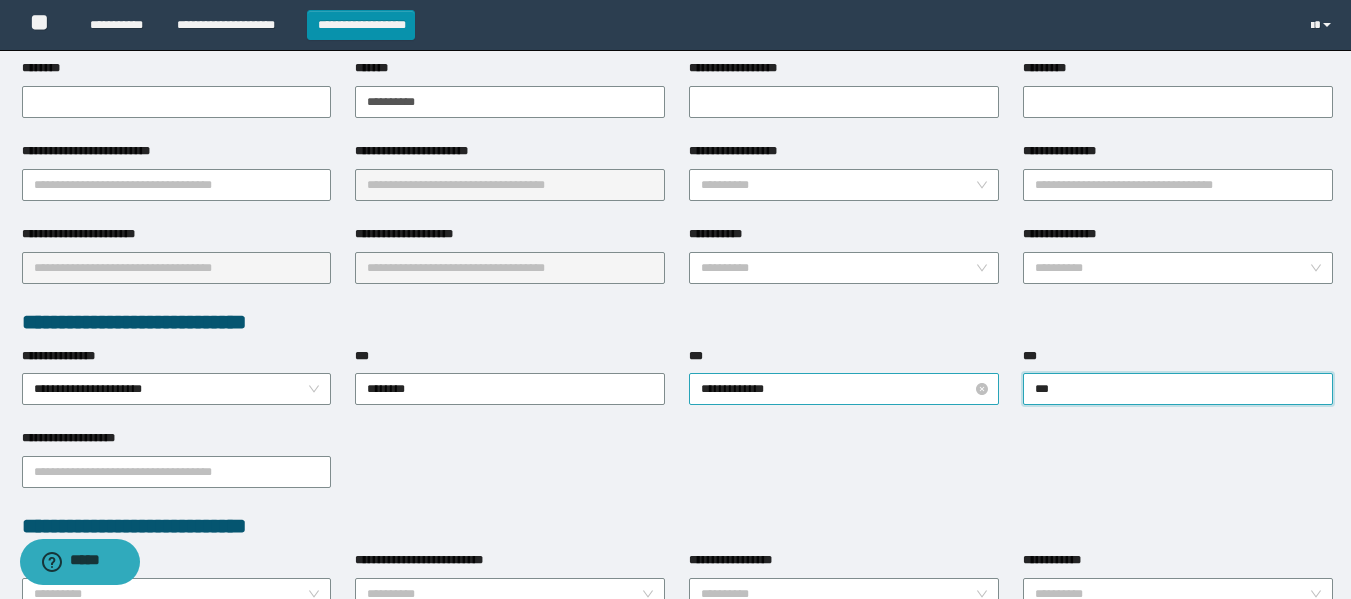 type on "****" 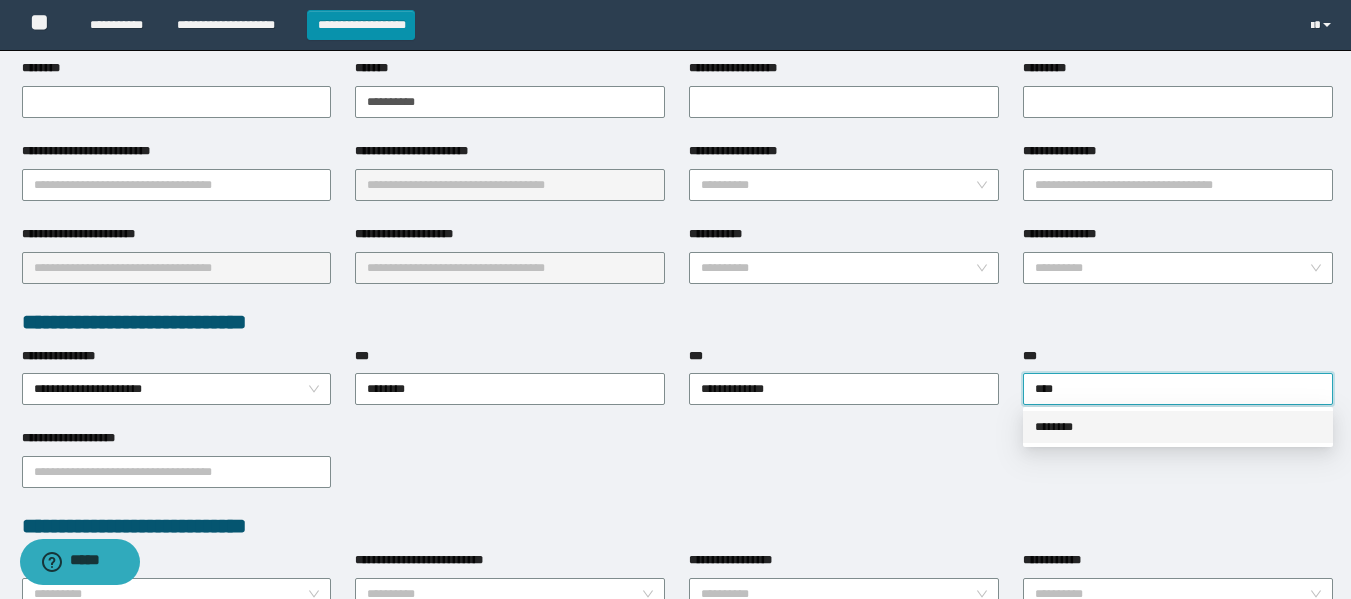 click on "********" at bounding box center [1178, 427] 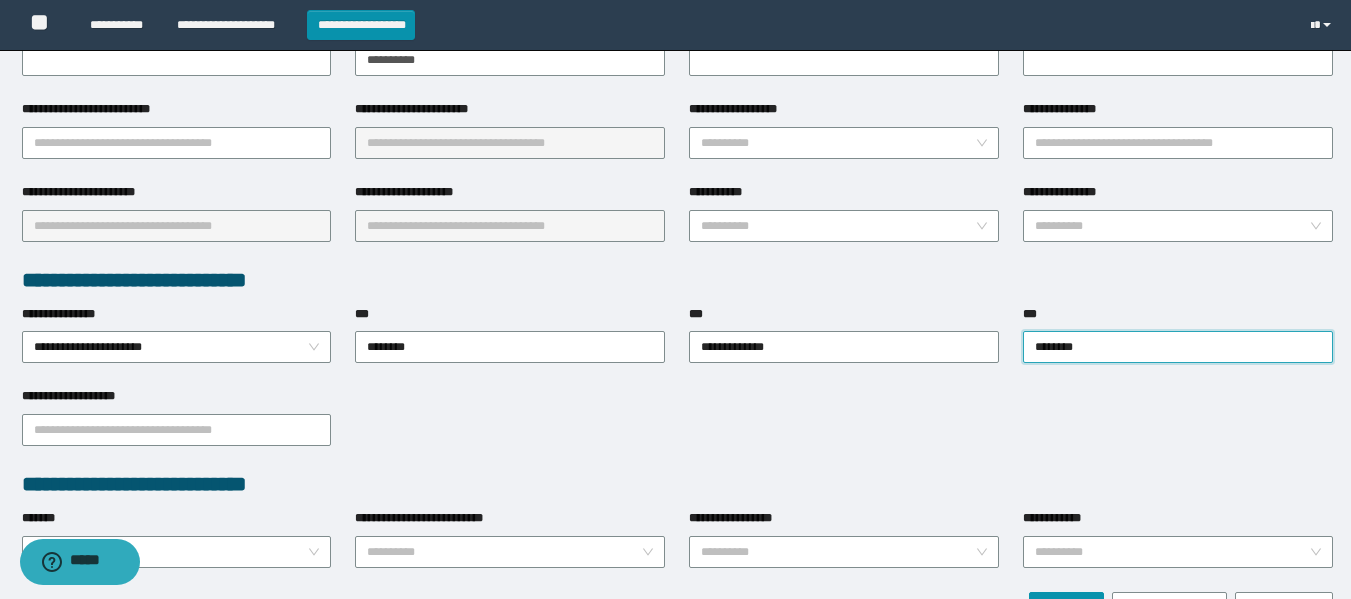 scroll, scrollTop: 400, scrollLeft: 0, axis: vertical 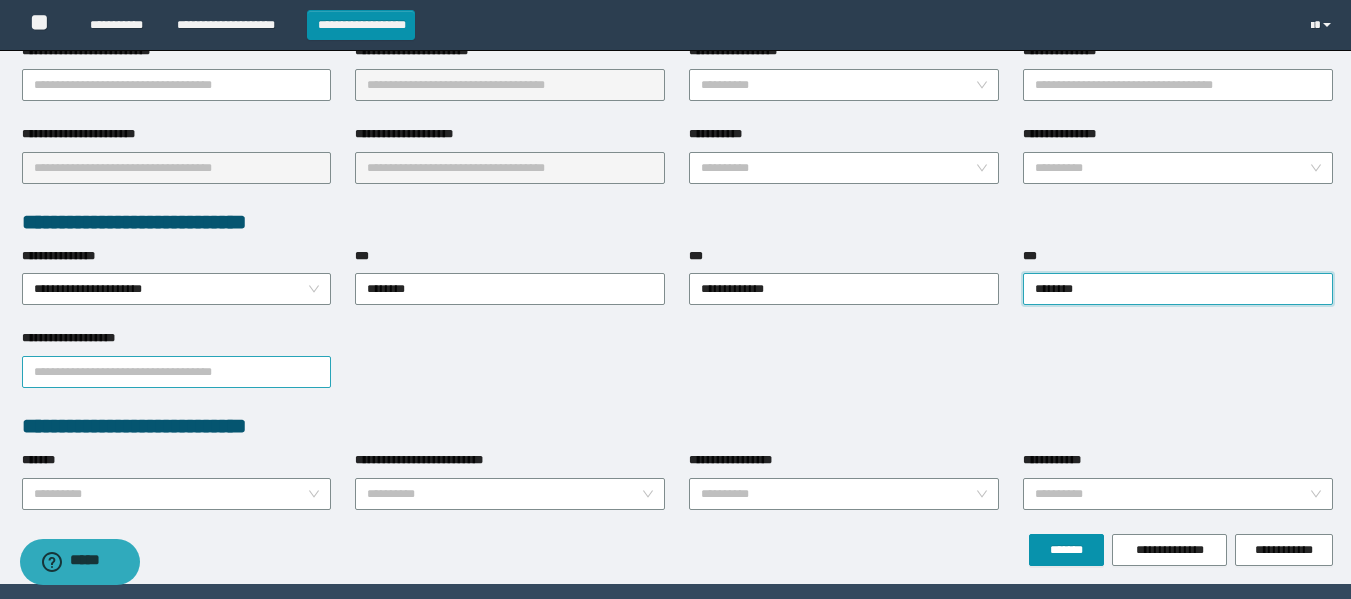 click on "**********" at bounding box center [177, 372] 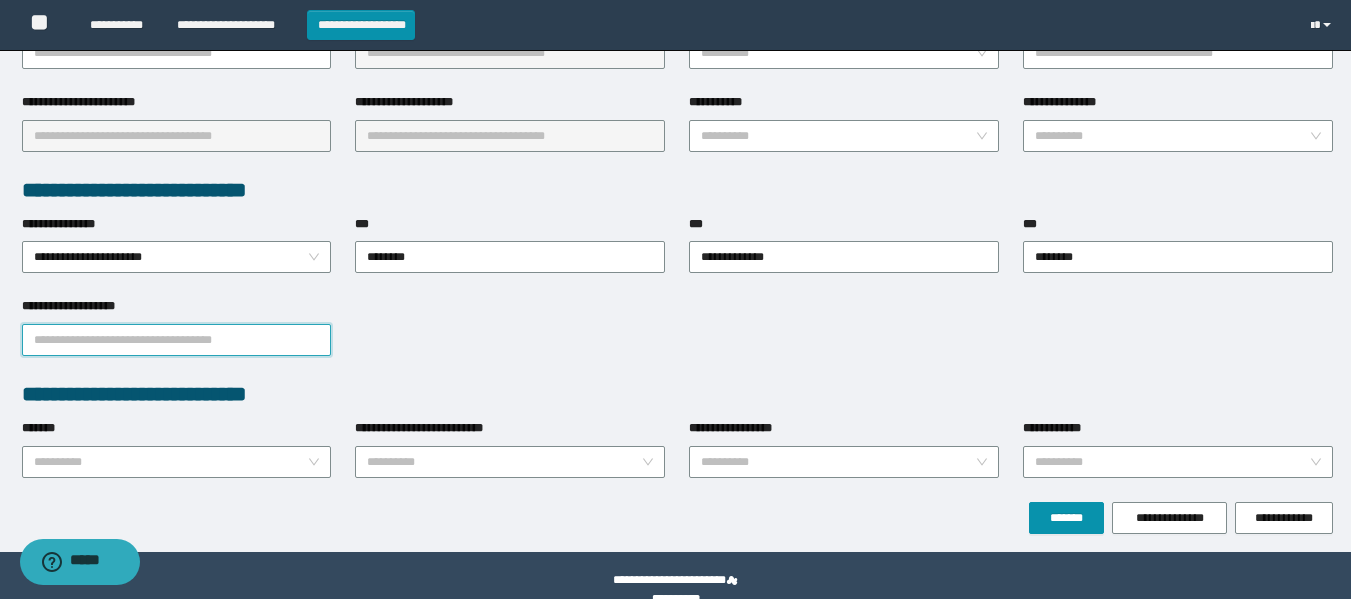 scroll, scrollTop: 462, scrollLeft: 0, axis: vertical 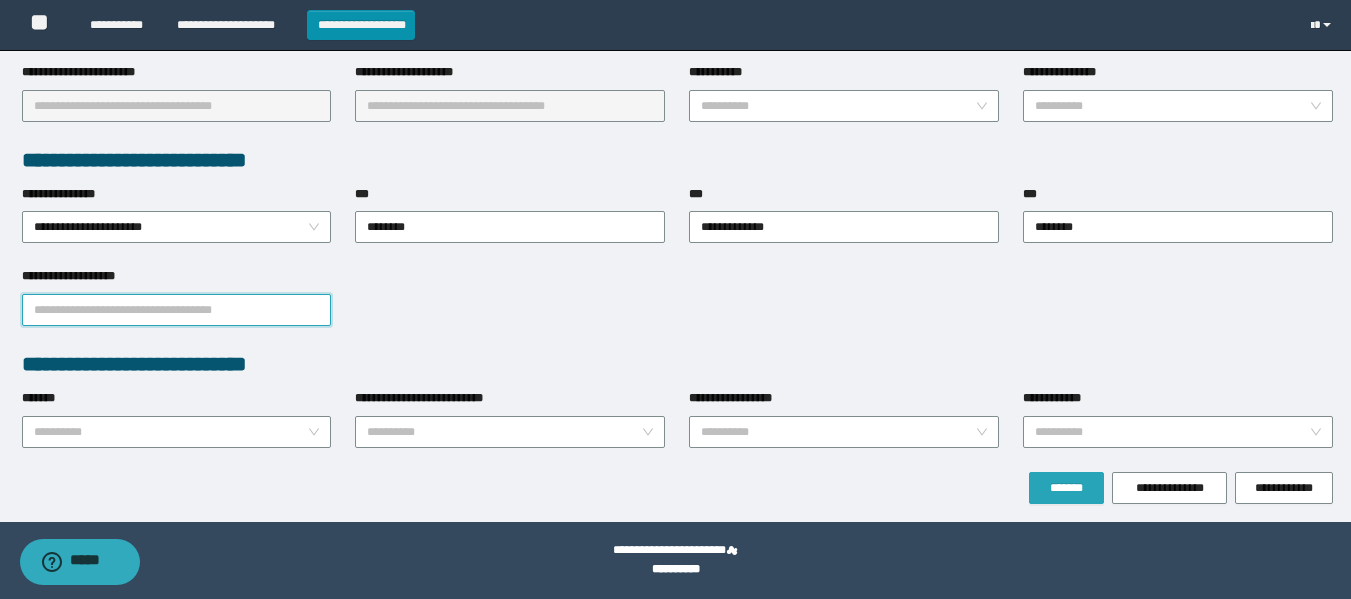 click on "**********" at bounding box center [677, 55] 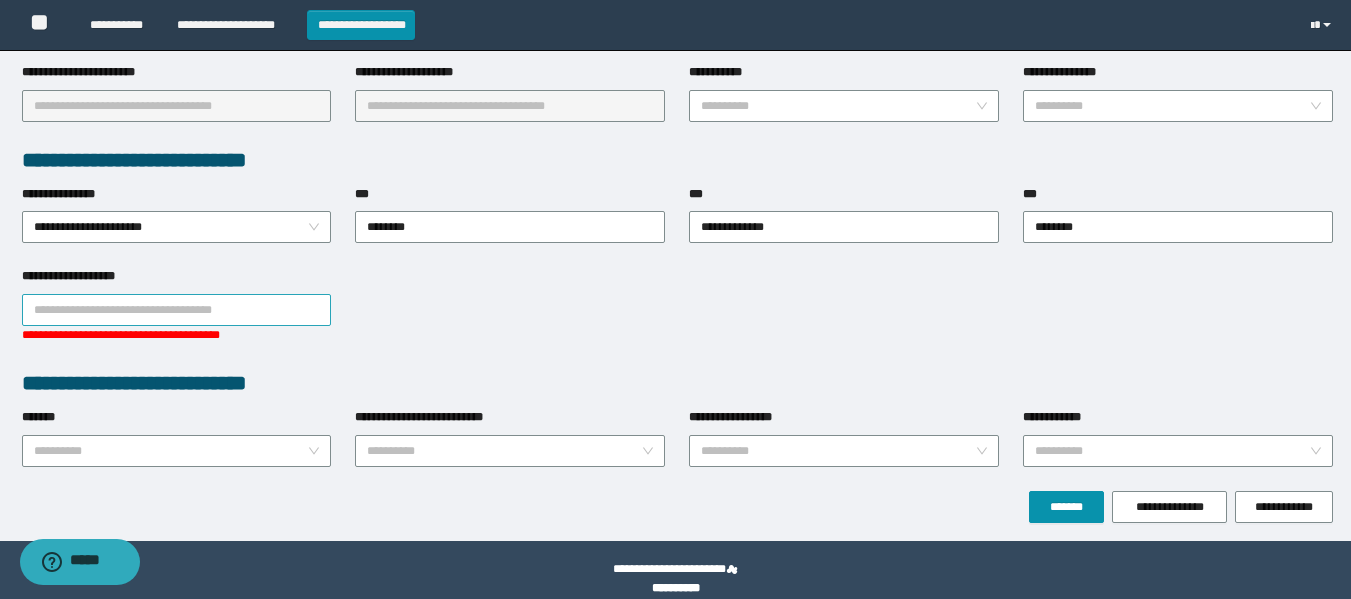 click on "**********" at bounding box center [177, 310] 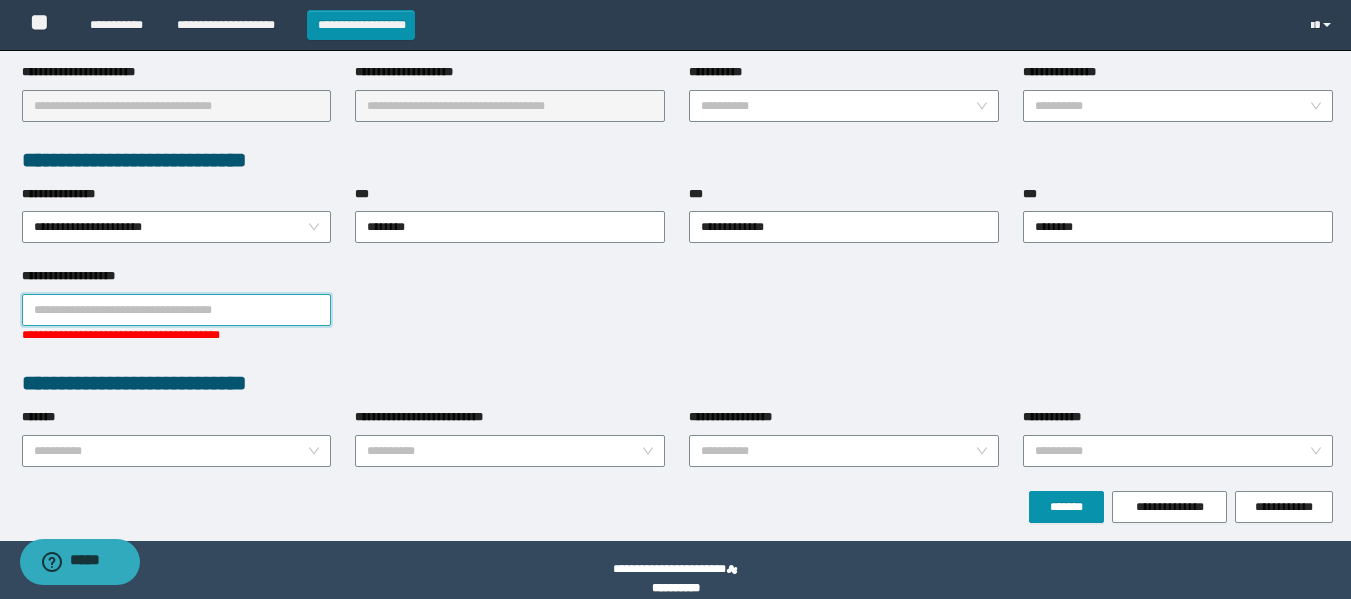 type on "*" 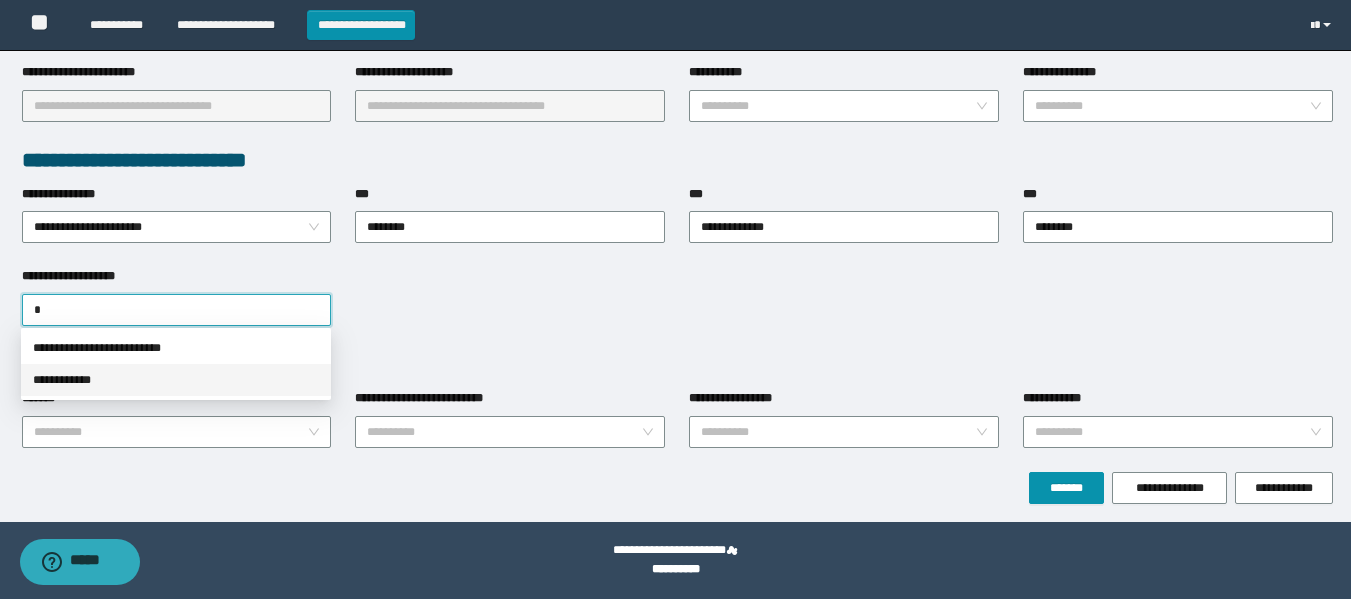 click on "**********" at bounding box center [176, 380] 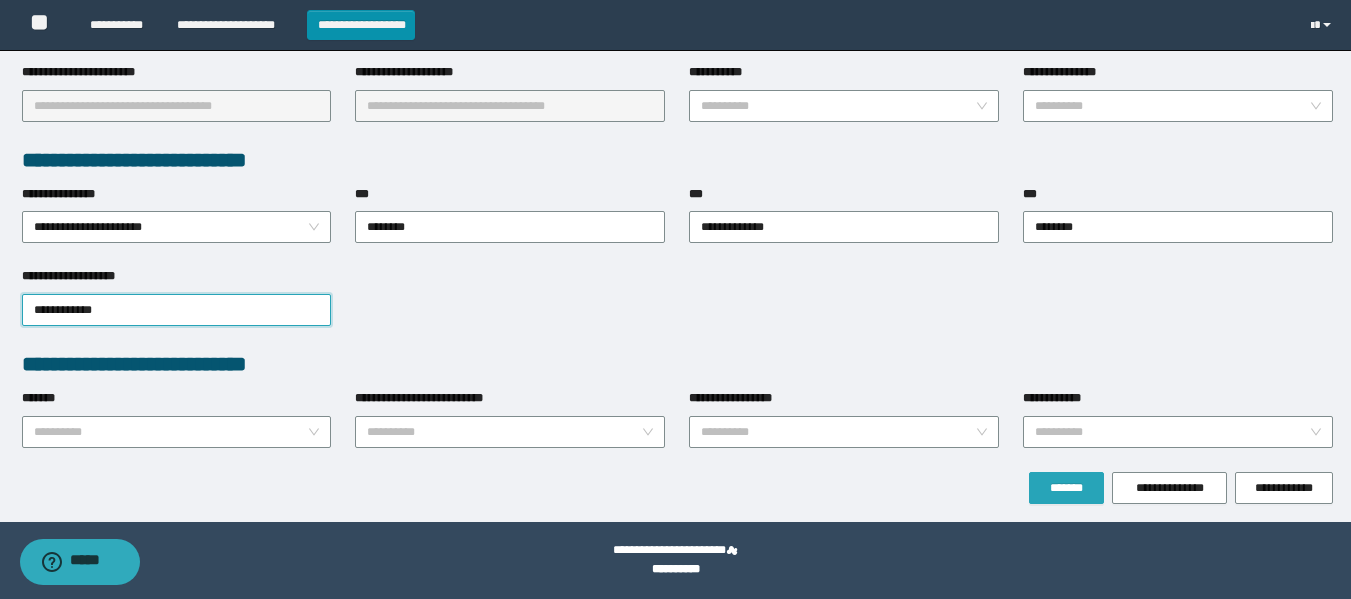 click on "*******" at bounding box center (1066, 488) 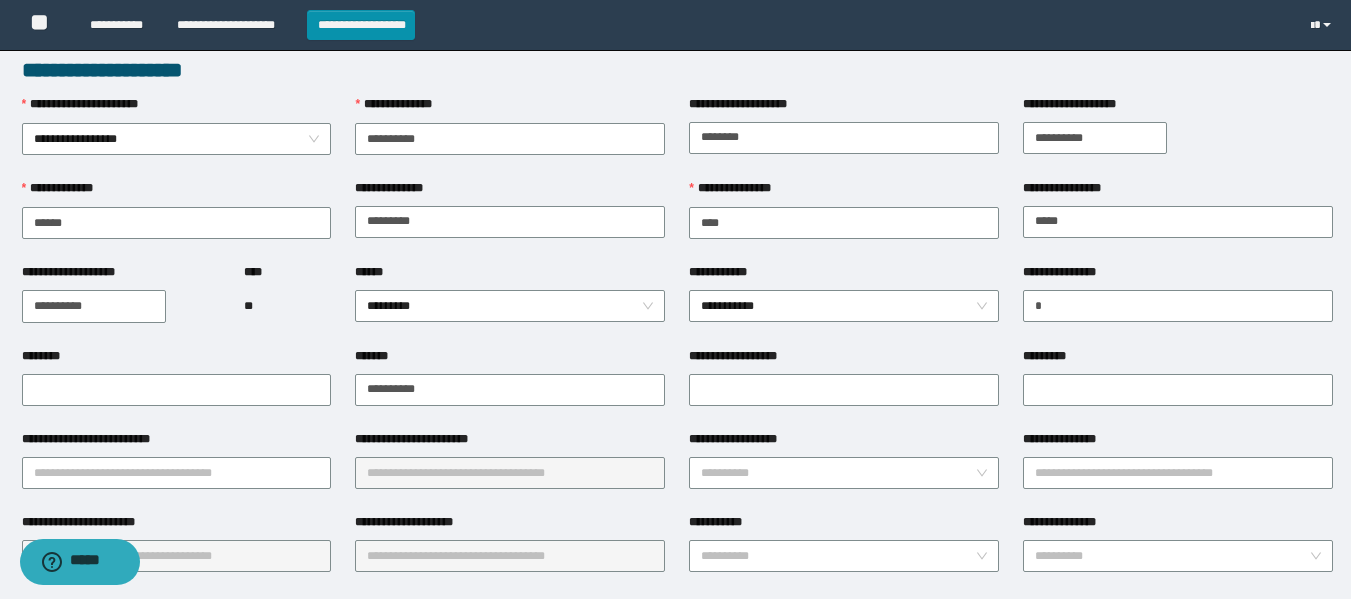 scroll, scrollTop: 100, scrollLeft: 0, axis: vertical 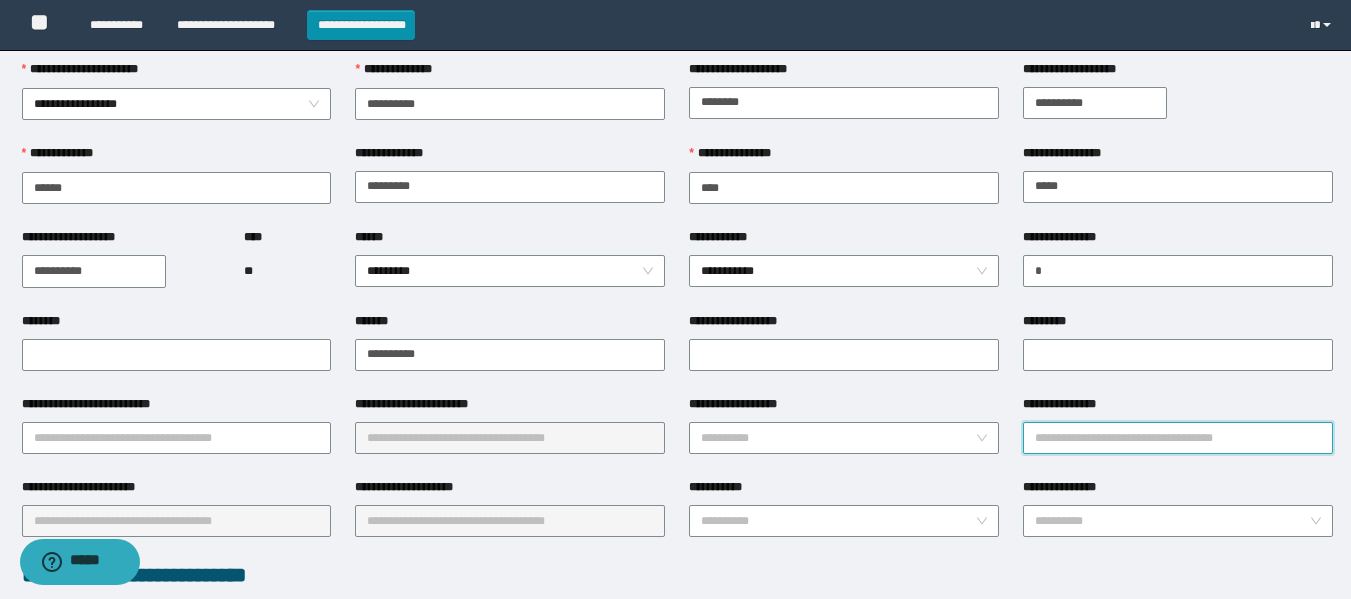 click on "**********" at bounding box center (1178, 438) 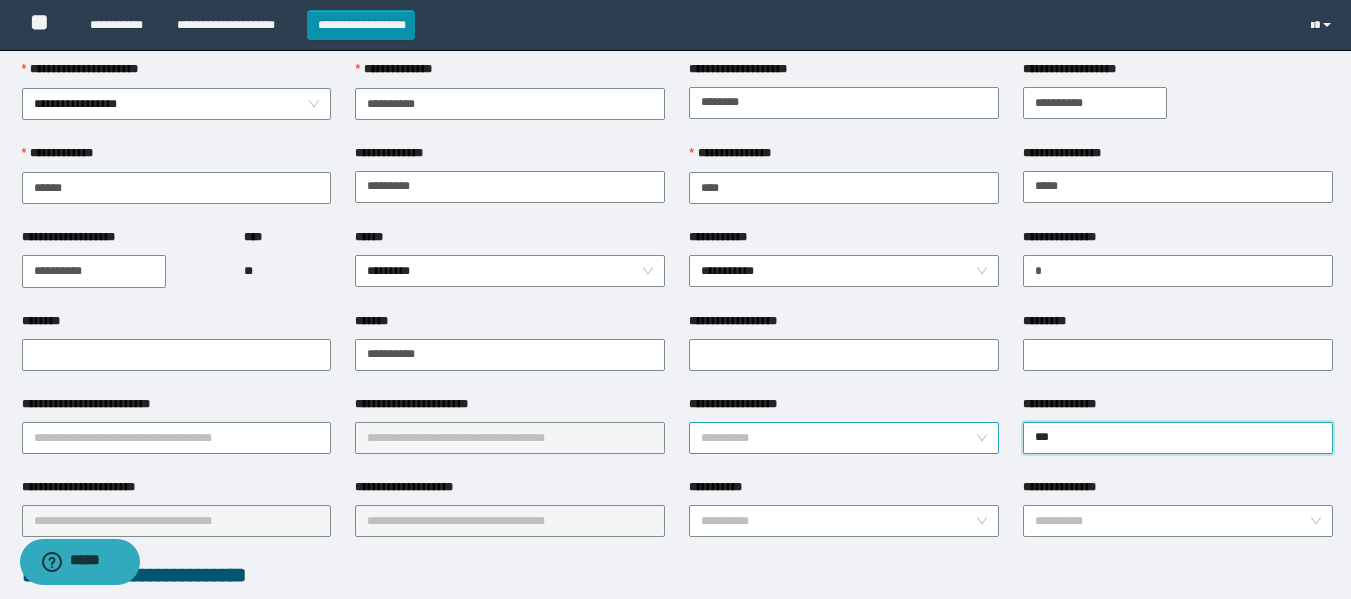 type on "****" 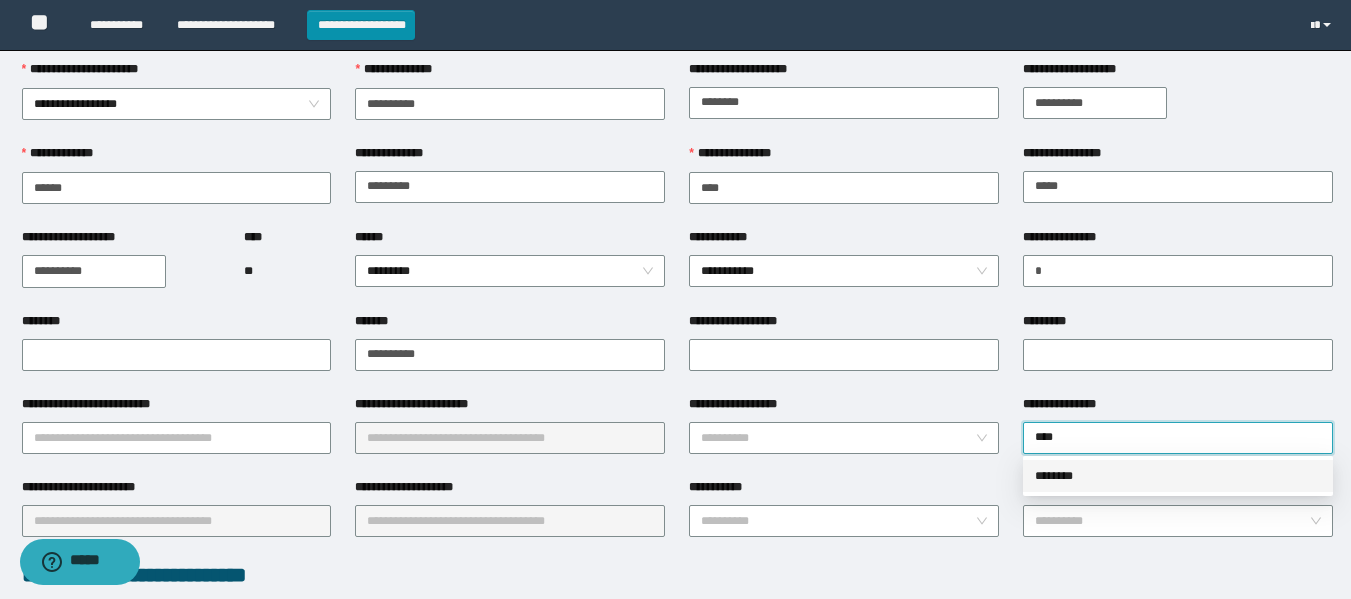 click on "********" at bounding box center [1178, 476] 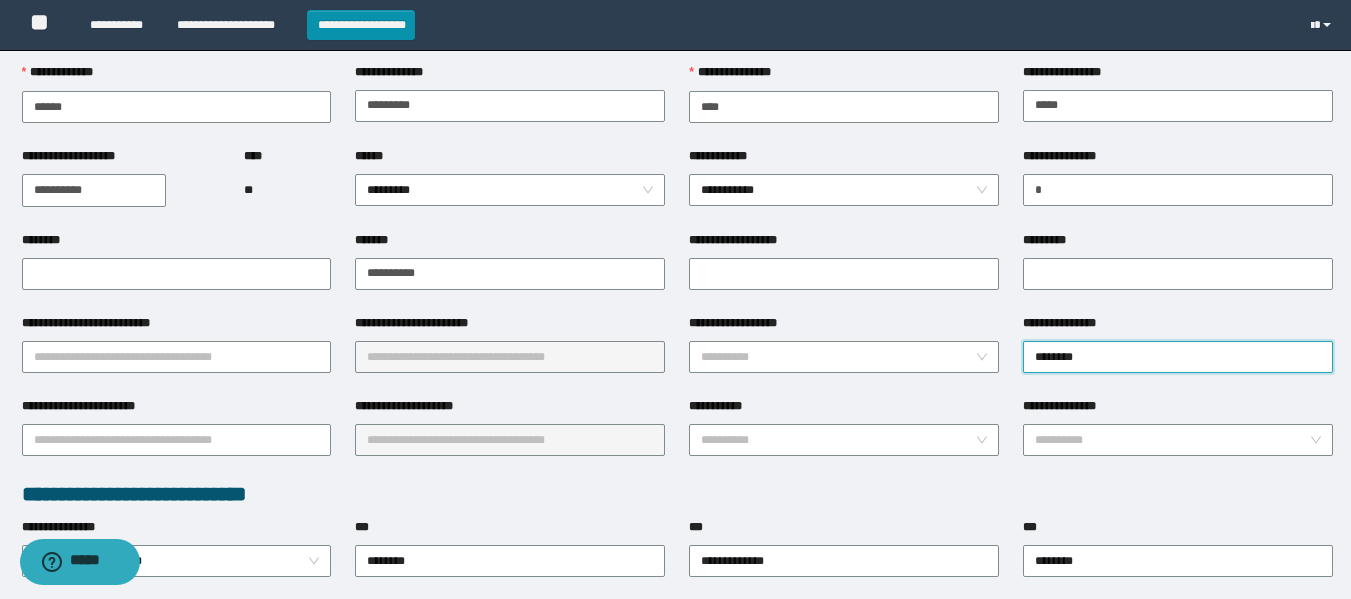 scroll, scrollTop: 200, scrollLeft: 0, axis: vertical 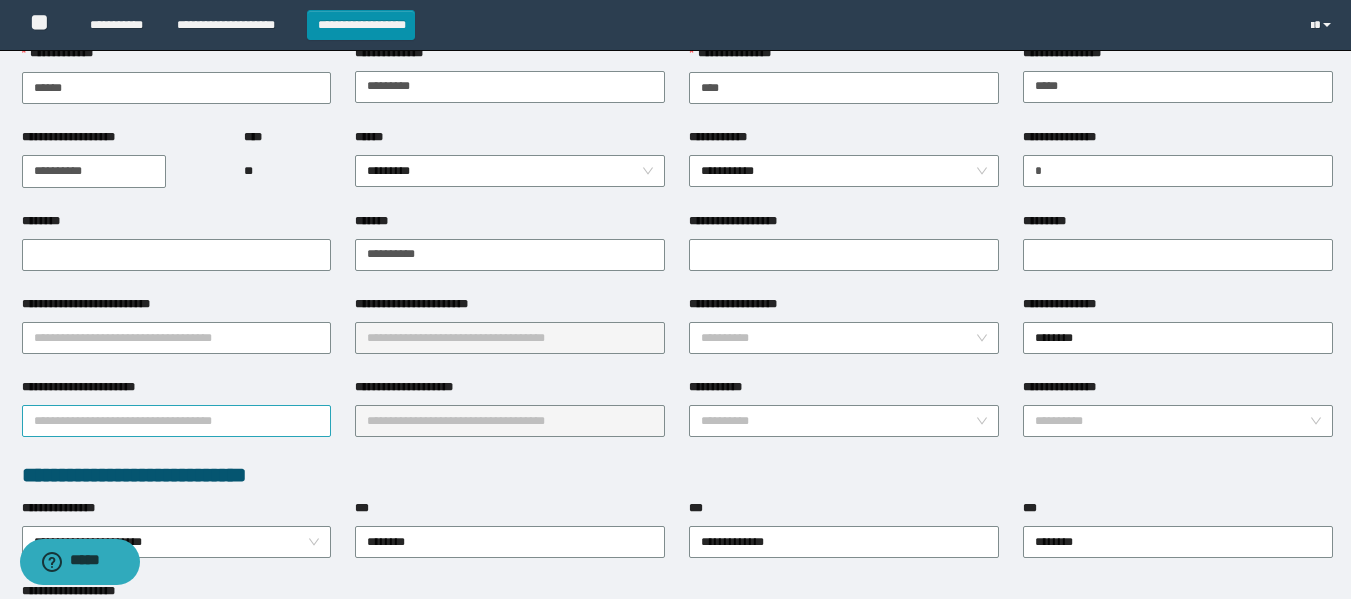 click on "**********" at bounding box center (177, 421) 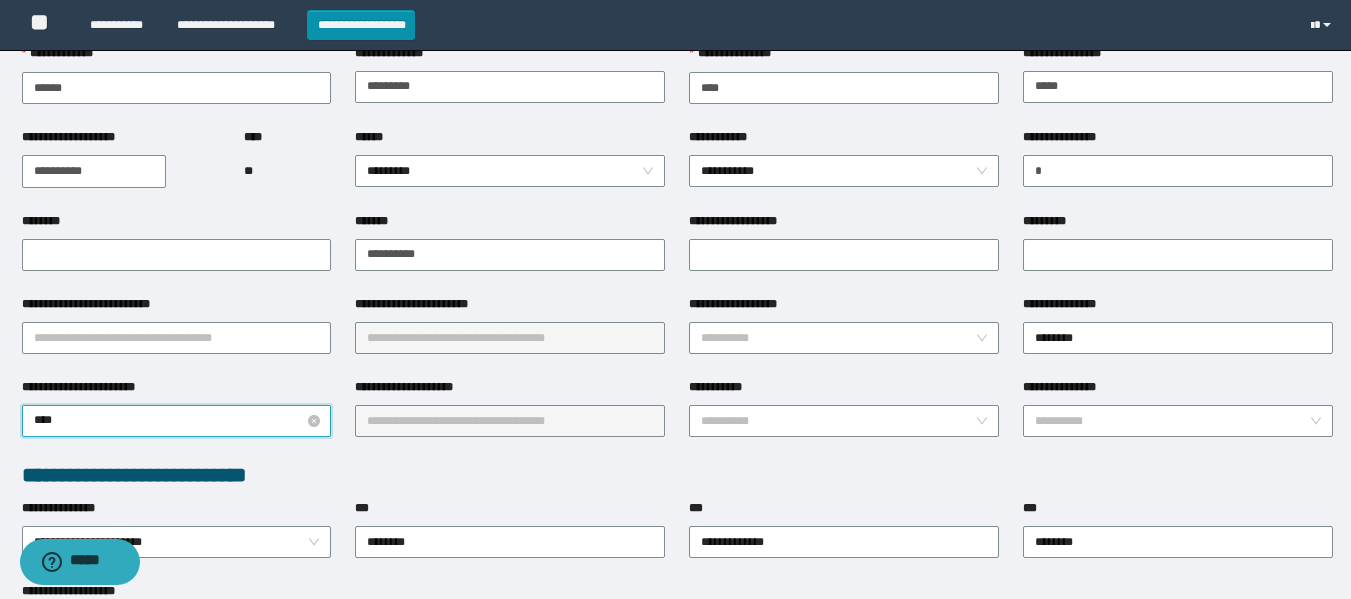 type on "*****" 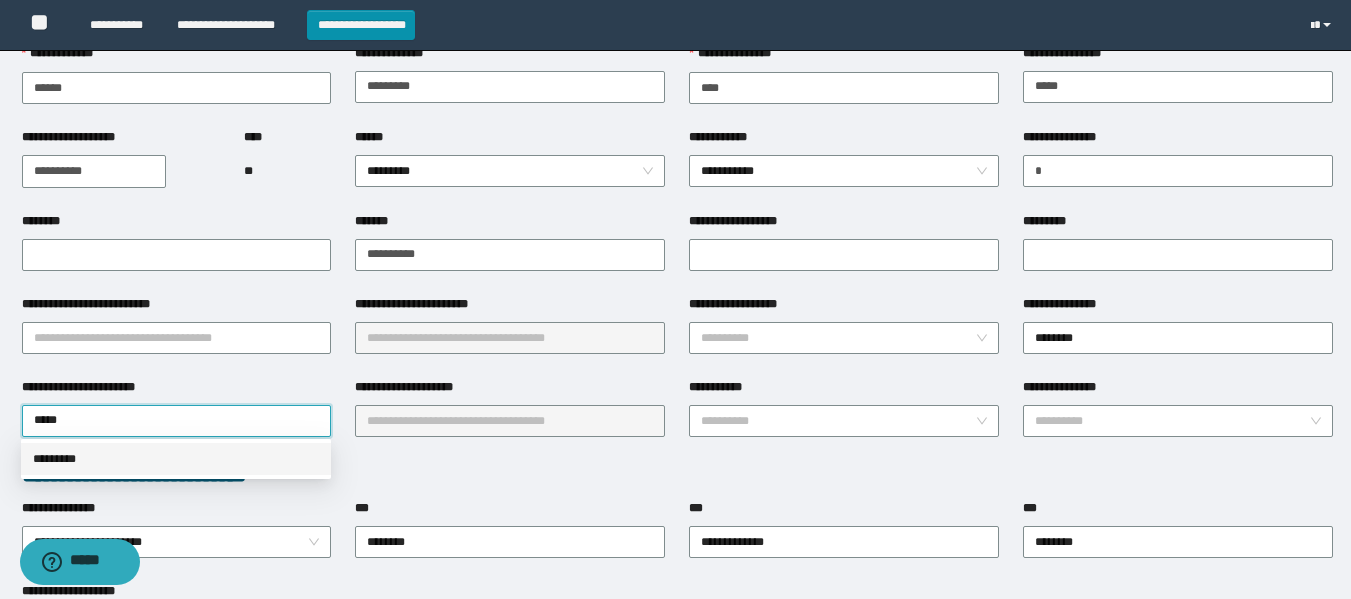 click on "*********" at bounding box center (176, 459) 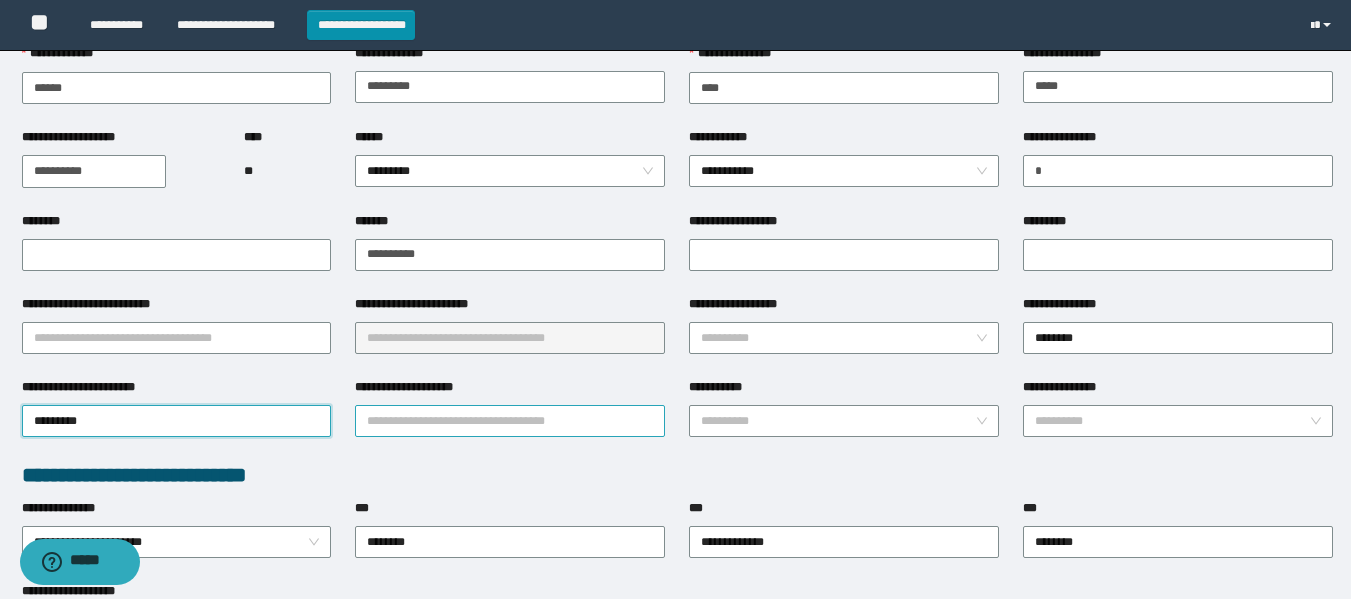 click on "**********" at bounding box center (510, 421) 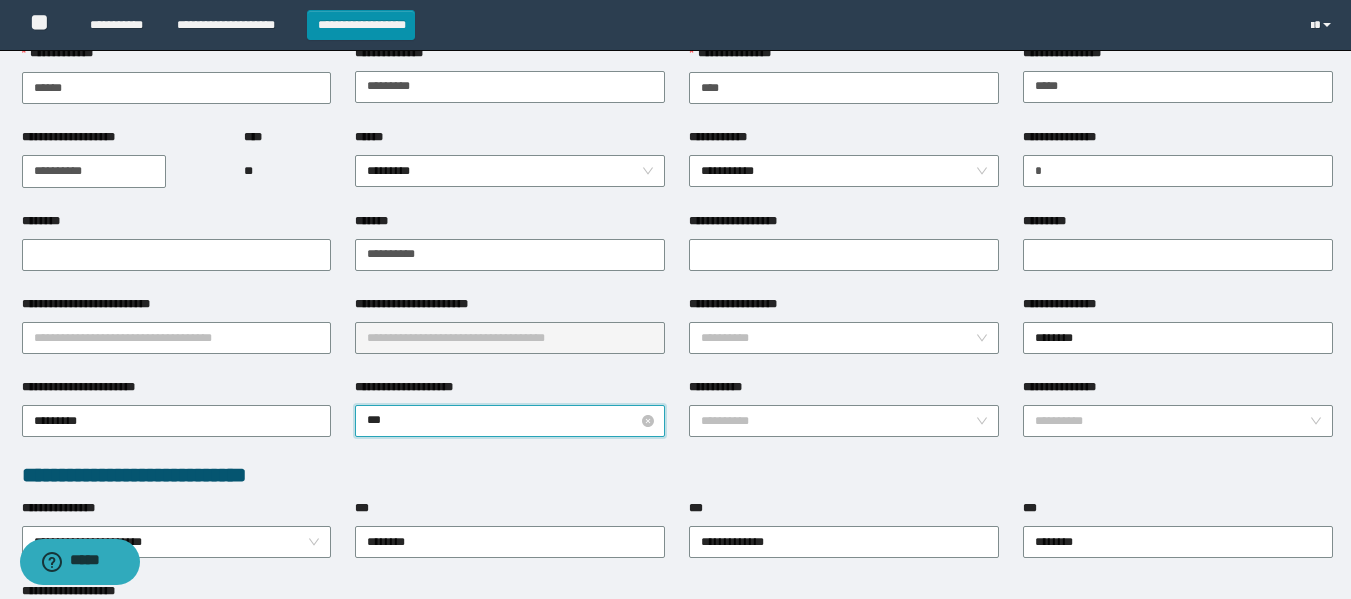 type on "****" 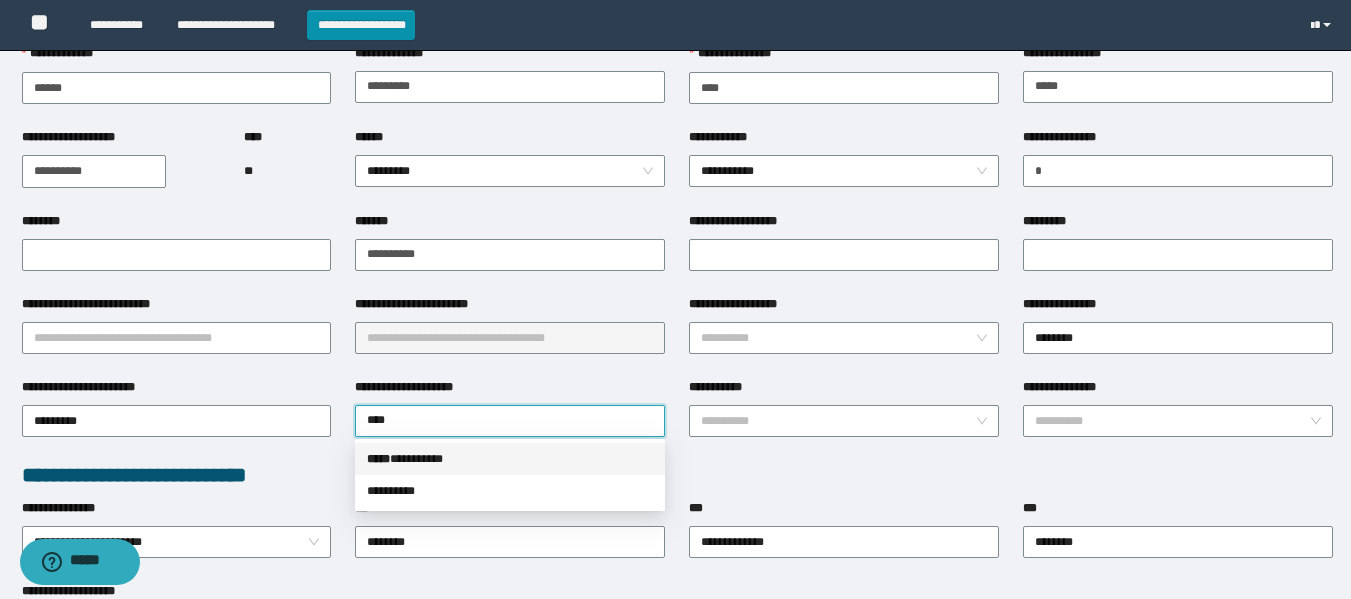 click on "***** * ********" at bounding box center (510, 459) 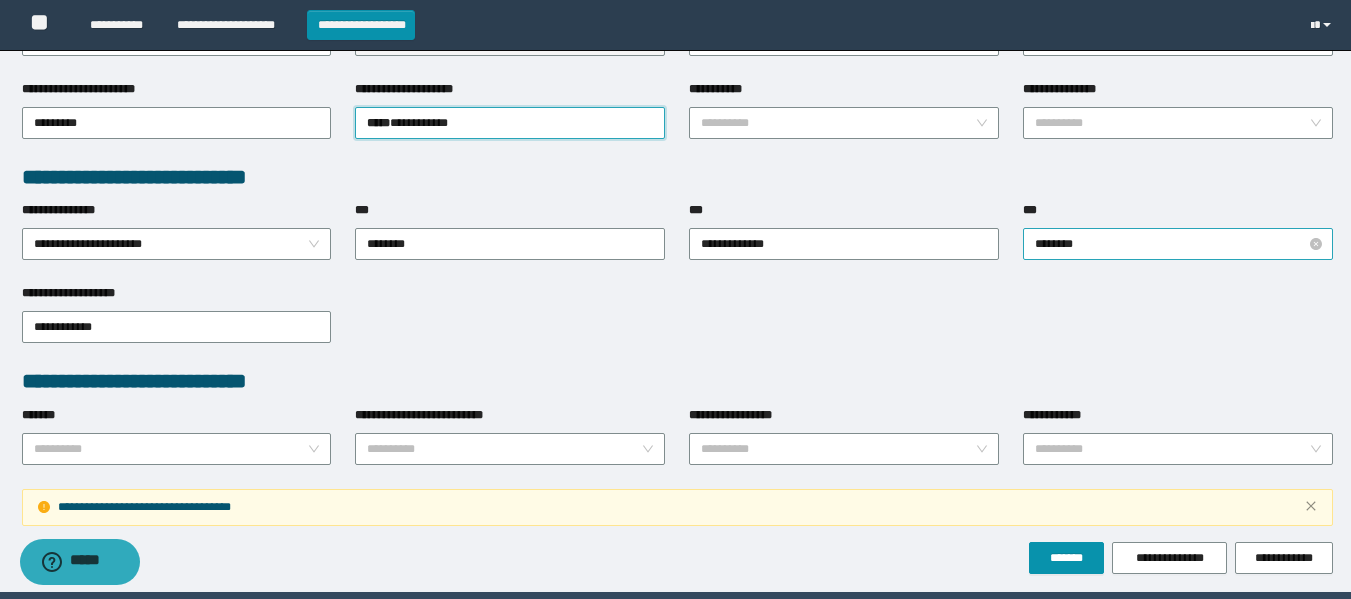 scroll, scrollTop: 367, scrollLeft: 0, axis: vertical 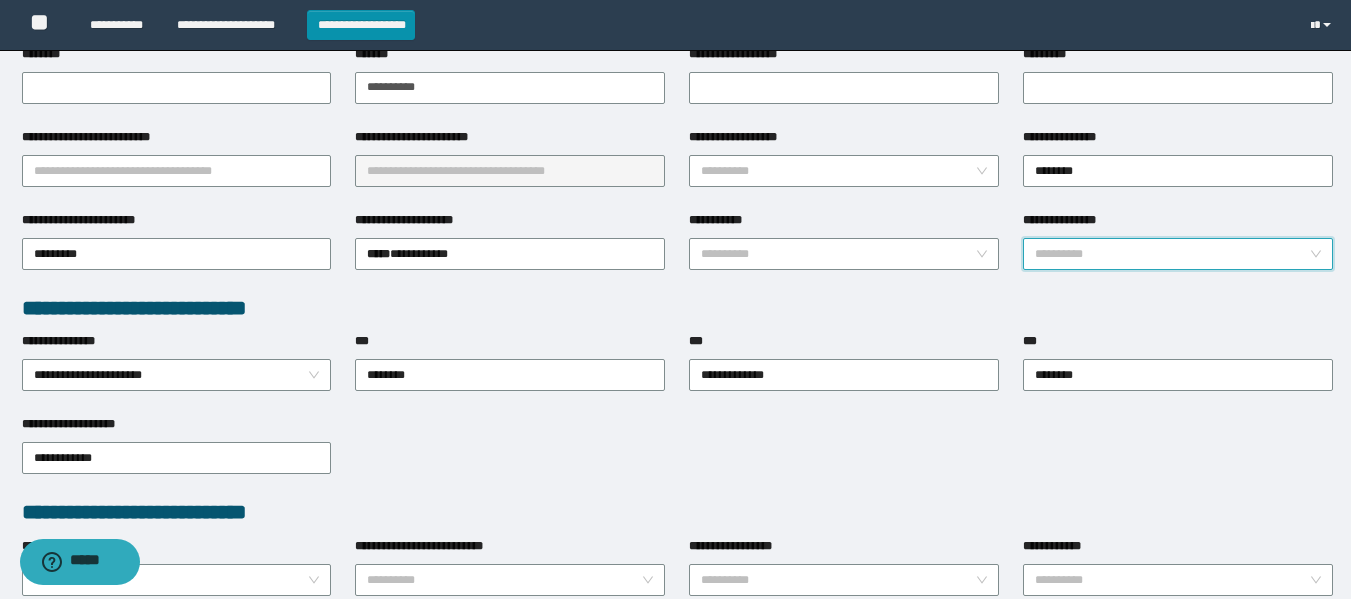 click on "**********" at bounding box center (1172, 254) 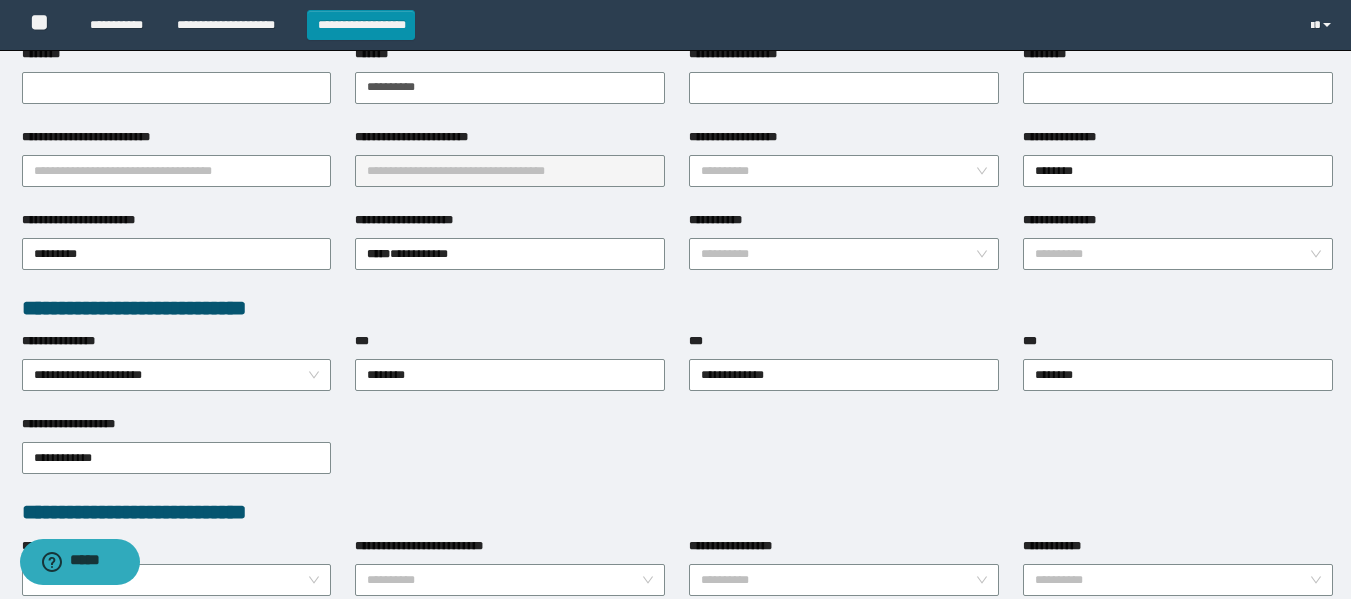 click on "**********" at bounding box center (1178, 224) 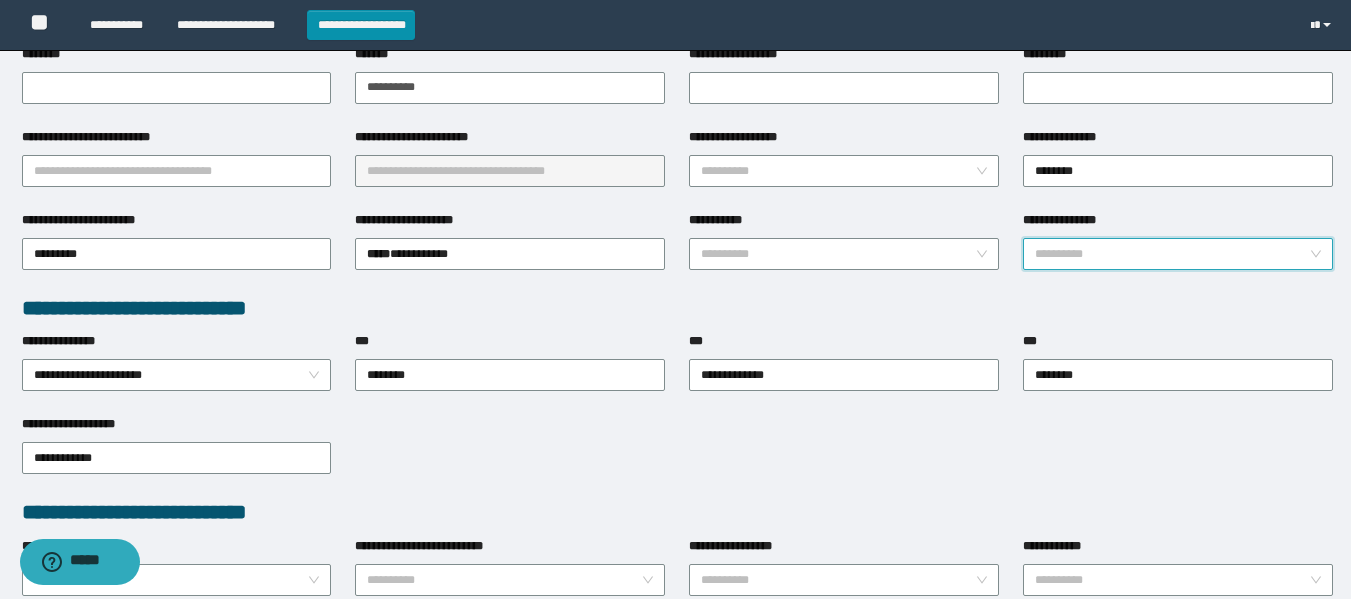 click on "**********" at bounding box center (1172, 254) 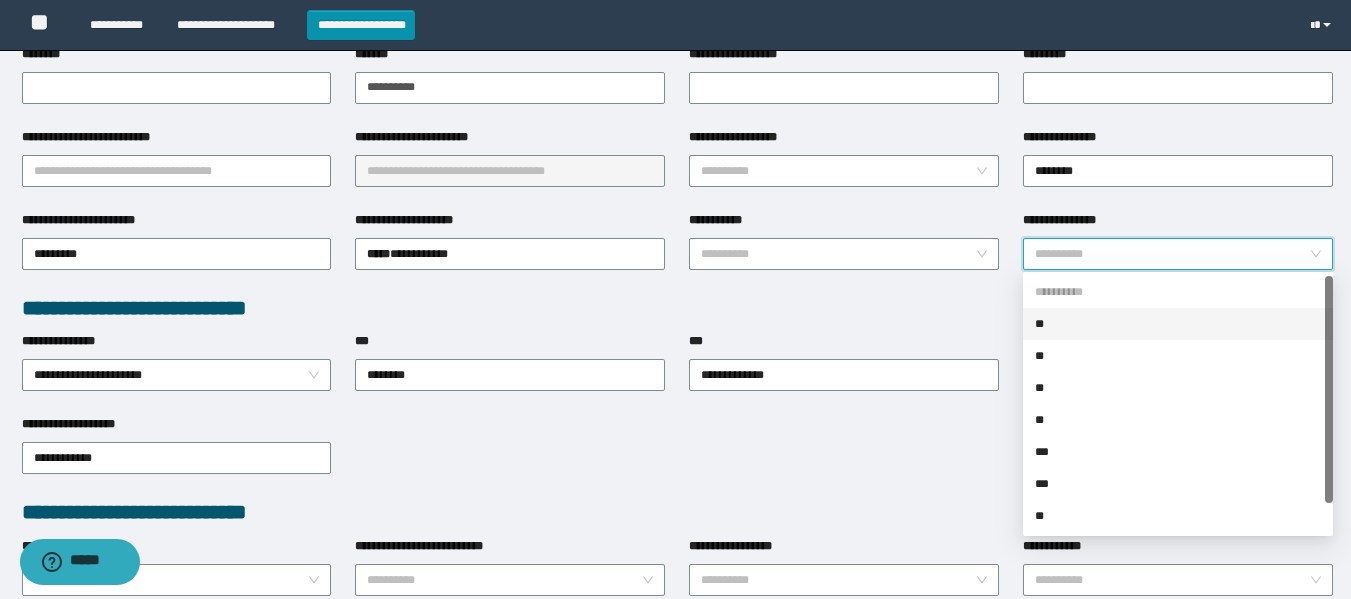click on "**" at bounding box center [1178, 324] 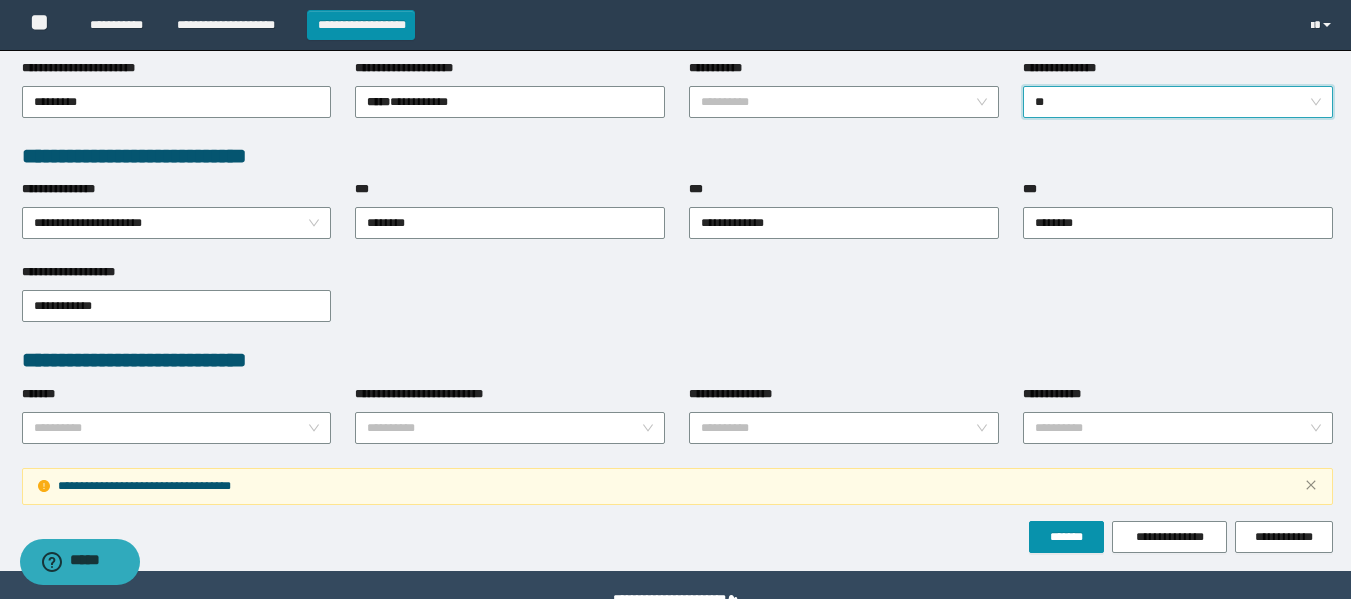scroll, scrollTop: 567, scrollLeft: 0, axis: vertical 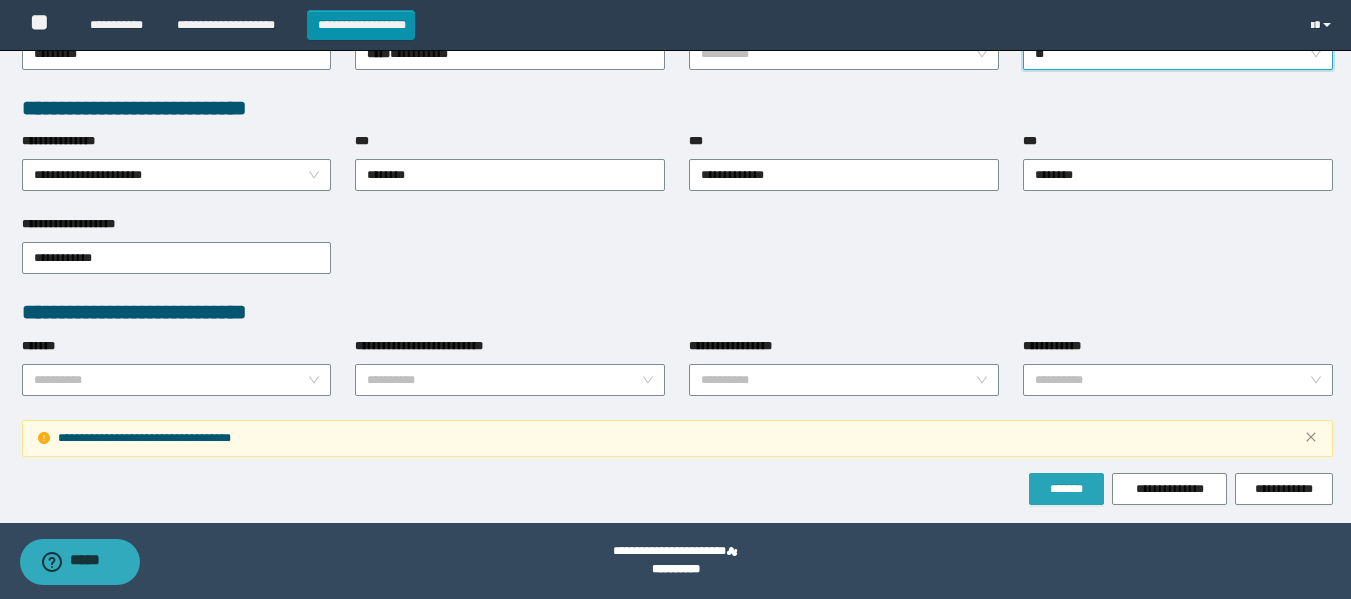 click on "*******" at bounding box center (1066, 489) 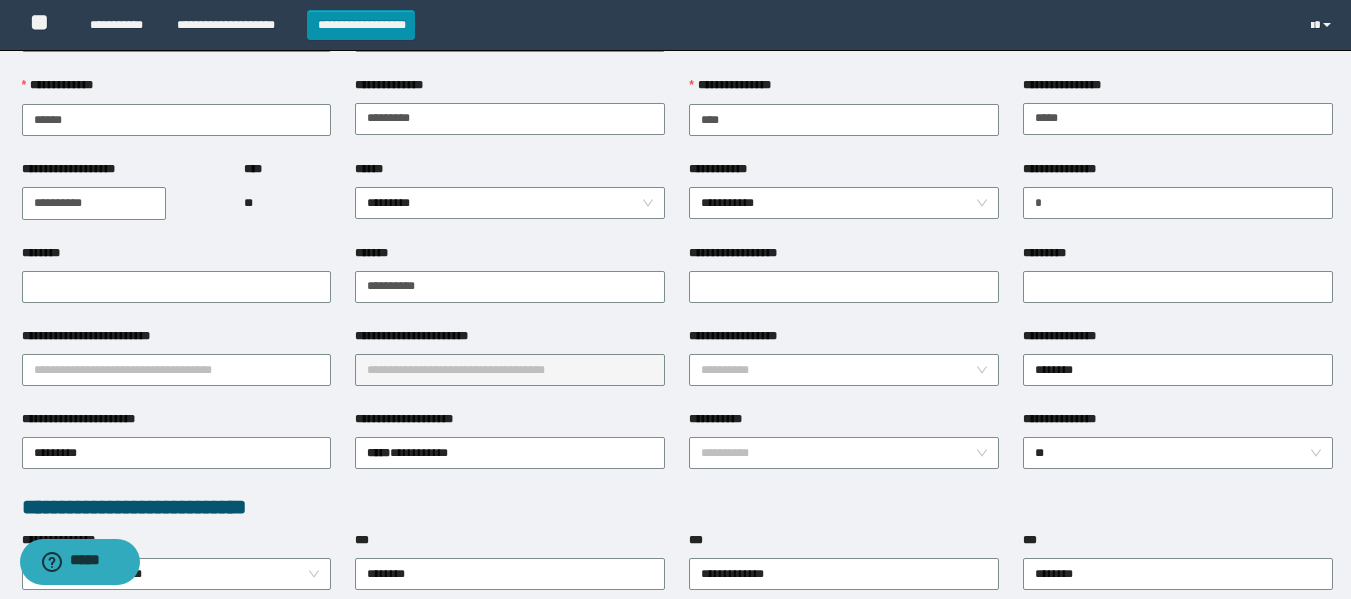 scroll, scrollTop: 167, scrollLeft: 0, axis: vertical 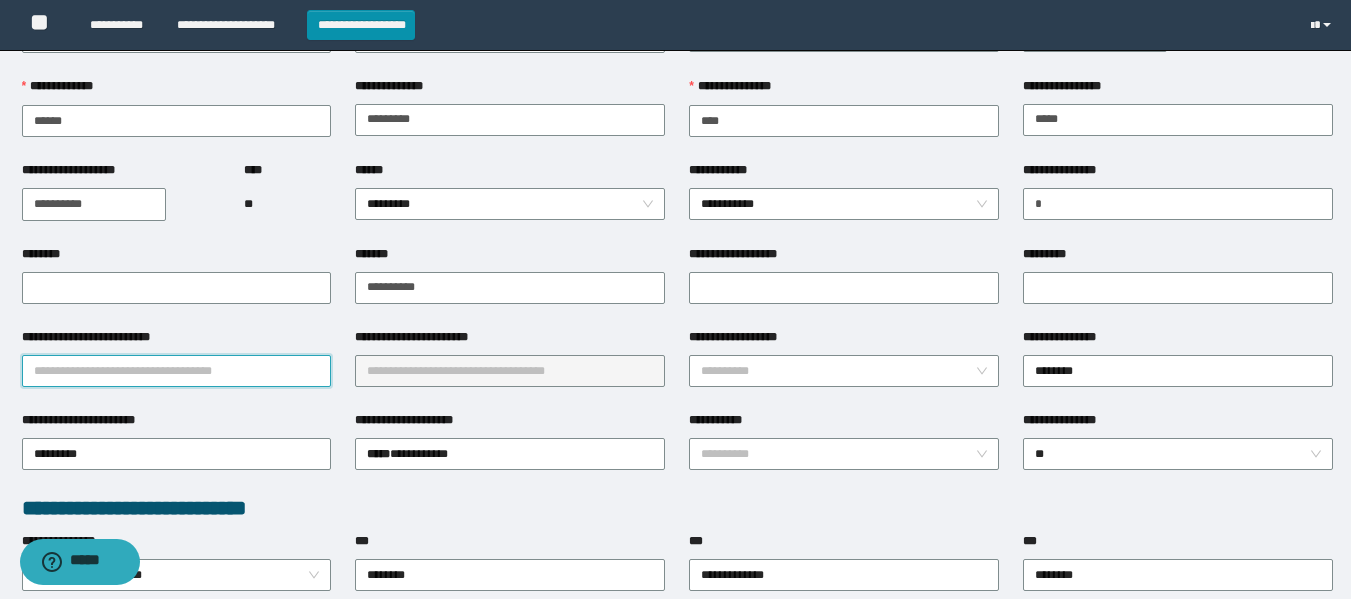 click on "**********" at bounding box center (177, 371) 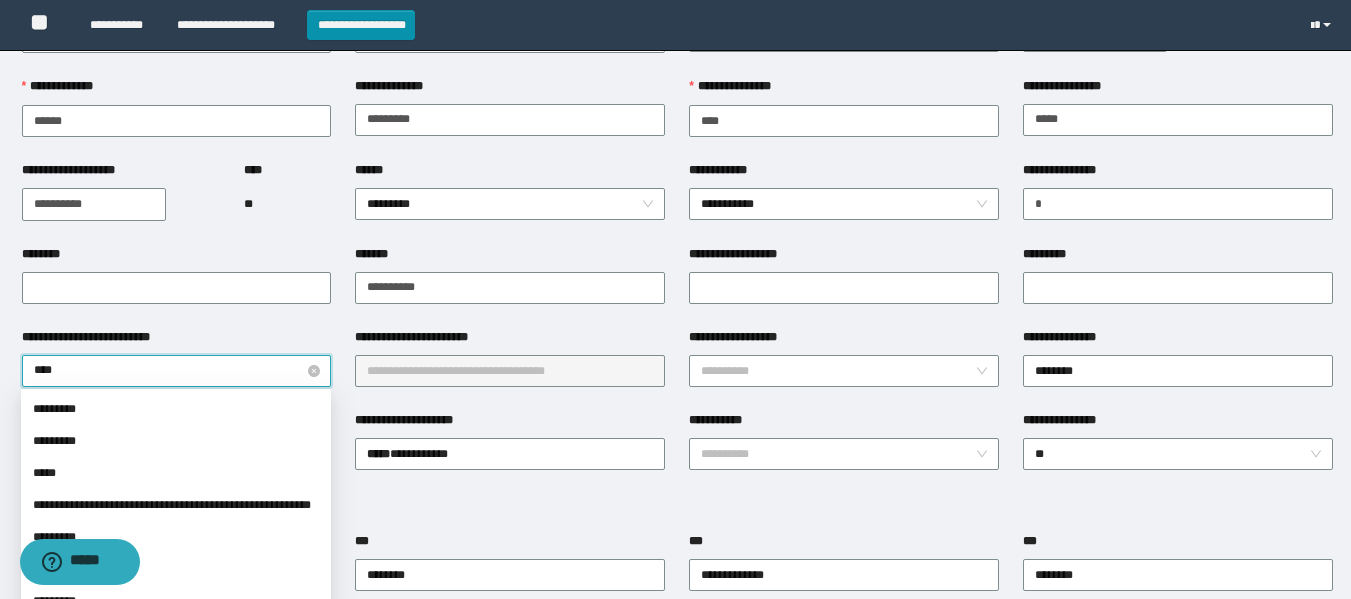 type on "*****" 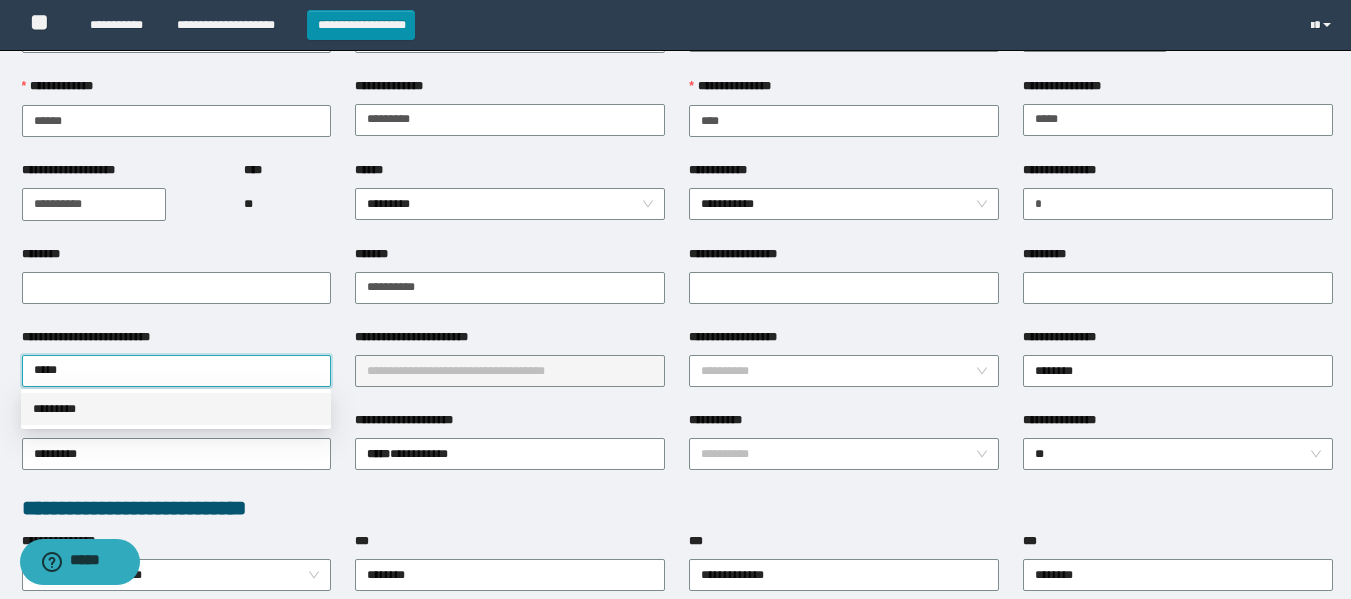 click on "*********" at bounding box center (176, 409) 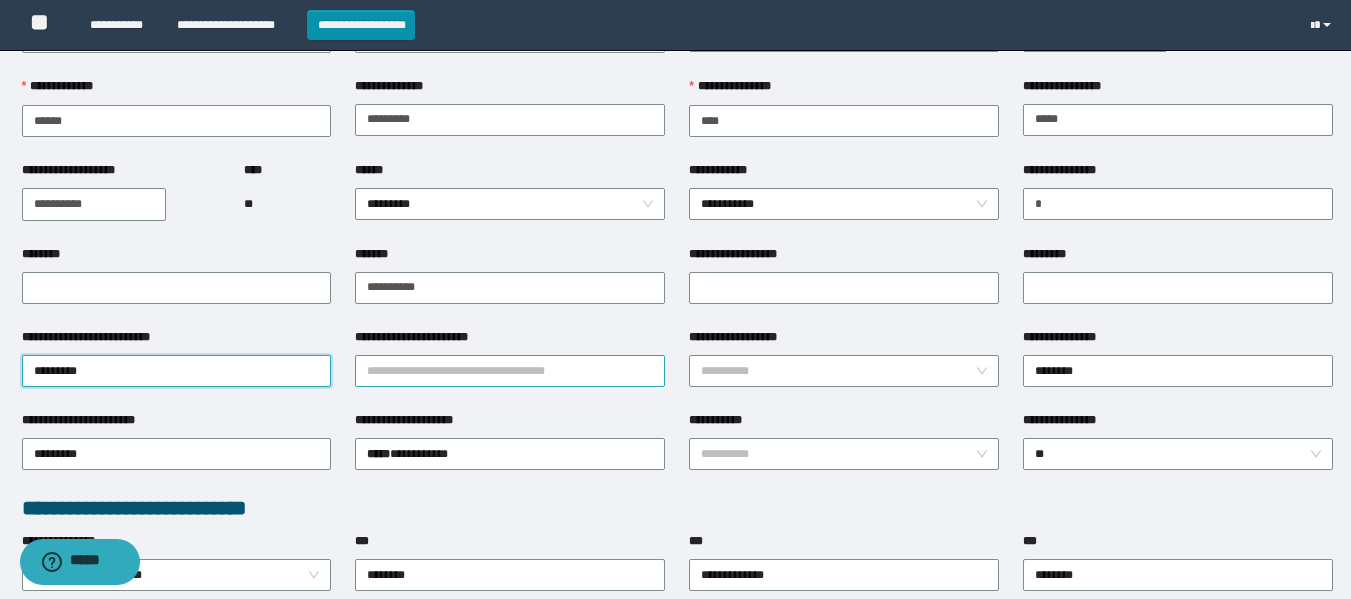 click on "**********" at bounding box center [510, 371] 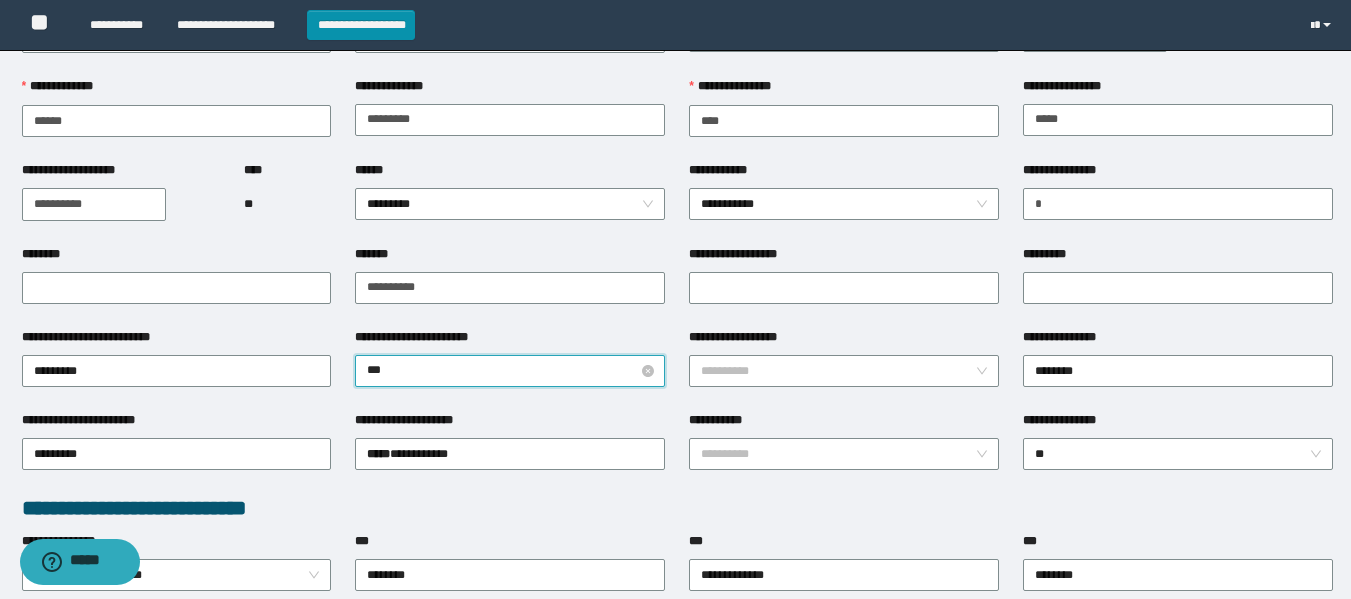 type on "****" 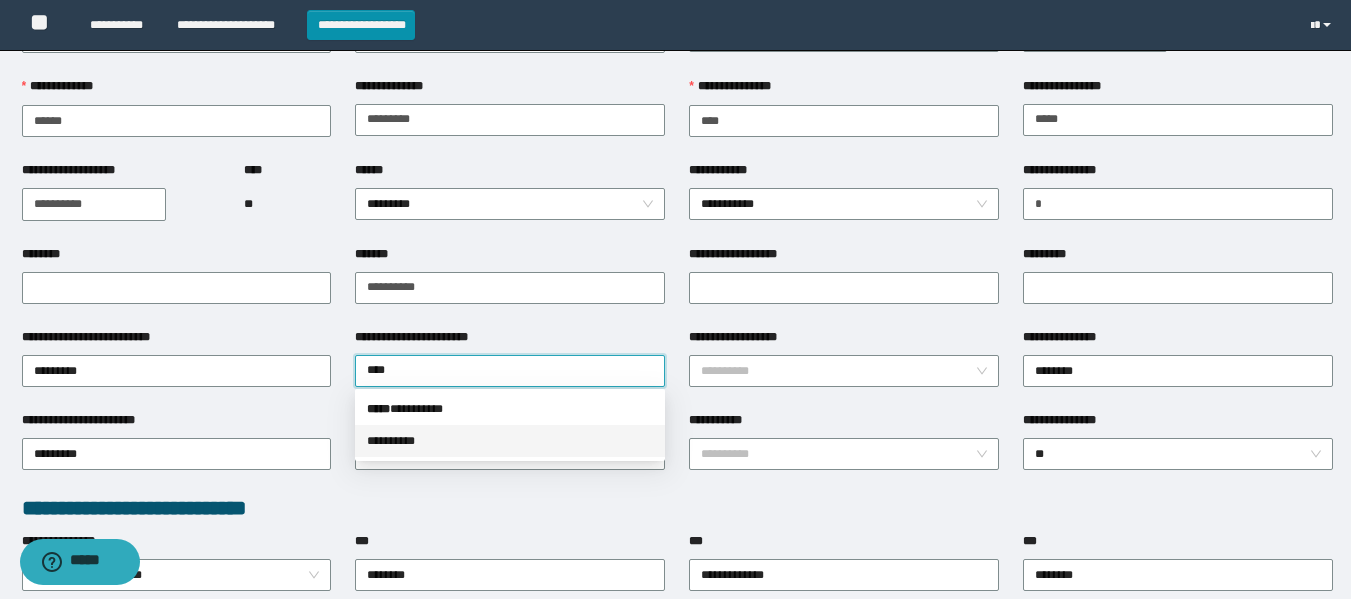click on "* ********" at bounding box center (510, 441) 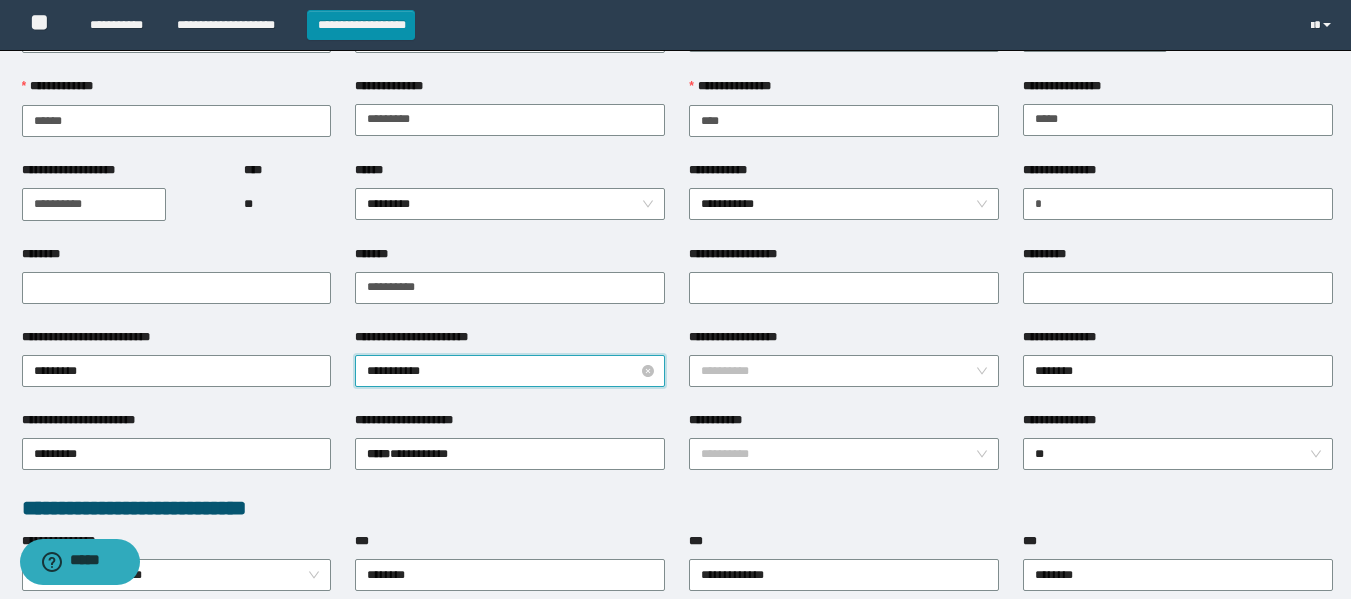 click on "* ********" at bounding box center (510, 371) 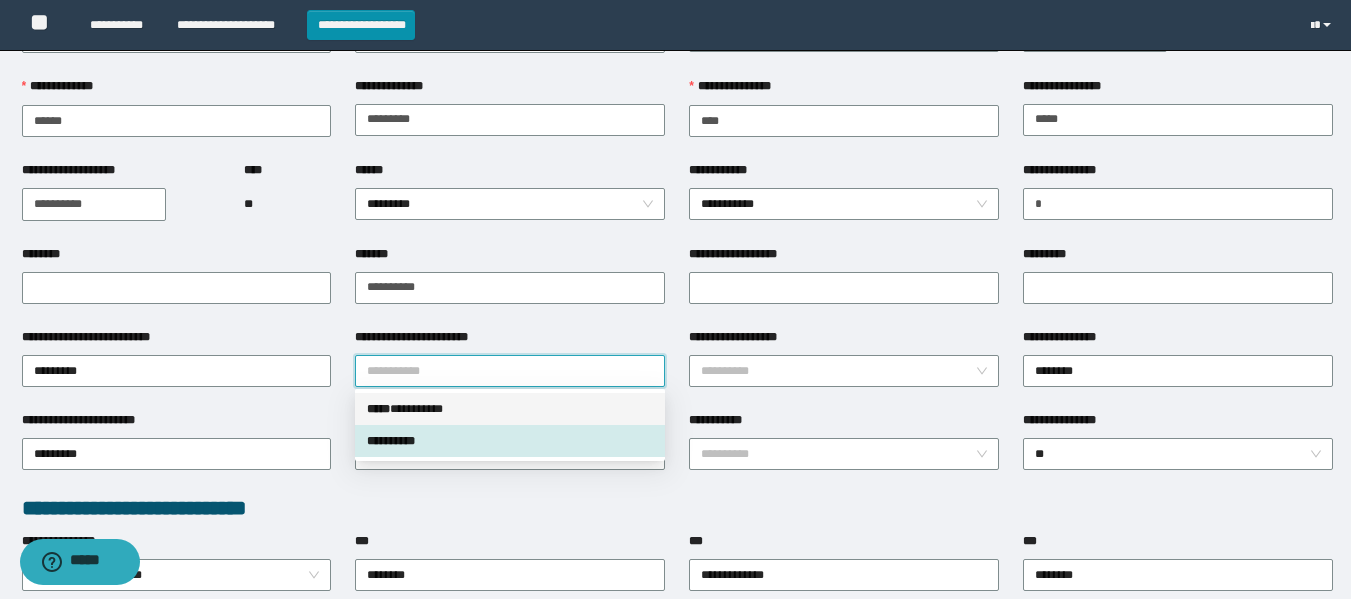 click on "***** * ********" at bounding box center [510, 409] 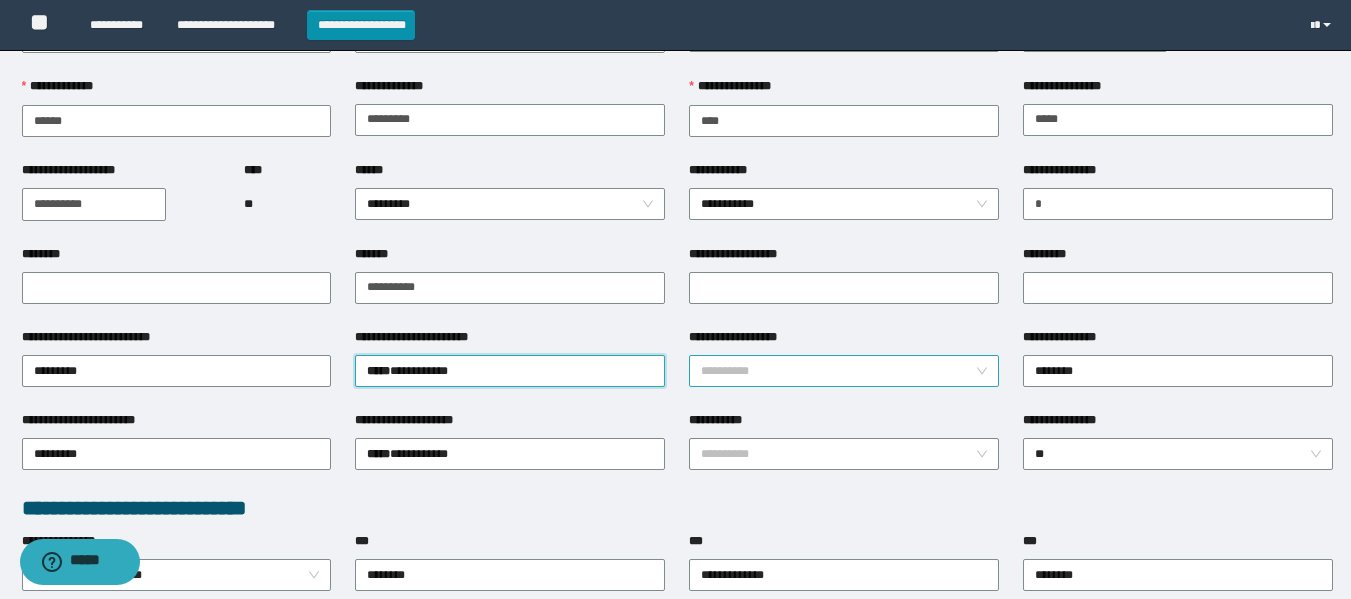 click on "**********" at bounding box center [844, 371] 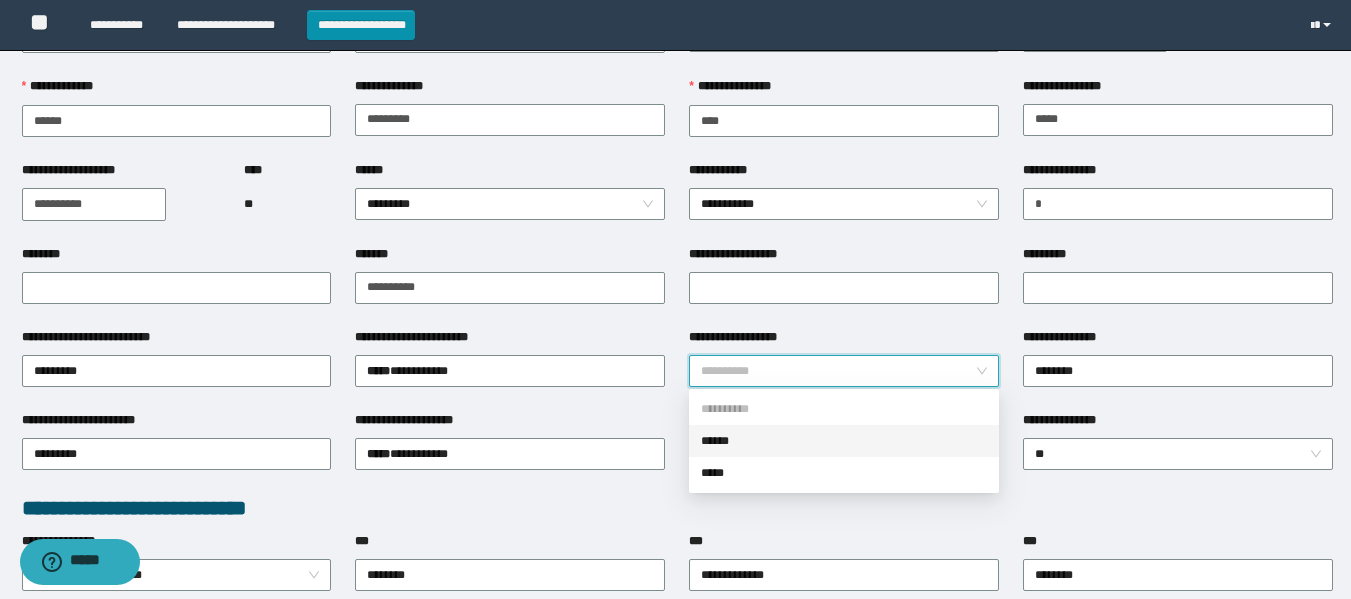 click on "******" at bounding box center (844, 441) 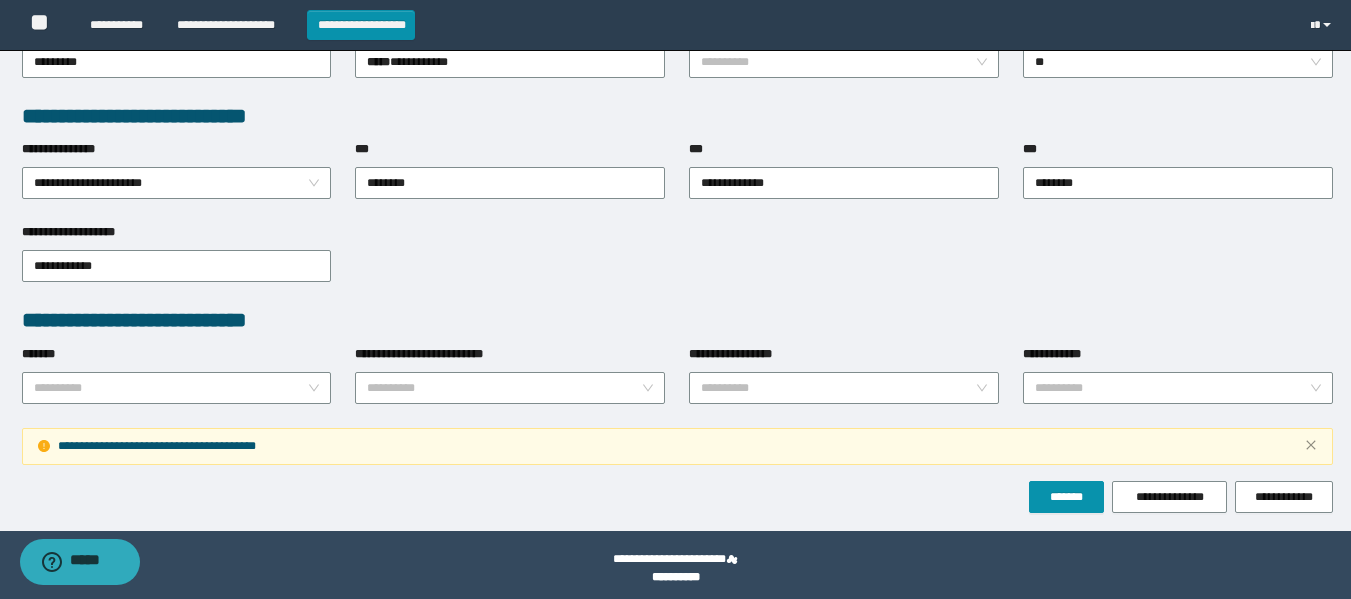 scroll, scrollTop: 567, scrollLeft: 0, axis: vertical 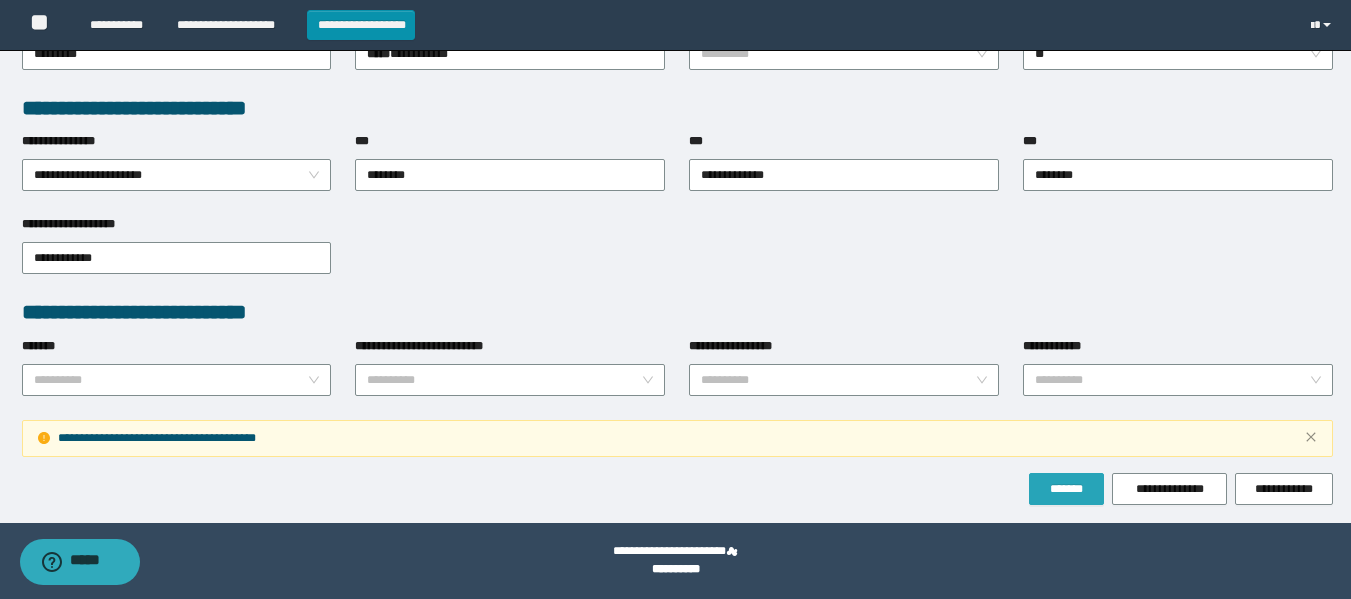 click on "*******" at bounding box center [1066, 489] 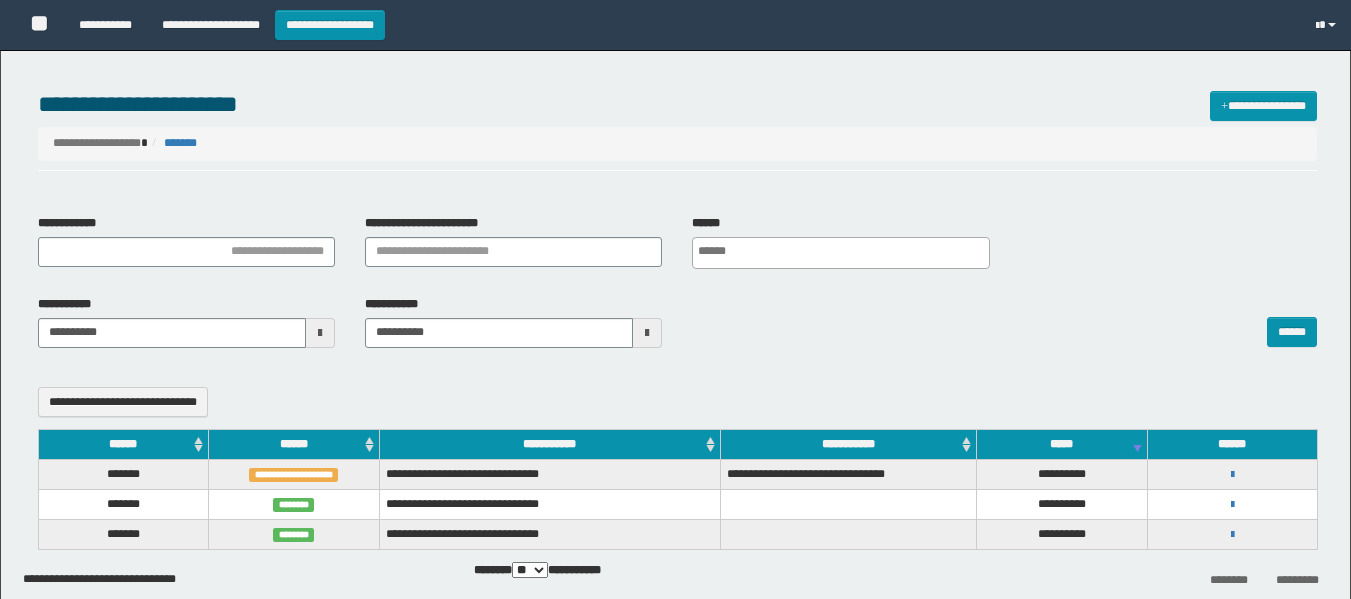 select 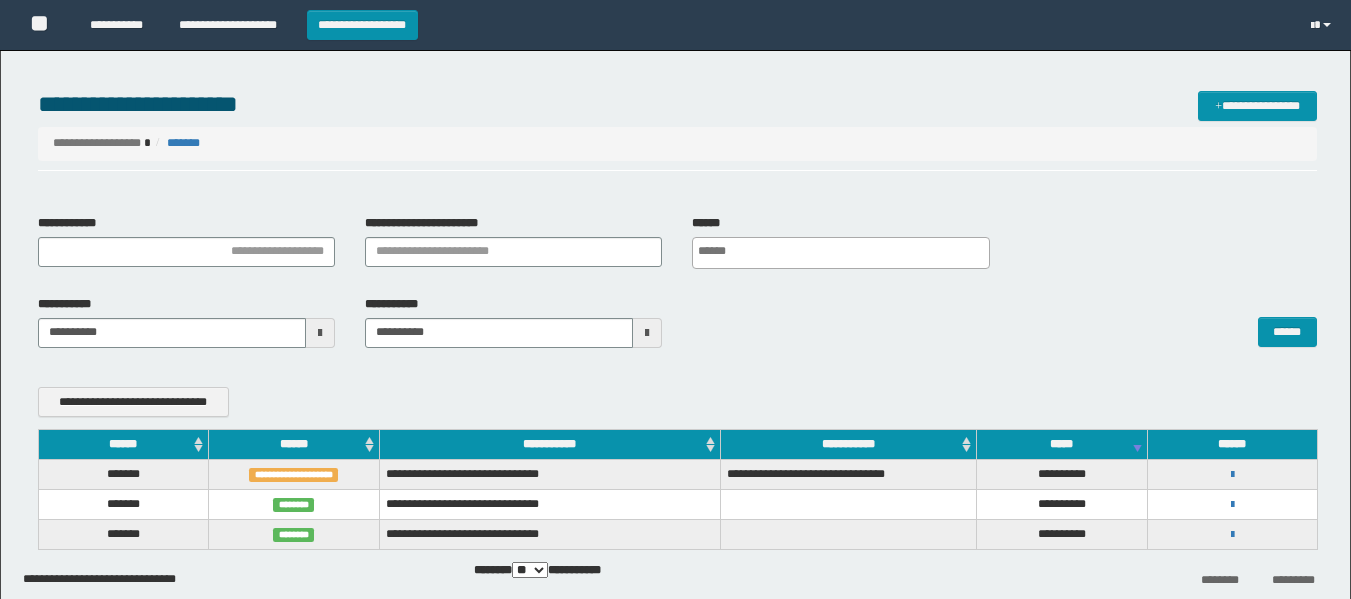 scroll, scrollTop: 0, scrollLeft: 0, axis: both 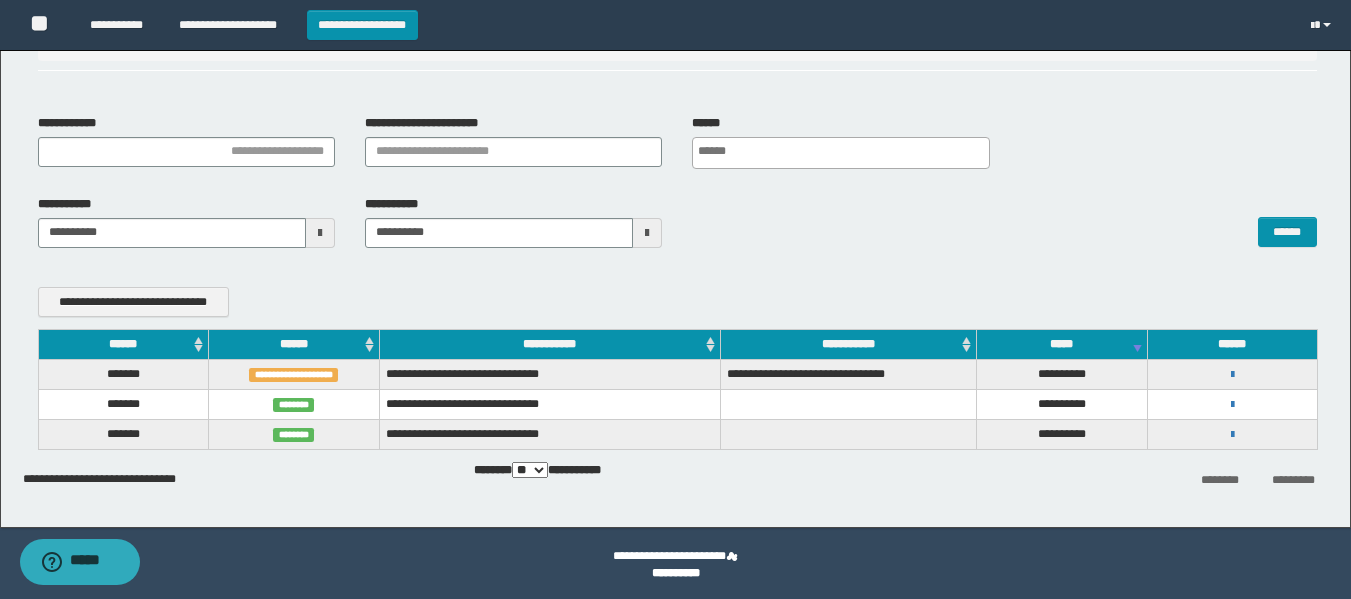 click on "**********" at bounding box center [1062, 405] 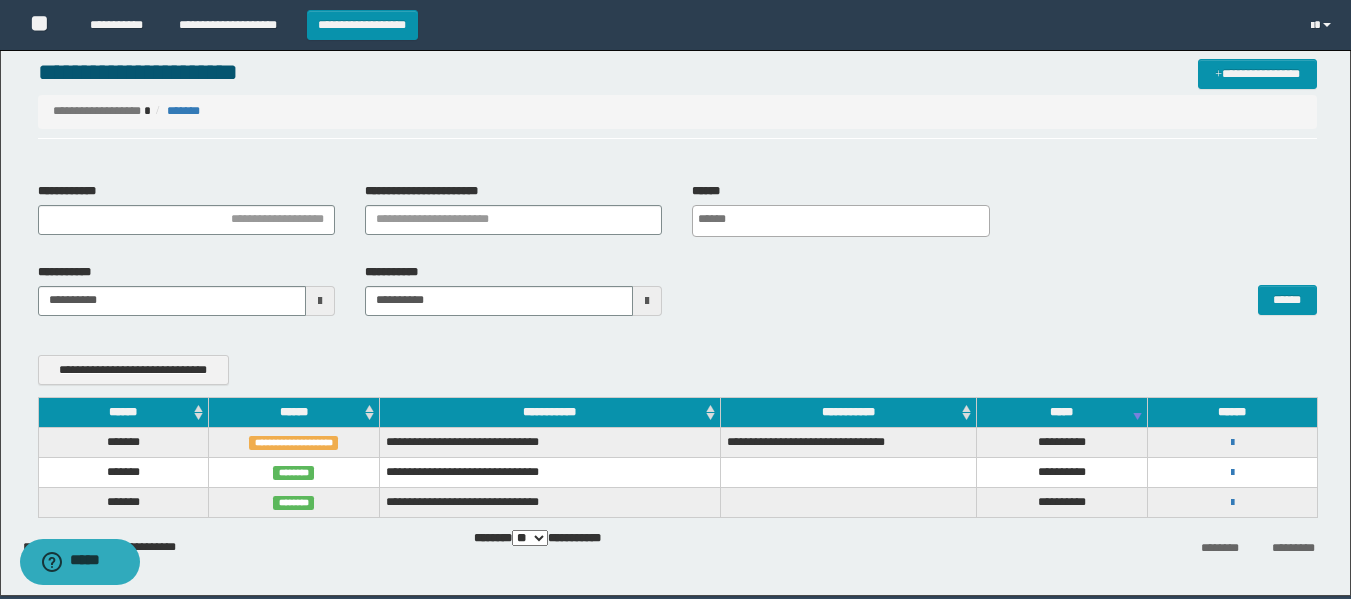 scroll, scrollTop: 0, scrollLeft: 0, axis: both 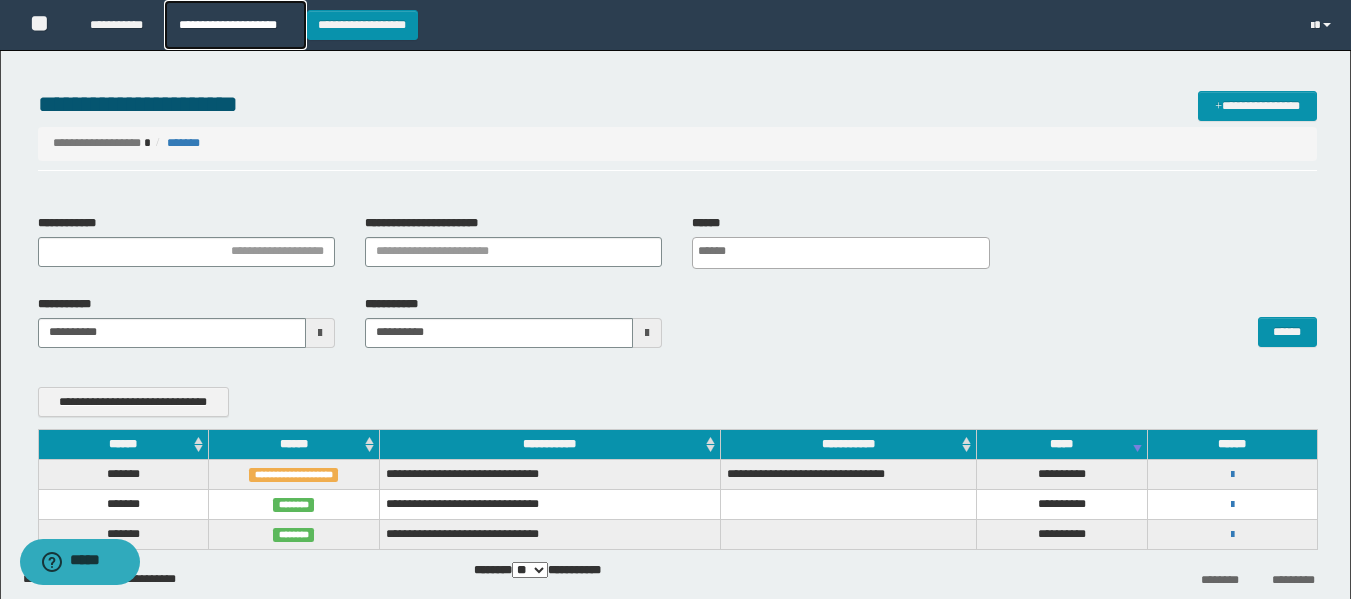 click on "**********" at bounding box center [235, 25] 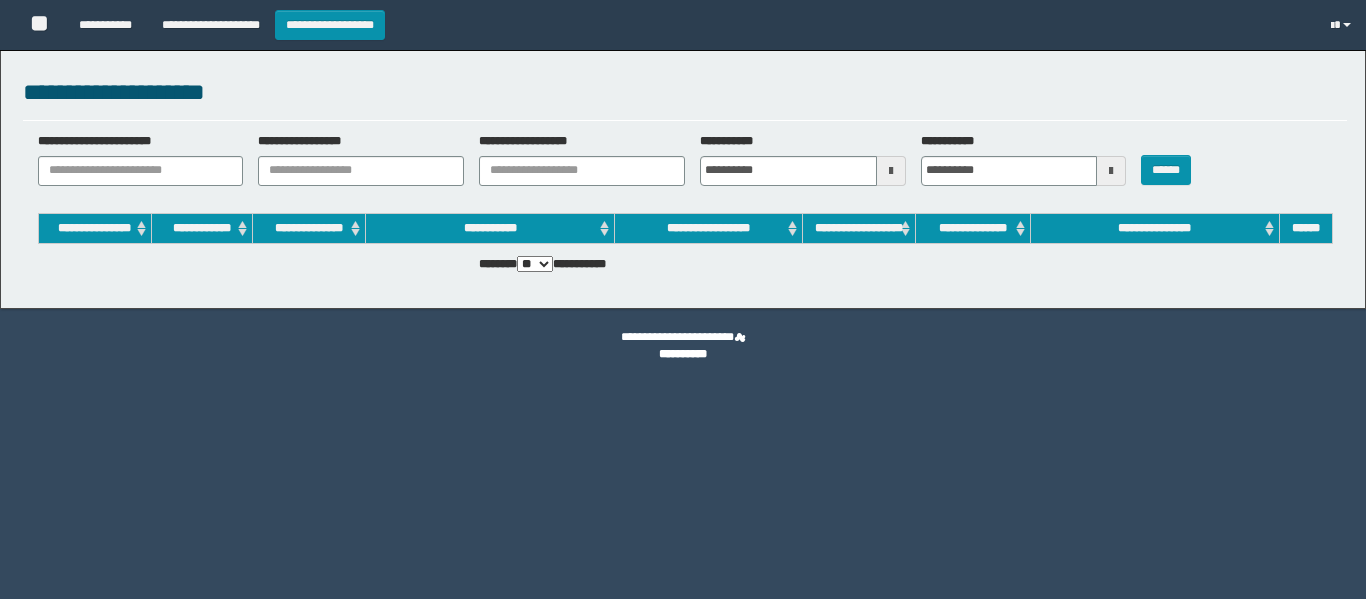 scroll, scrollTop: 0, scrollLeft: 0, axis: both 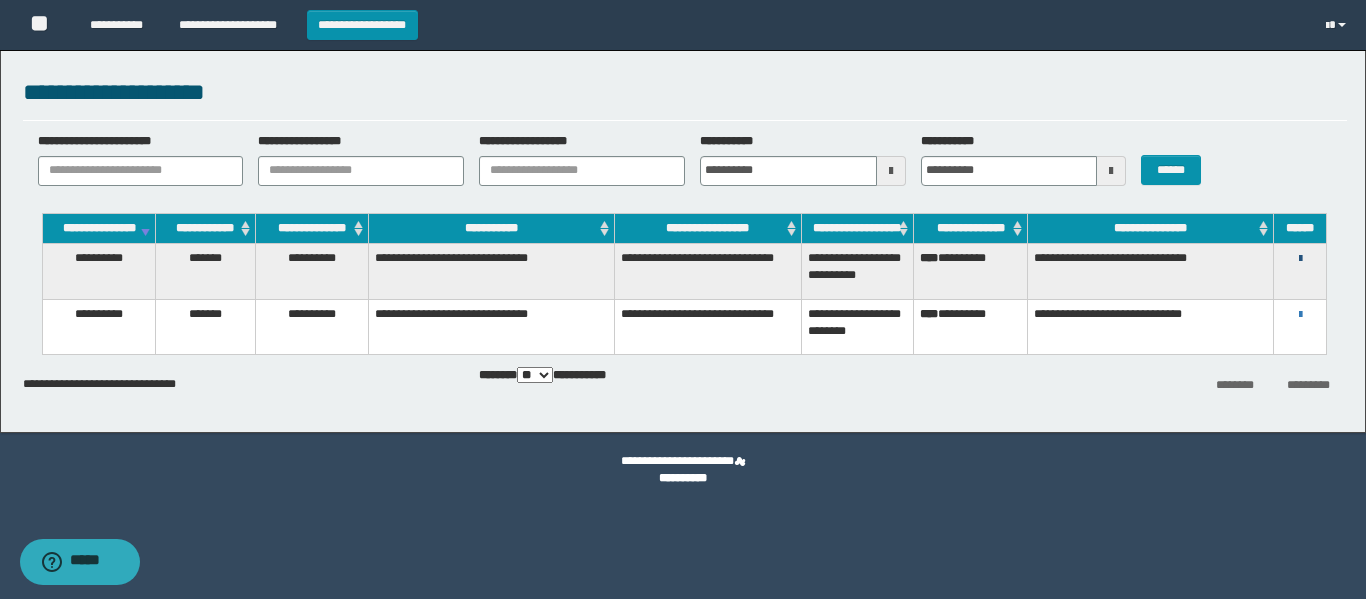 click at bounding box center [1300, 259] 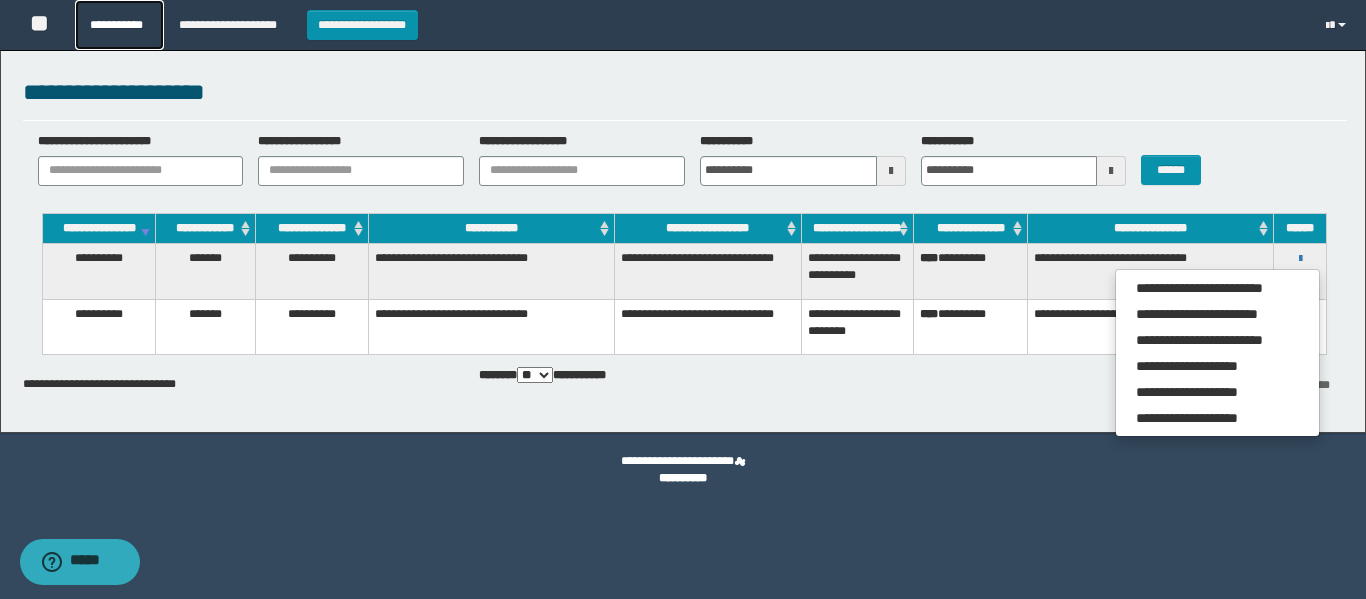 click on "**********" at bounding box center [119, 25] 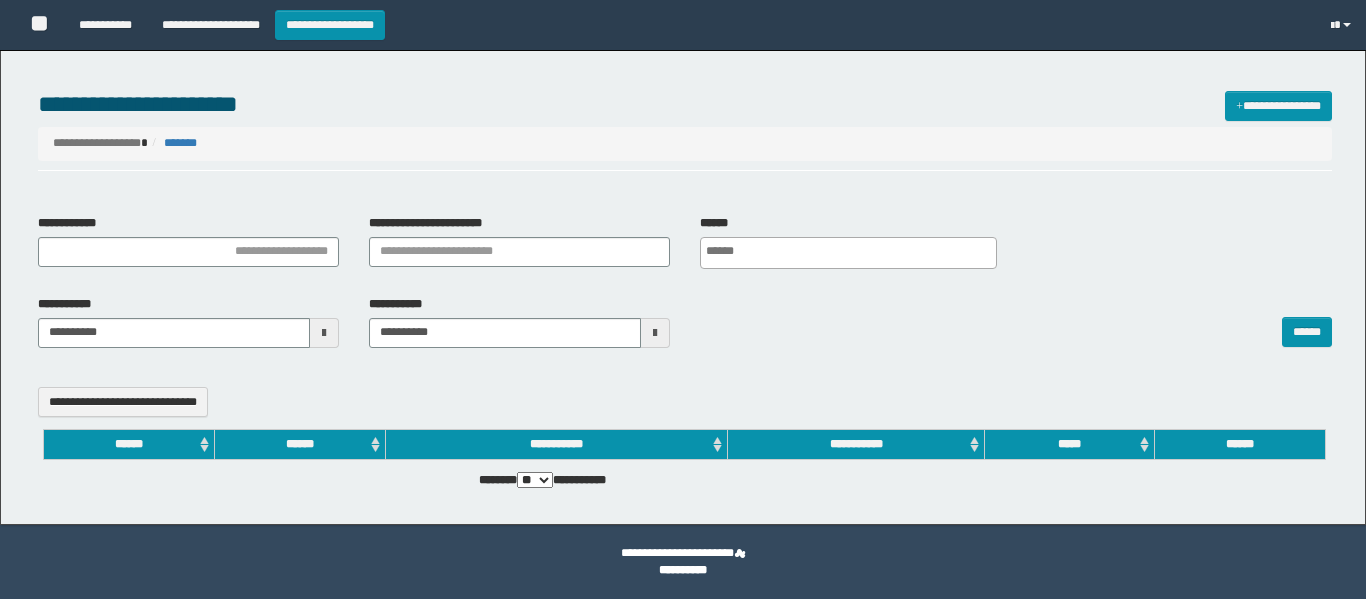 select 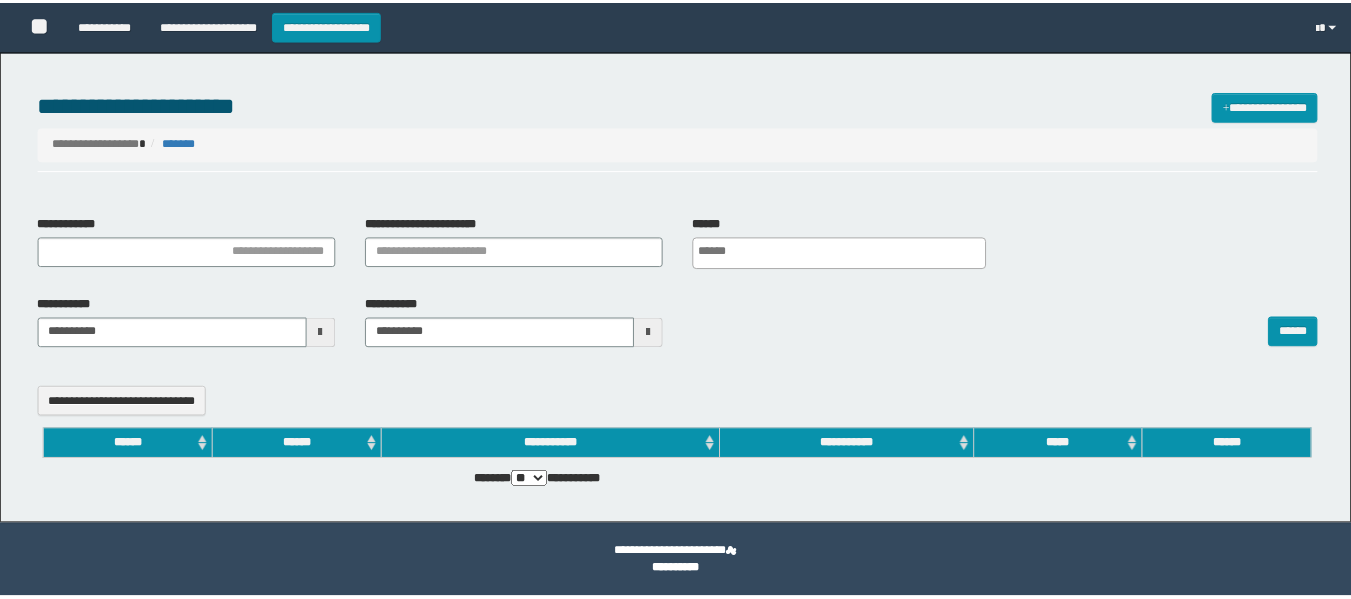 scroll, scrollTop: 0, scrollLeft: 0, axis: both 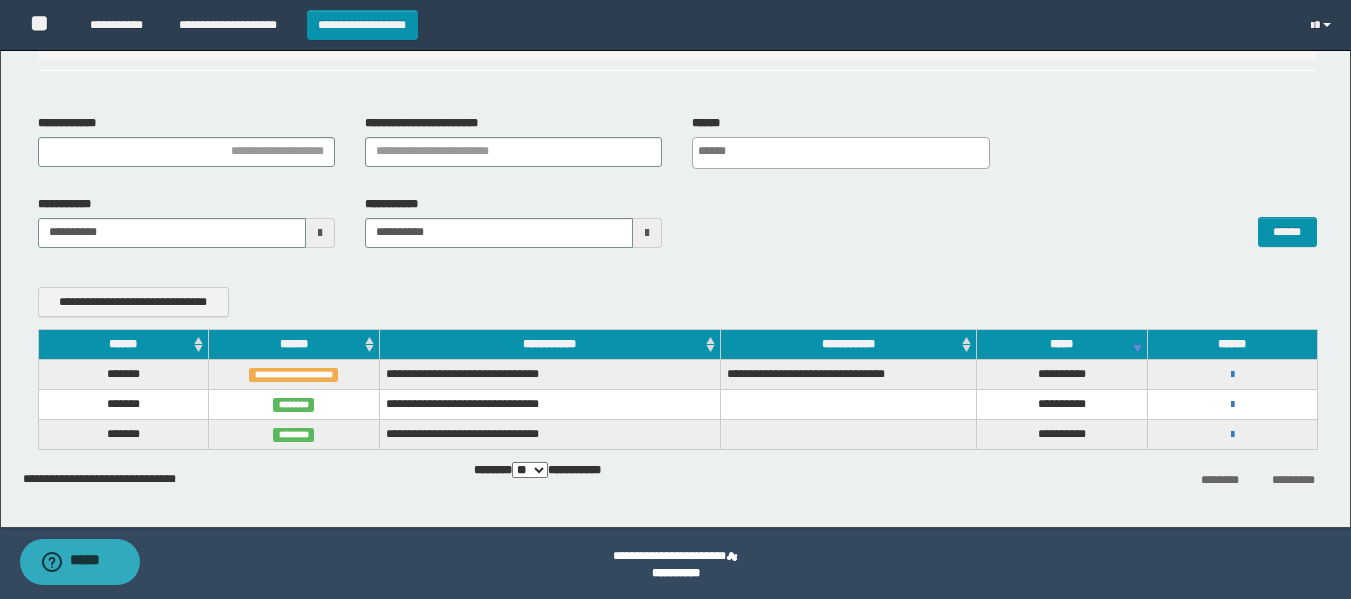 drag, startPoint x: 129, startPoint y: 403, endPoint x: 158, endPoint y: 406, distance: 29.15476 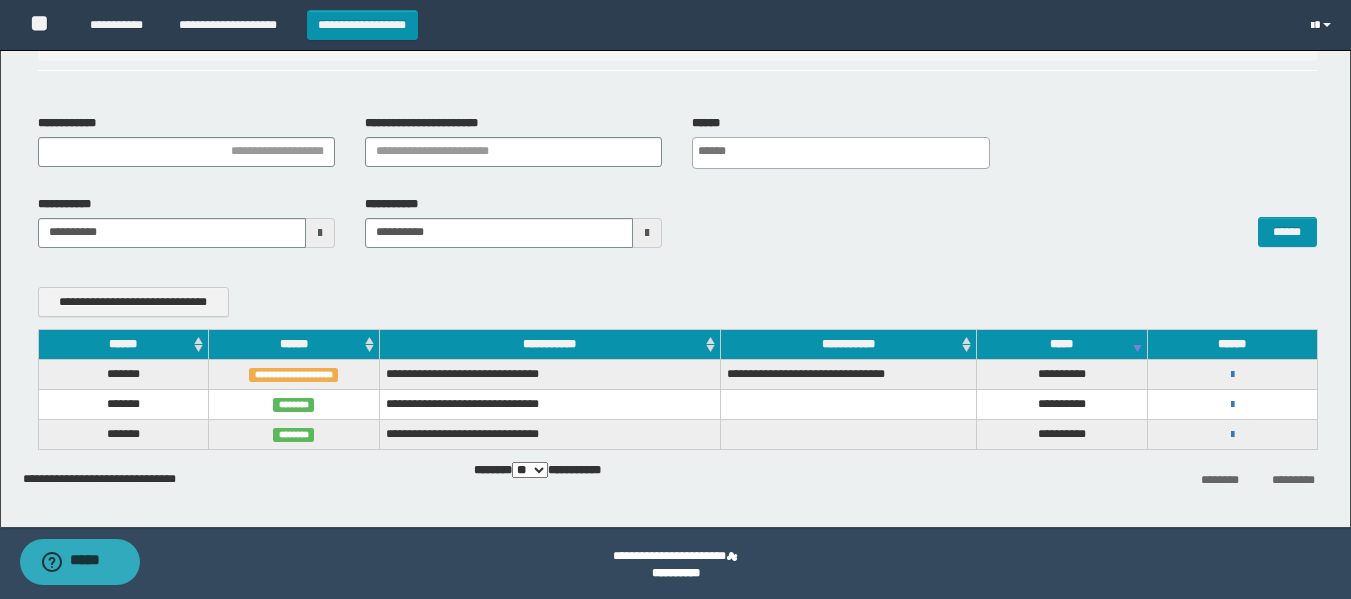 click at bounding box center [1323, 25] 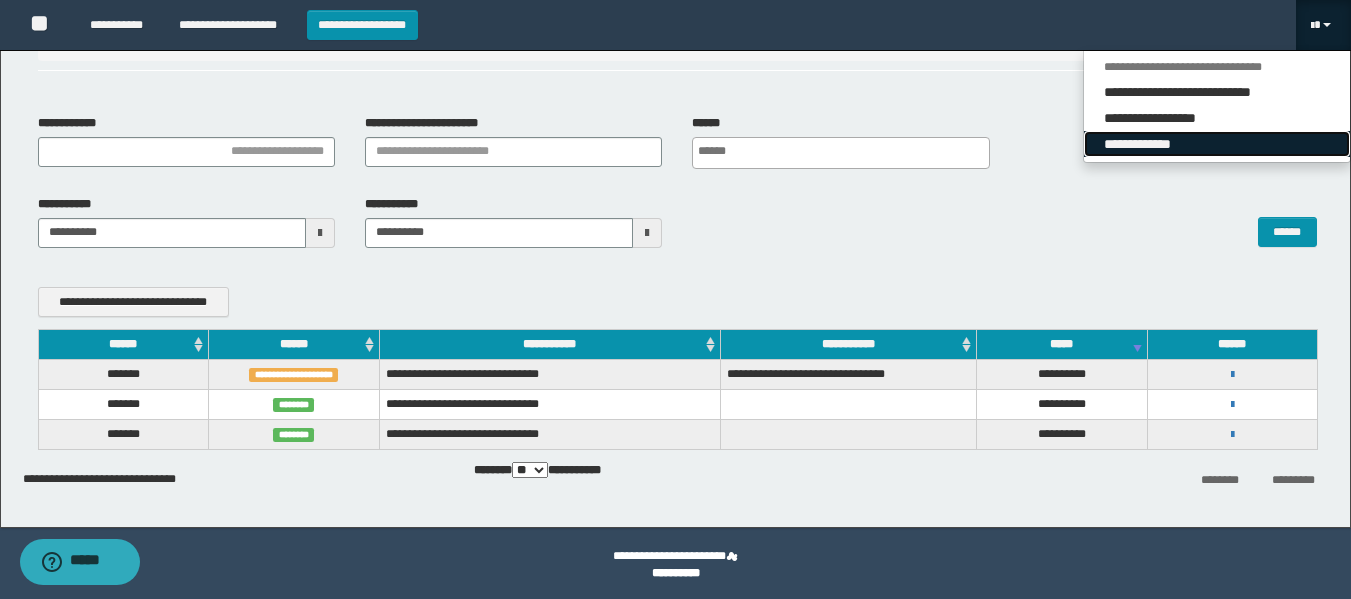 click on "**********" at bounding box center (1217, 144) 